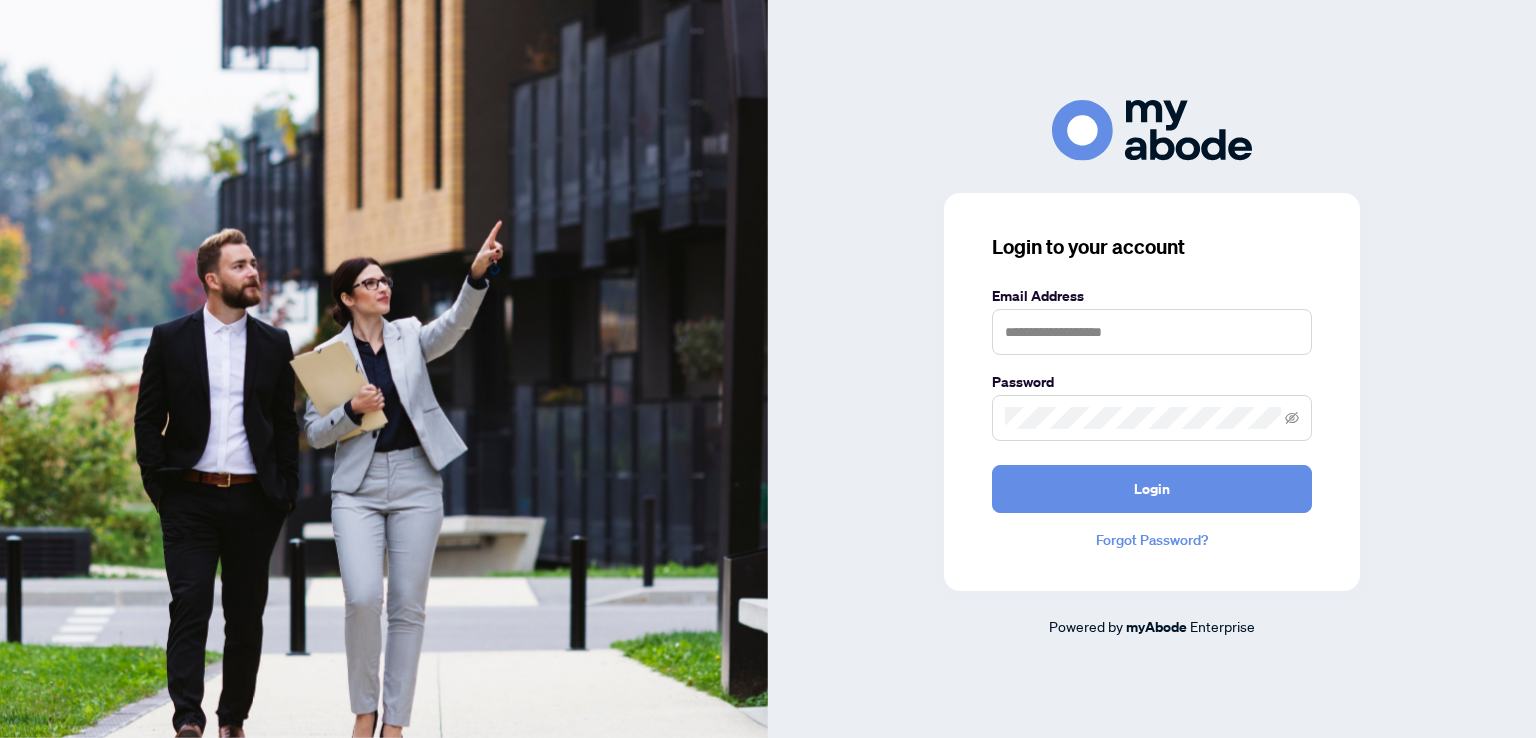 scroll, scrollTop: 0, scrollLeft: 0, axis: both 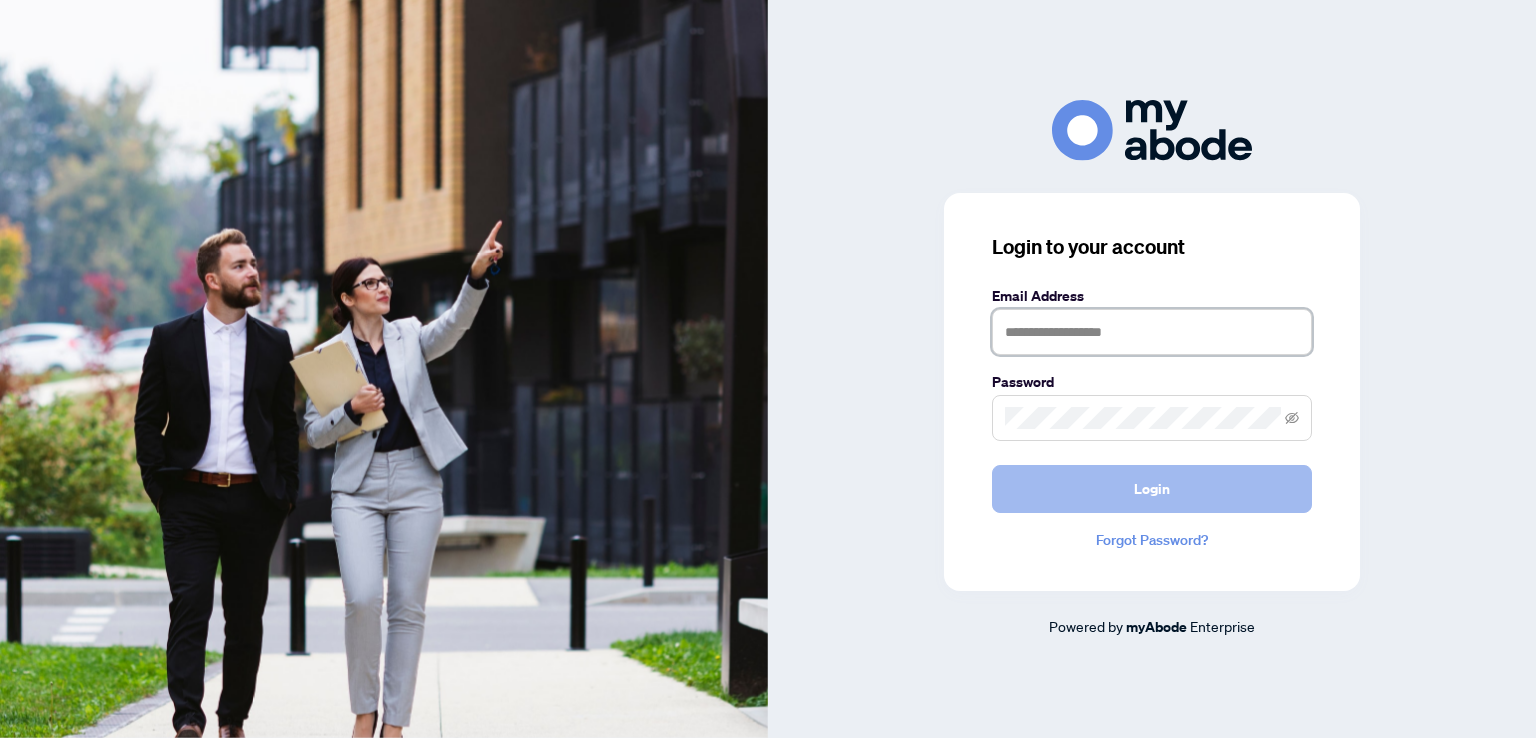 type on "**********" 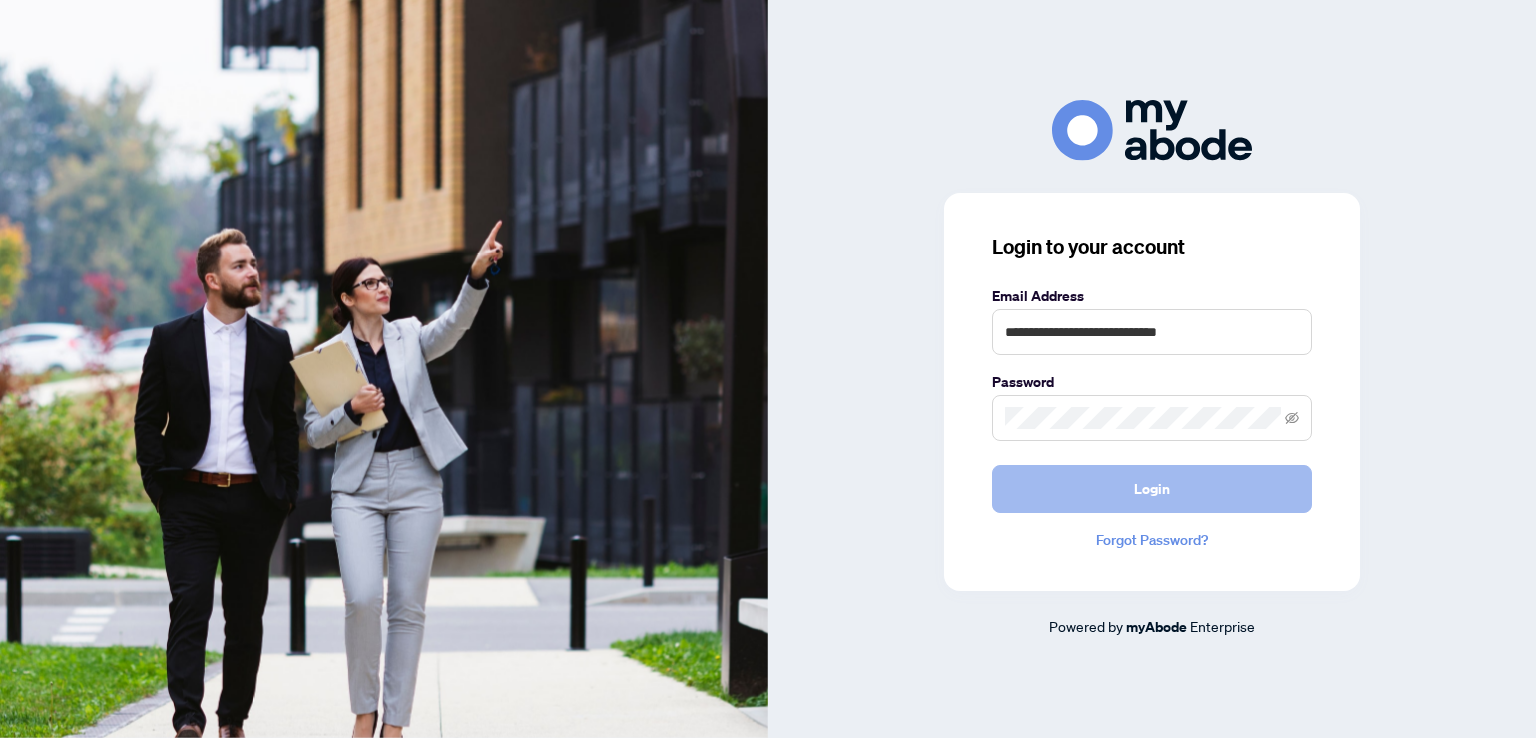click on "Login" at bounding box center (1152, 489) 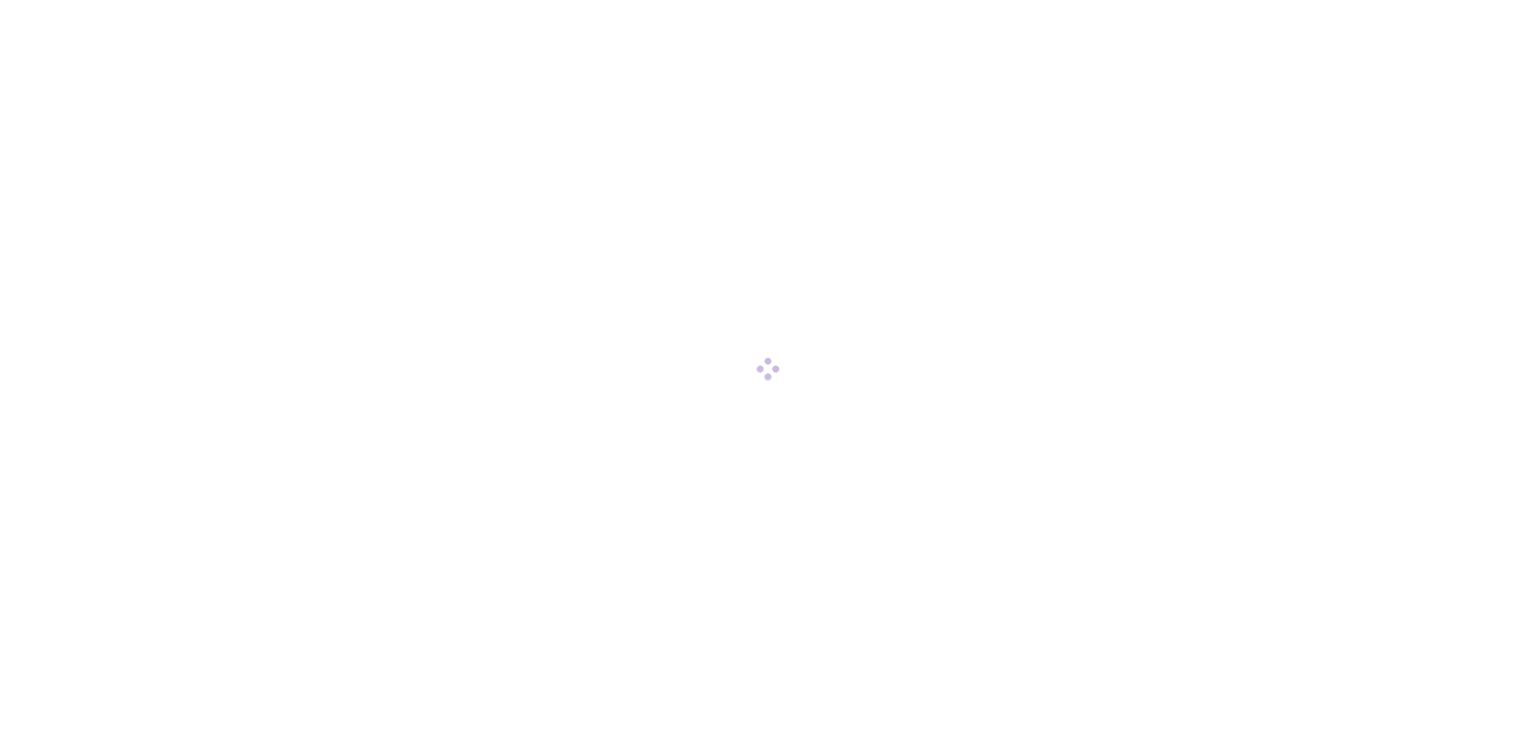 scroll, scrollTop: 0, scrollLeft: 0, axis: both 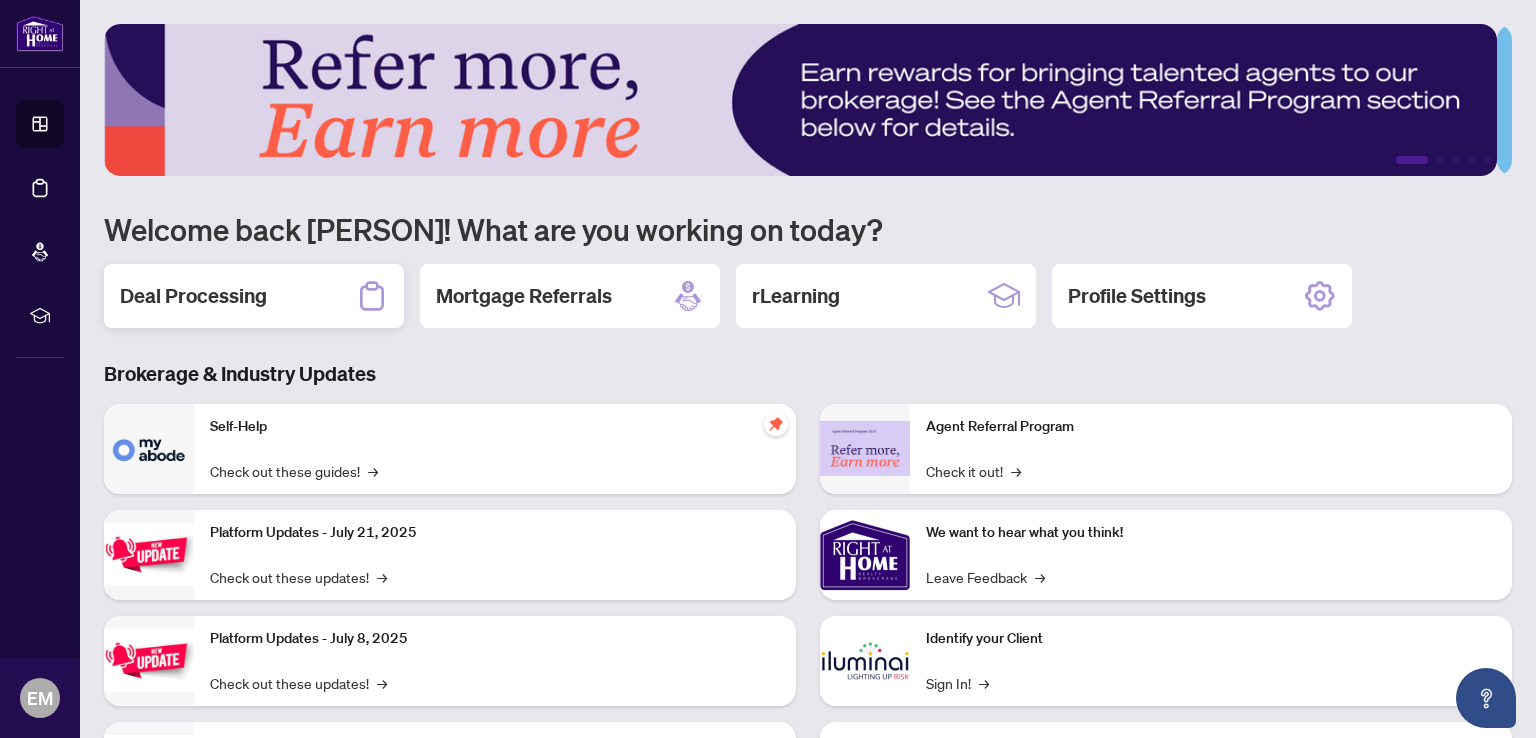 click on "Deal Processing" at bounding box center [254, 296] 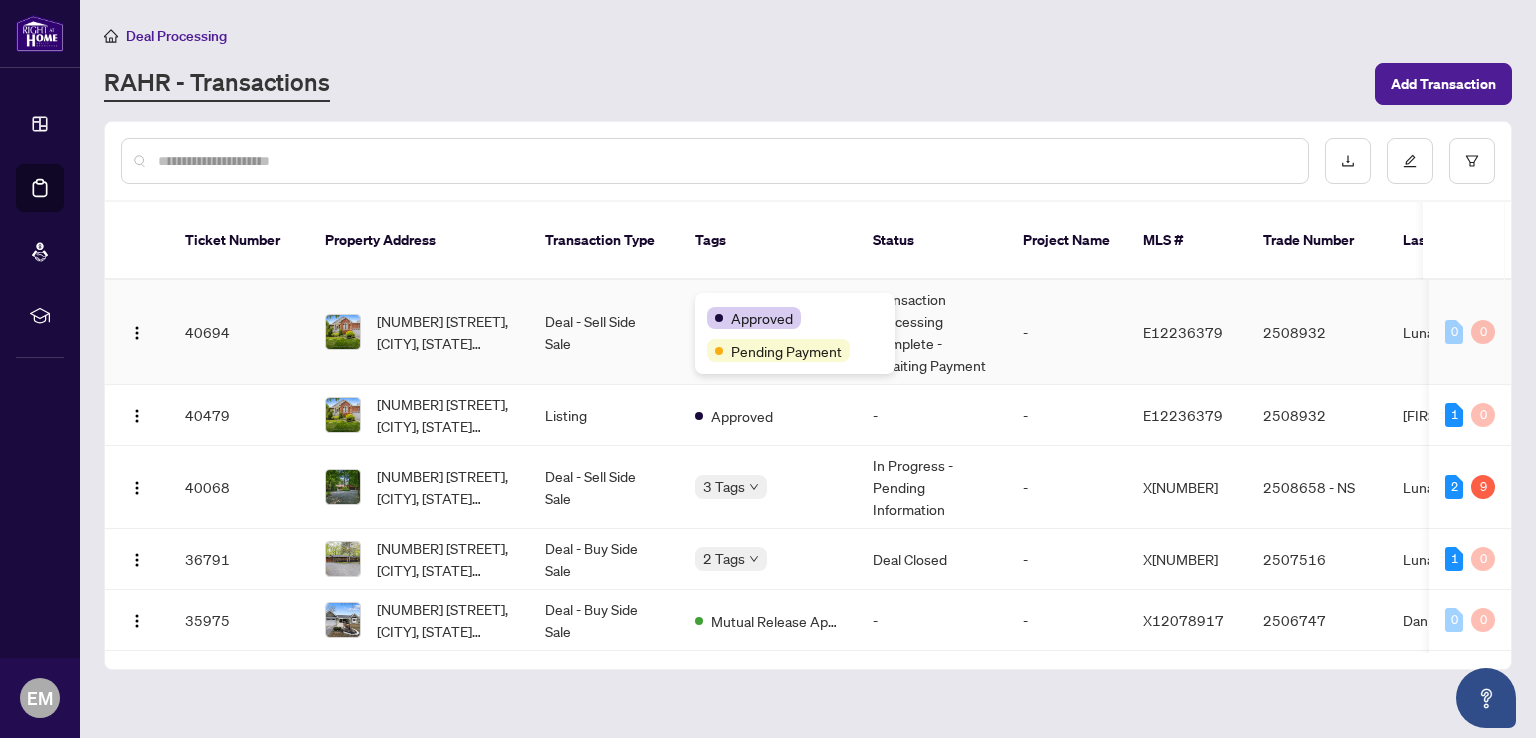 click on "Approved Pending Payment" at bounding box center (795, 333) 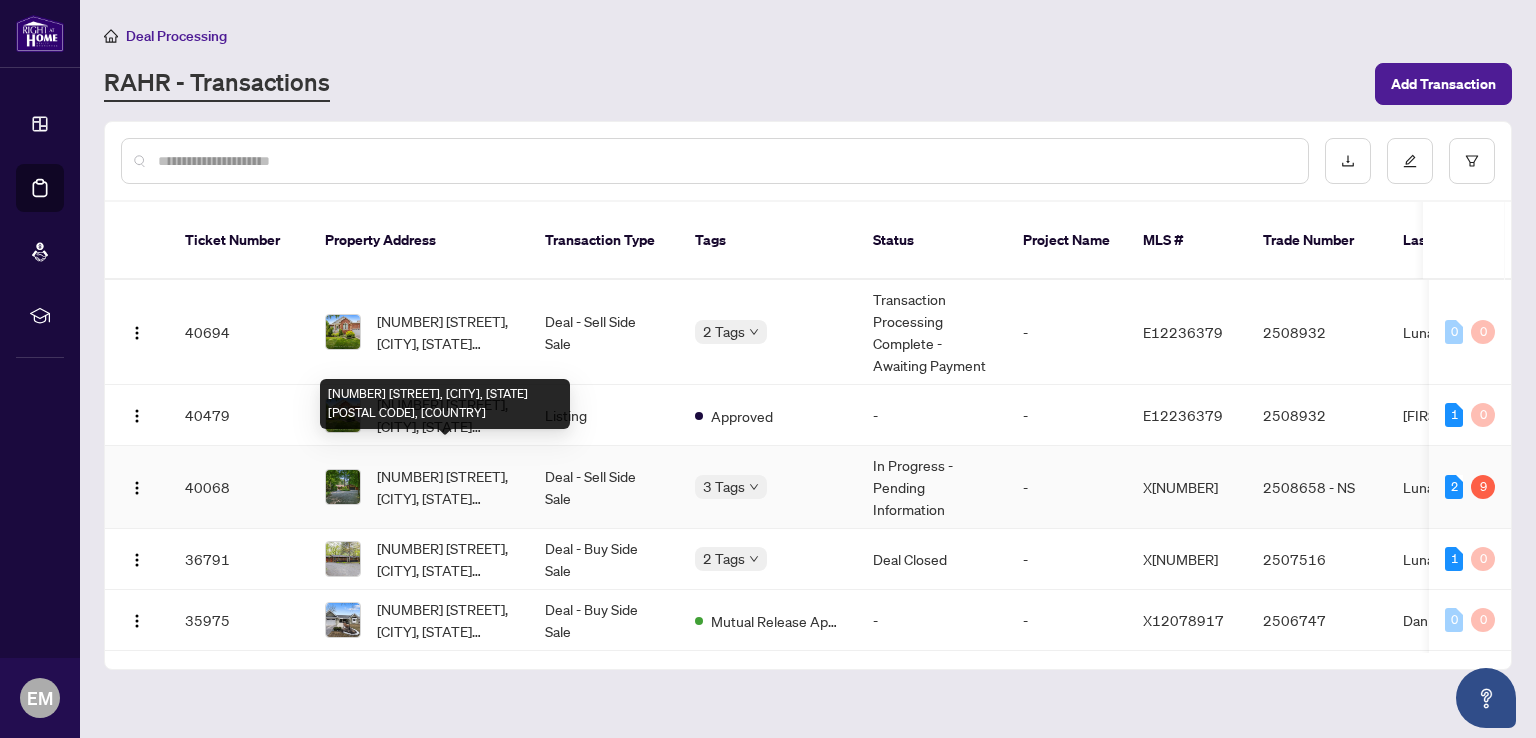 click on "[NUMBER] [STREET], [CITY], [STATE] [POSTAL CODE], [COUNTRY]" at bounding box center [445, 487] 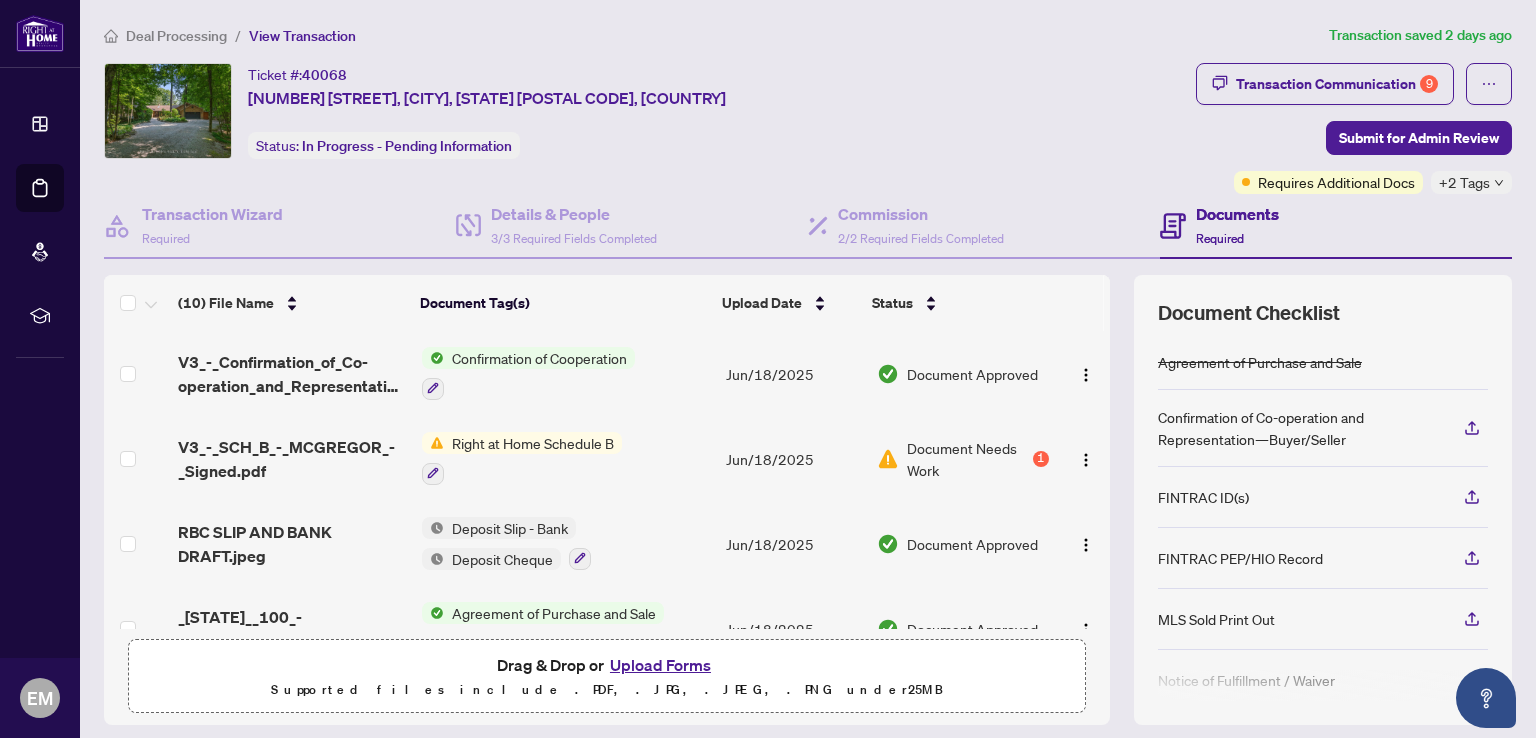 scroll, scrollTop: 543, scrollLeft: 0, axis: vertical 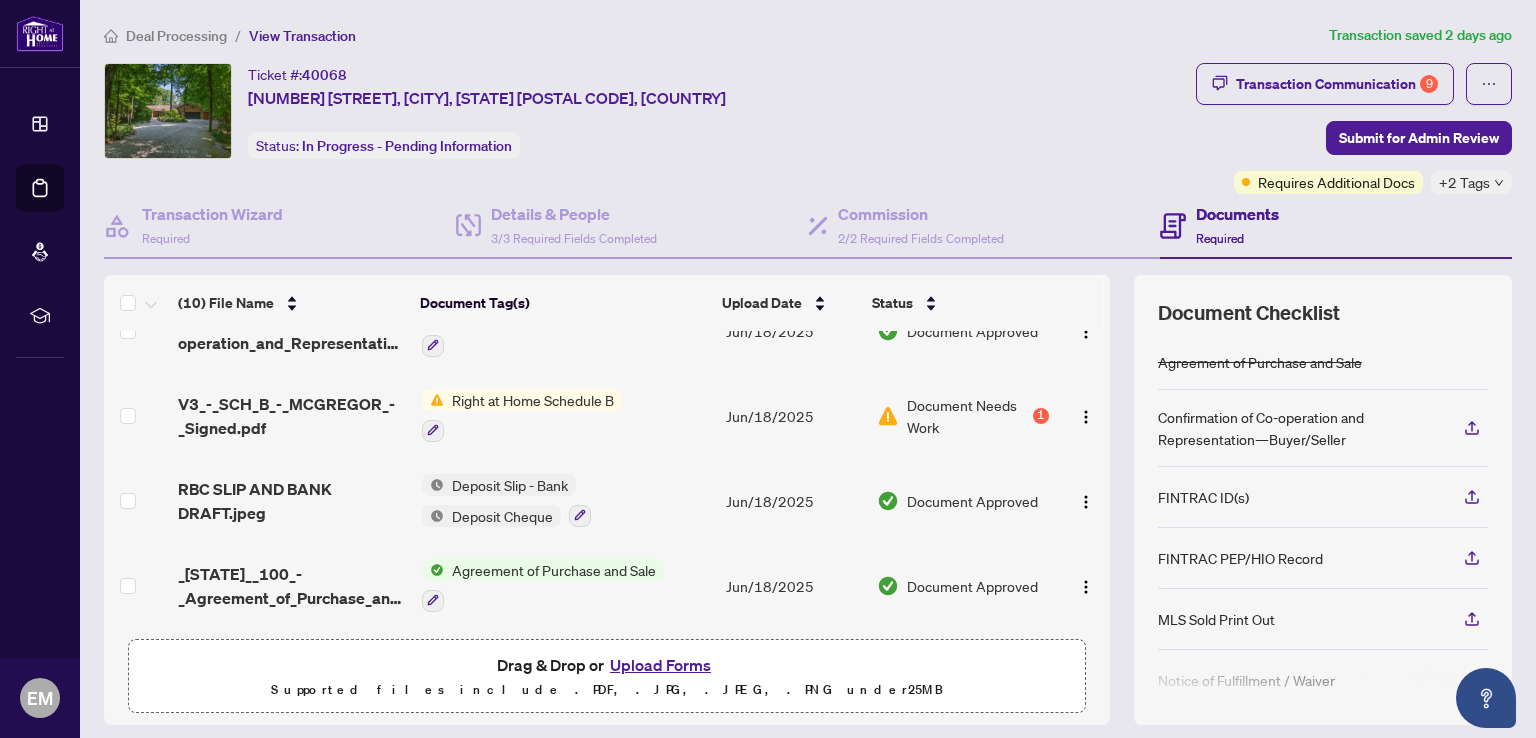 click on "Upload Forms" at bounding box center [660, 665] 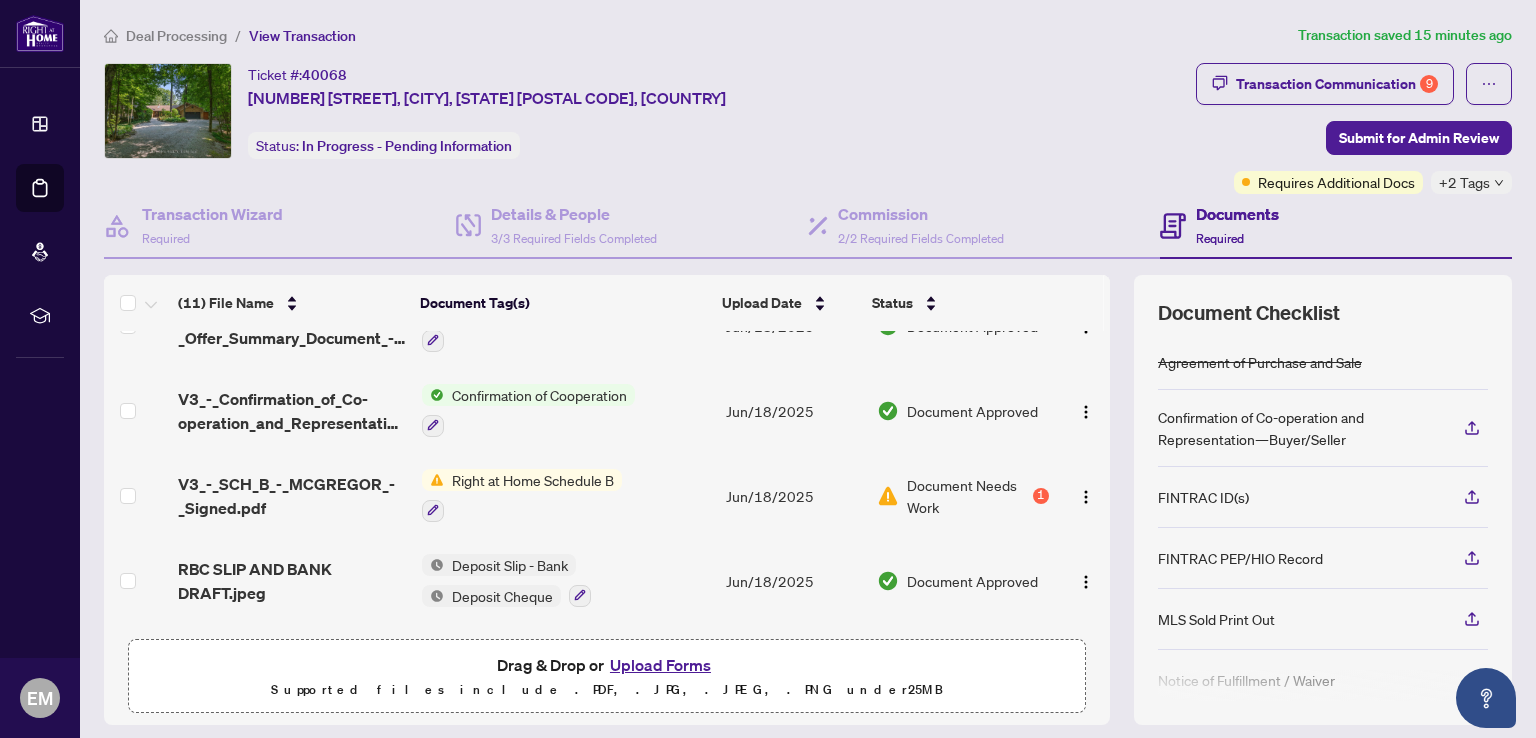 click on "Upload Forms" at bounding box center (660, 665) 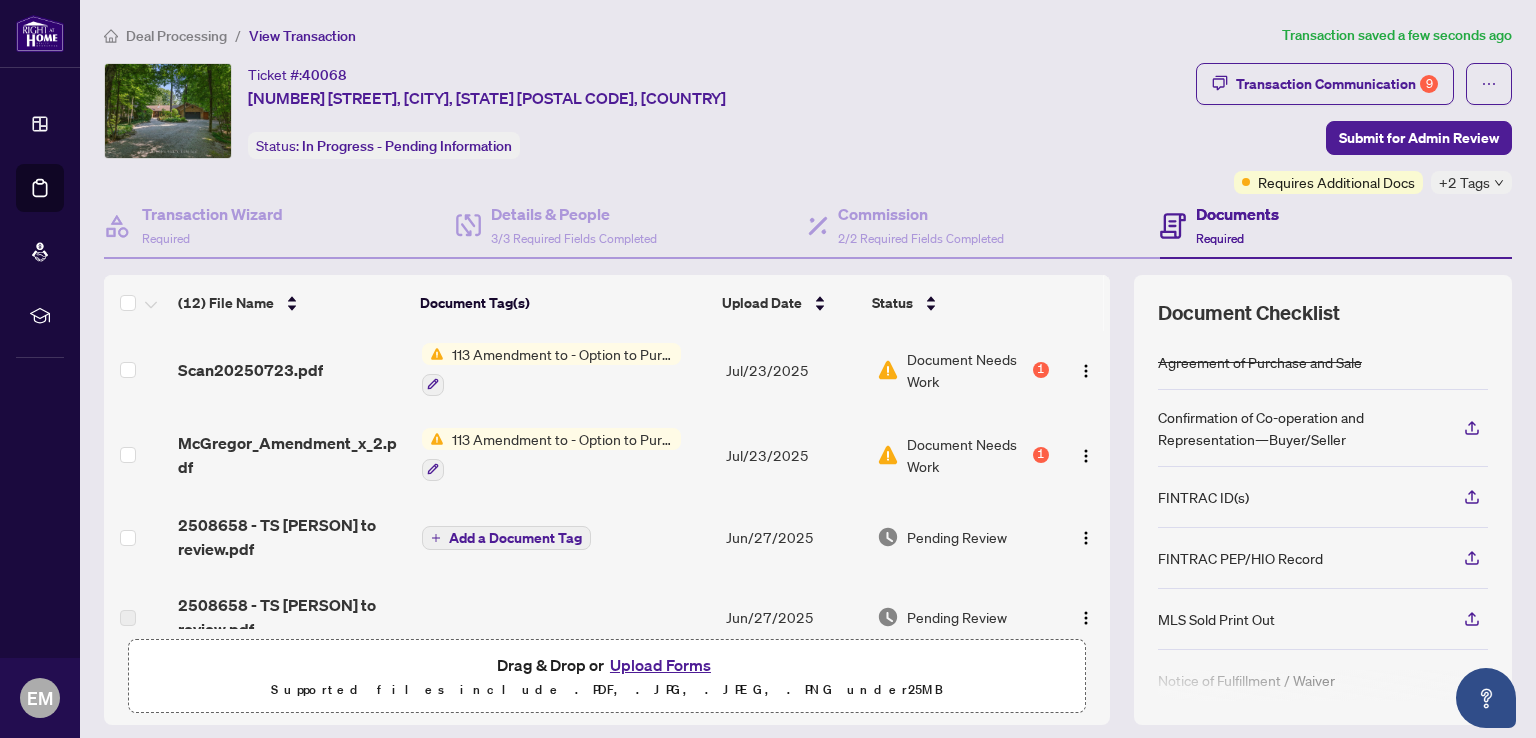 scroll, scrollTop: 104, scrollLeft: 0, axis: vertical 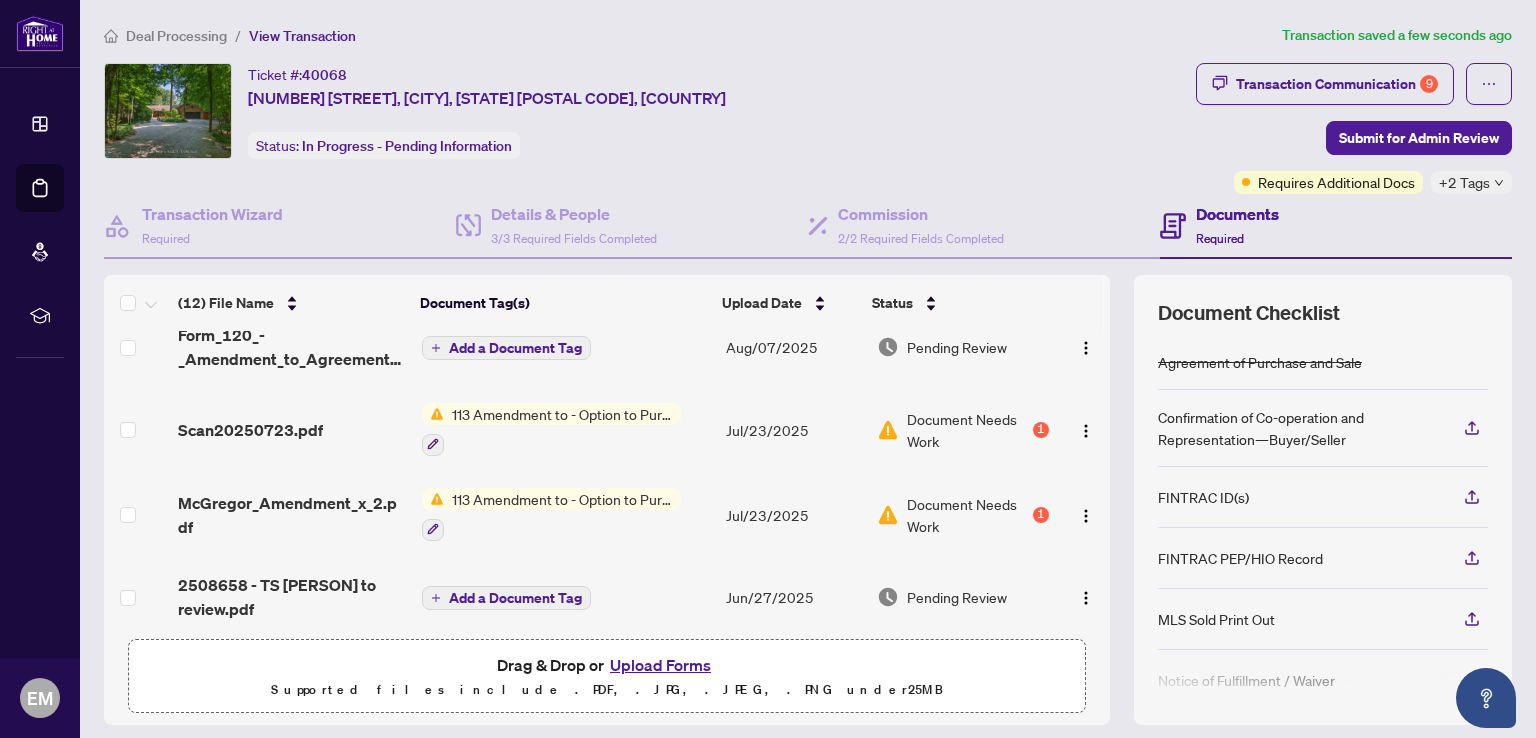 click on "Add a Document Tag" at bounding box center (515, 348) 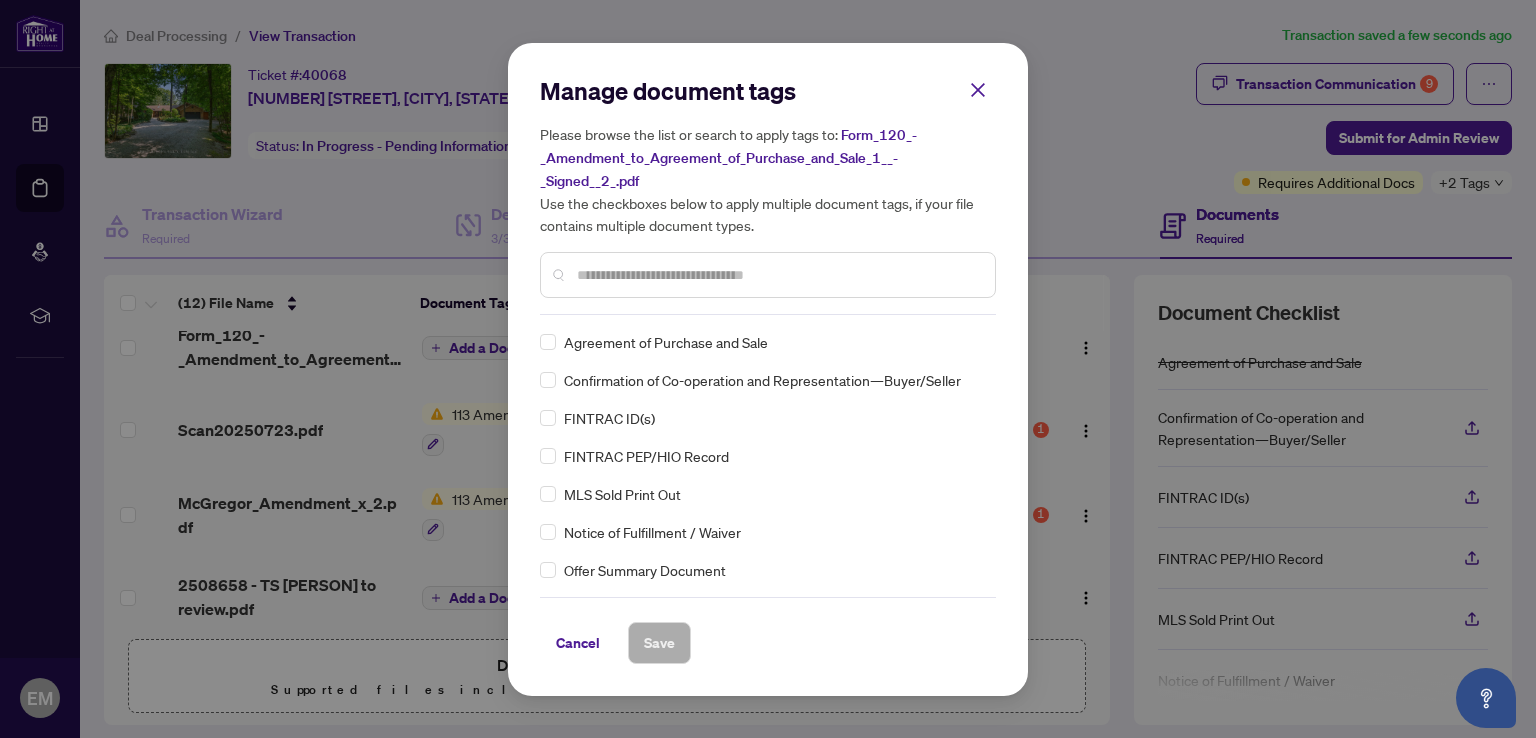 click at bounding box center (778, 275) 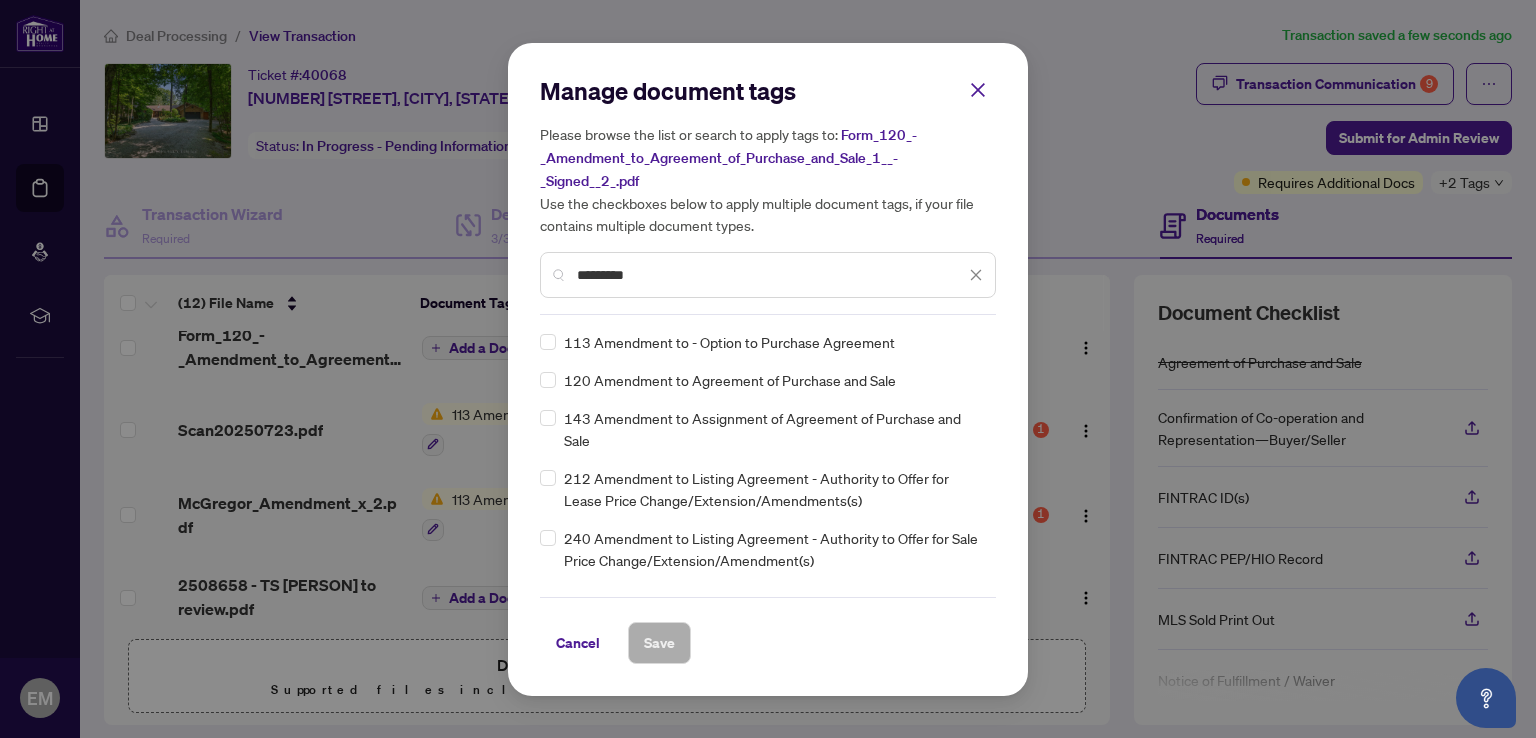 type on "*********" 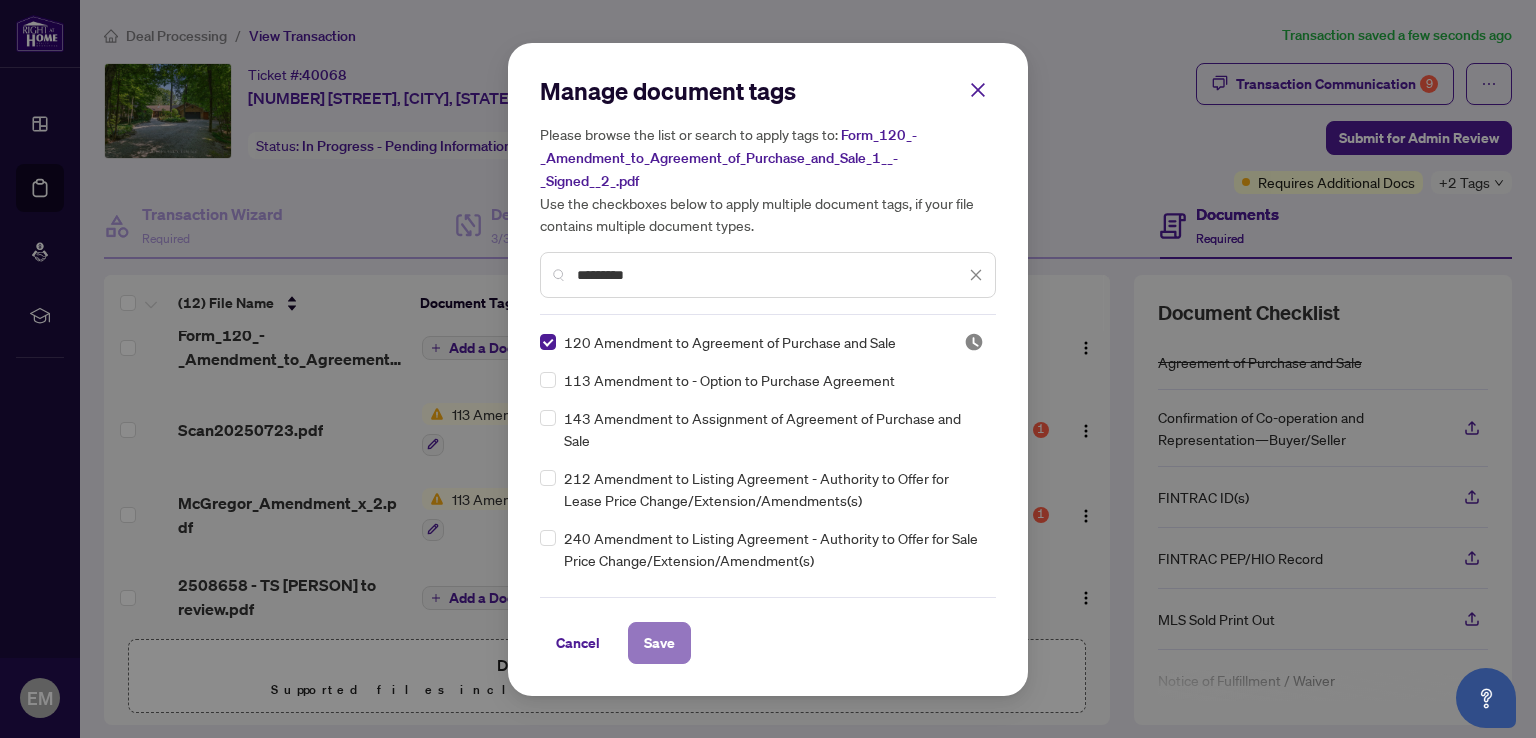click on "Save" at bounding box center [659, 643] 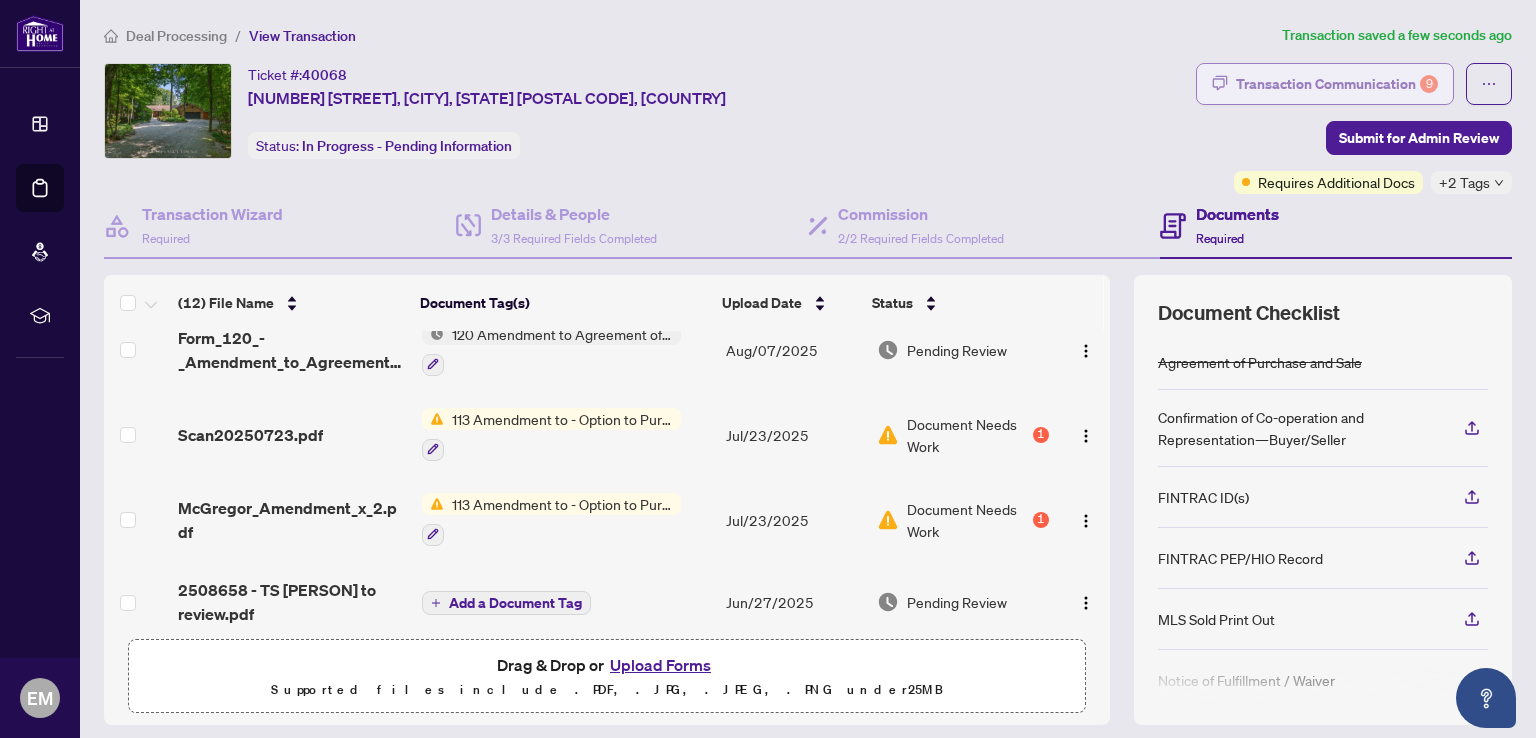click on "Transaction Communication 9" at bounding box center [1325, 84] 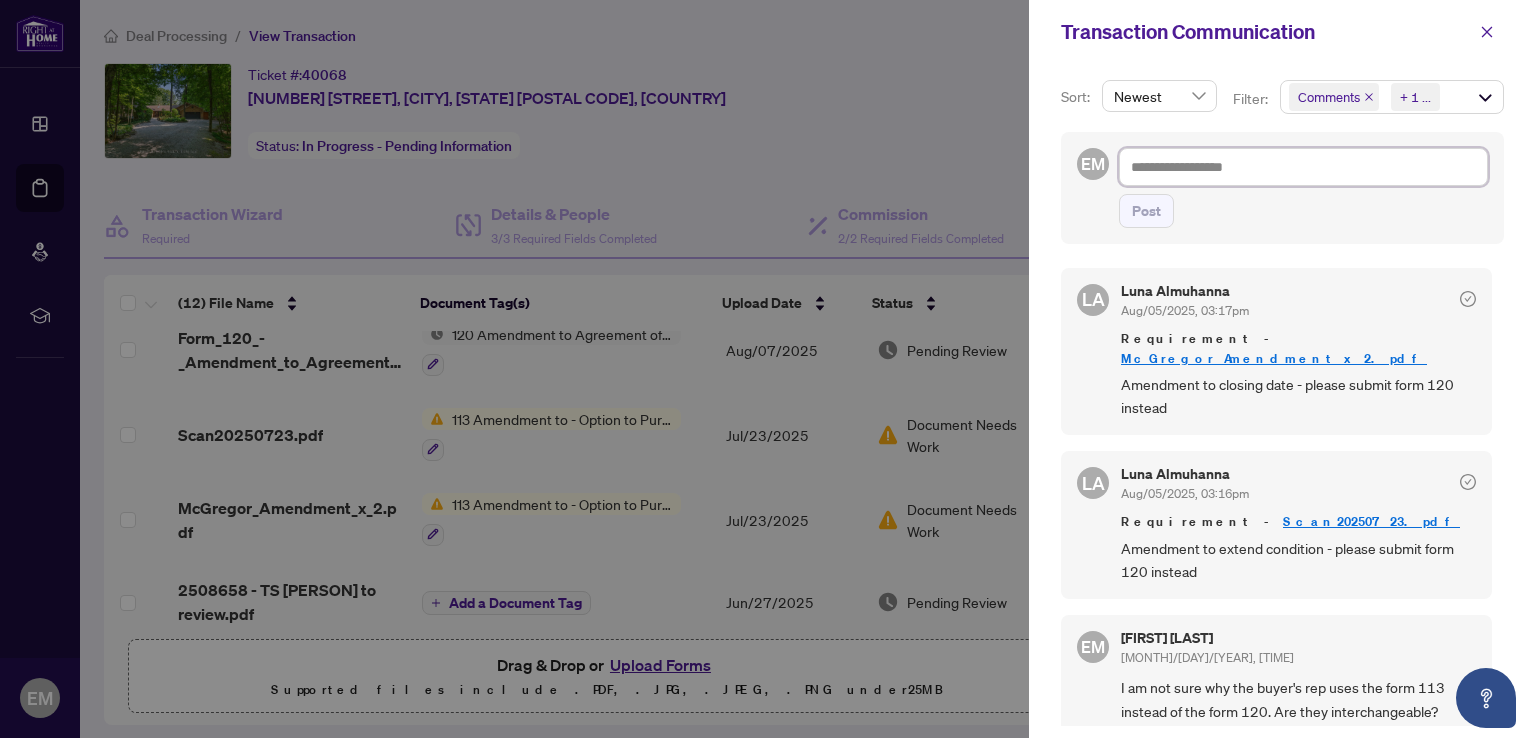 click at bounding box center [1303, 167] 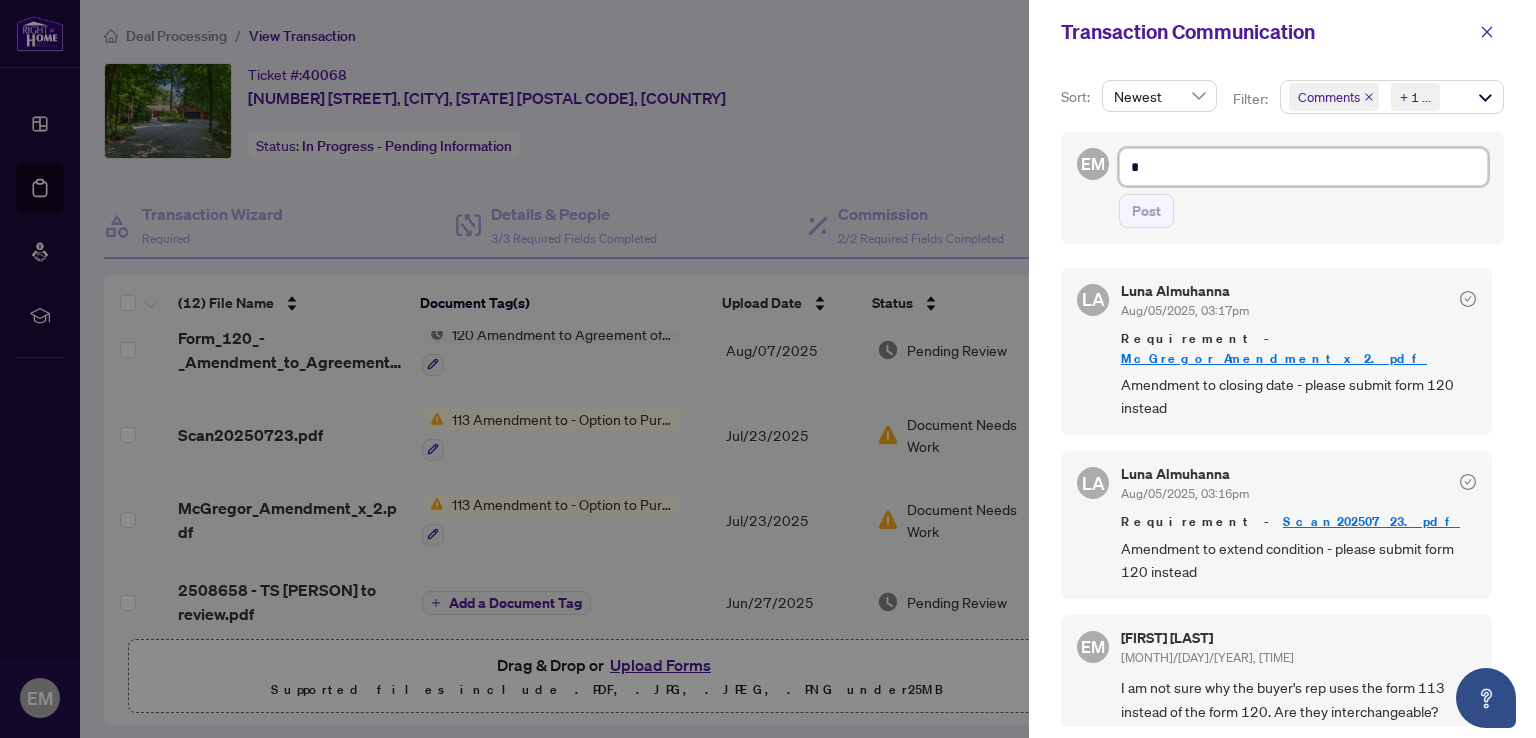 type on "*" 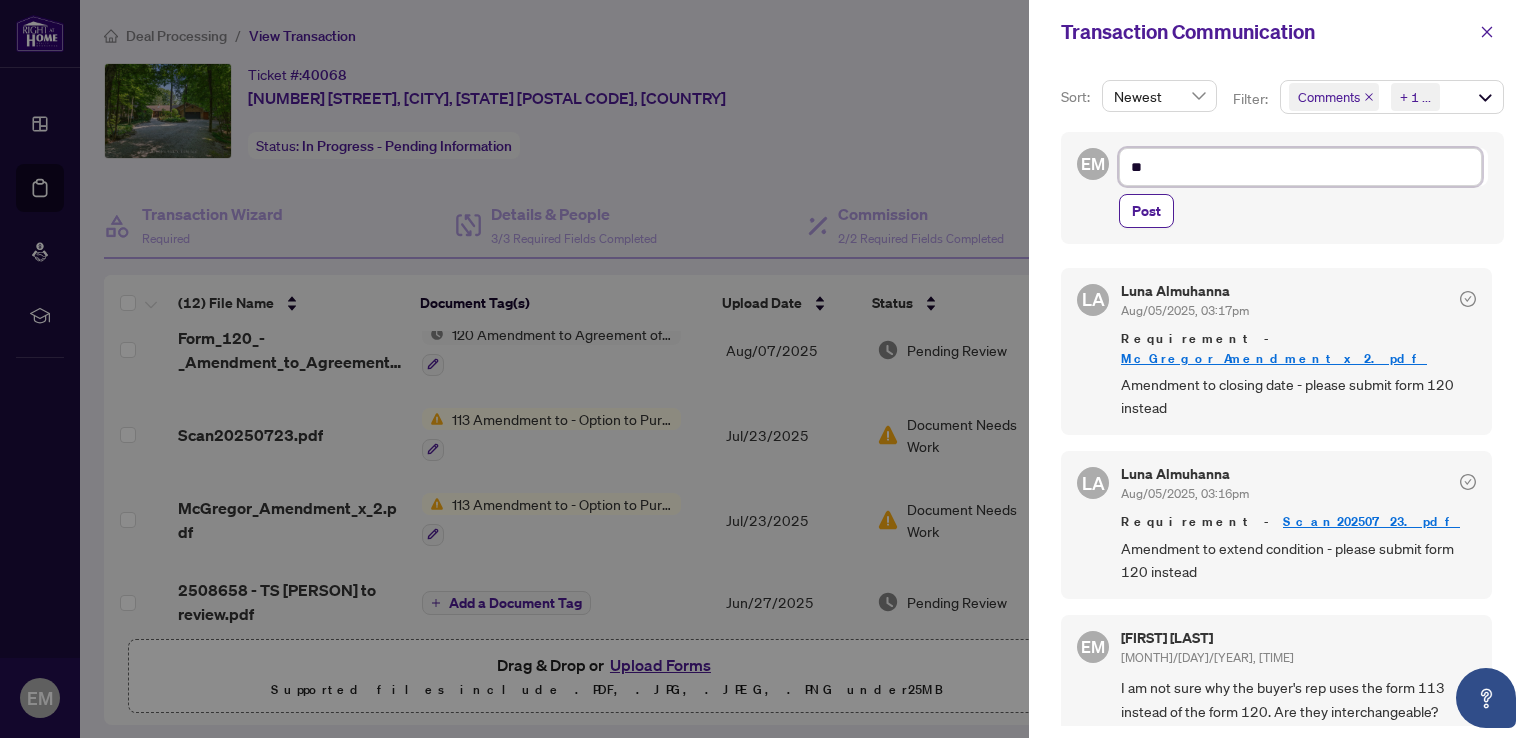 type on "***" 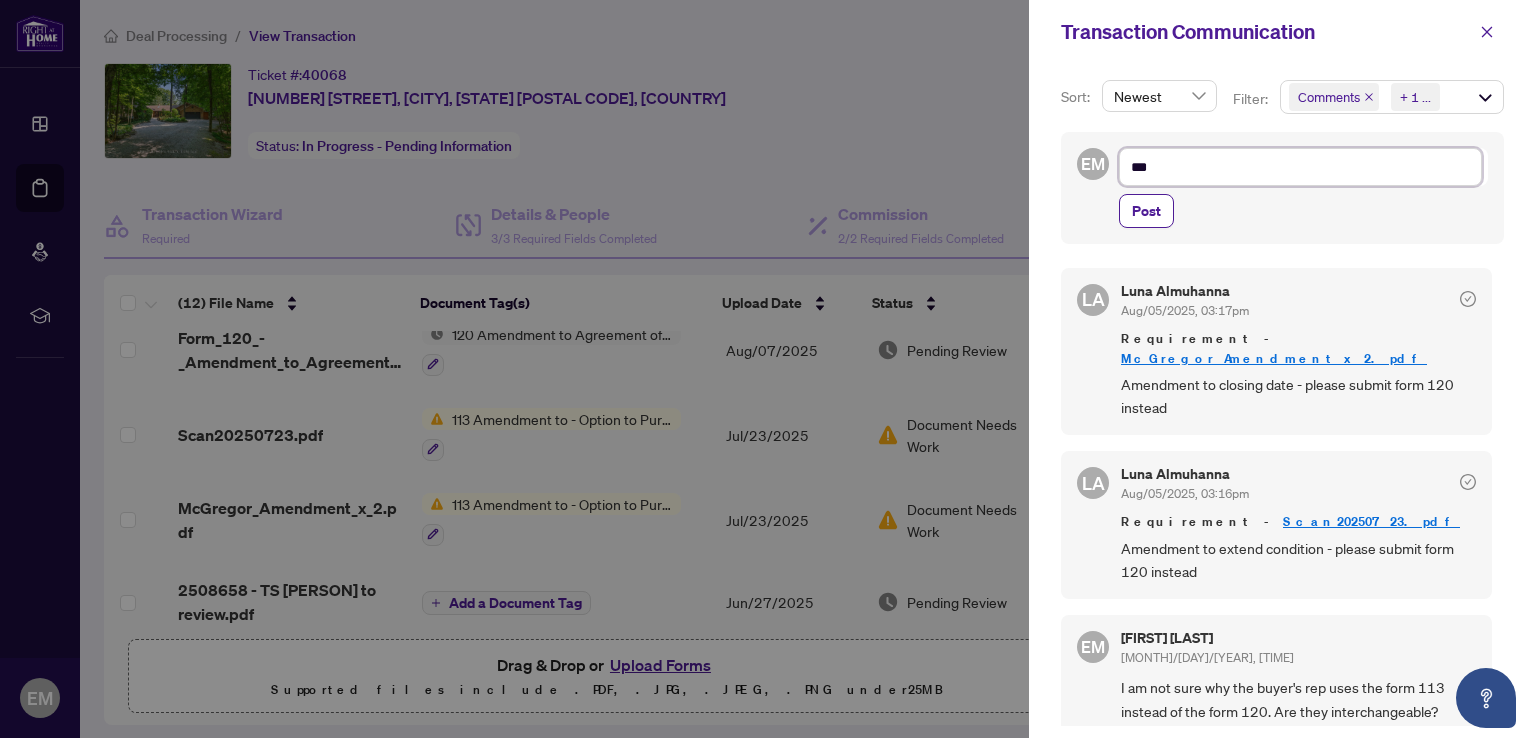 type on "****" 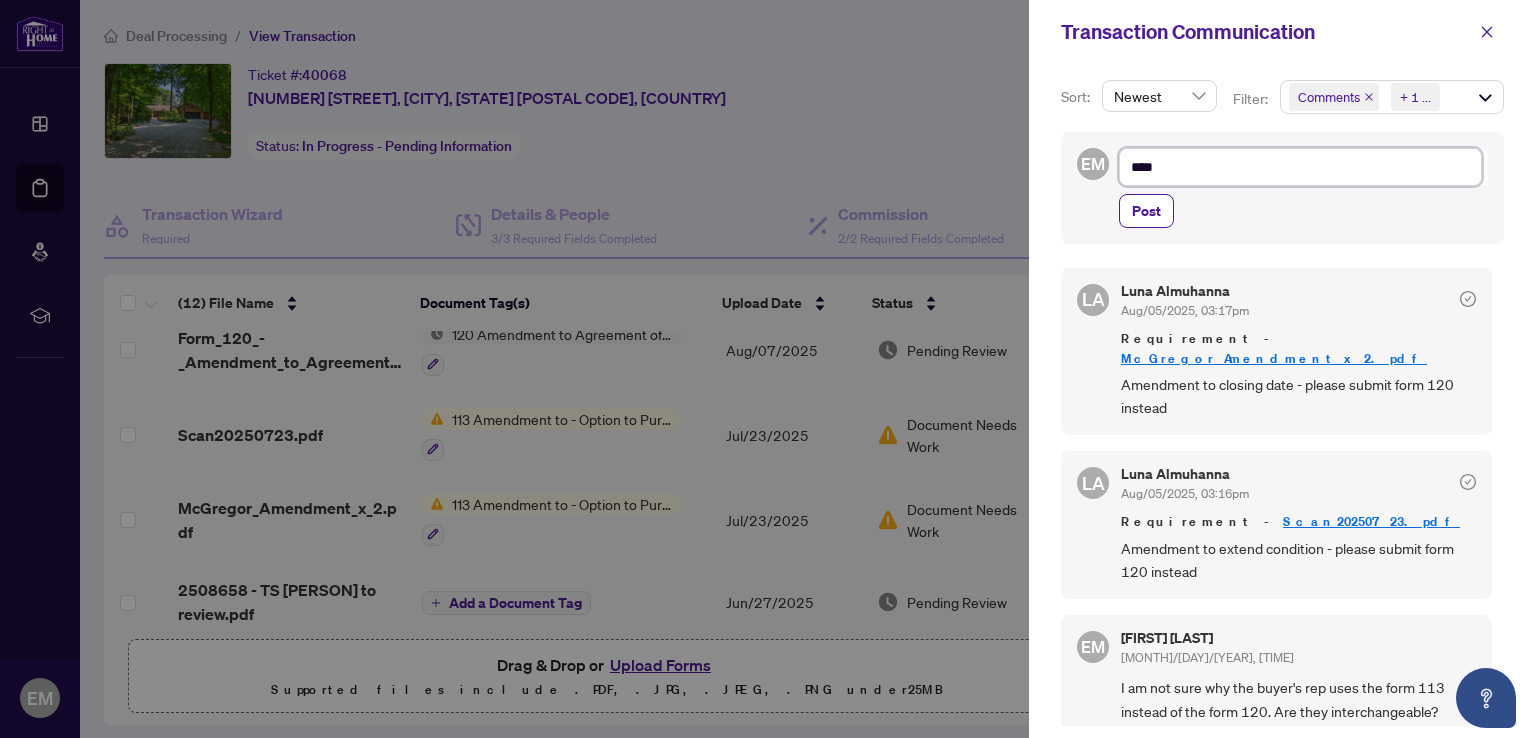 type on "*****" 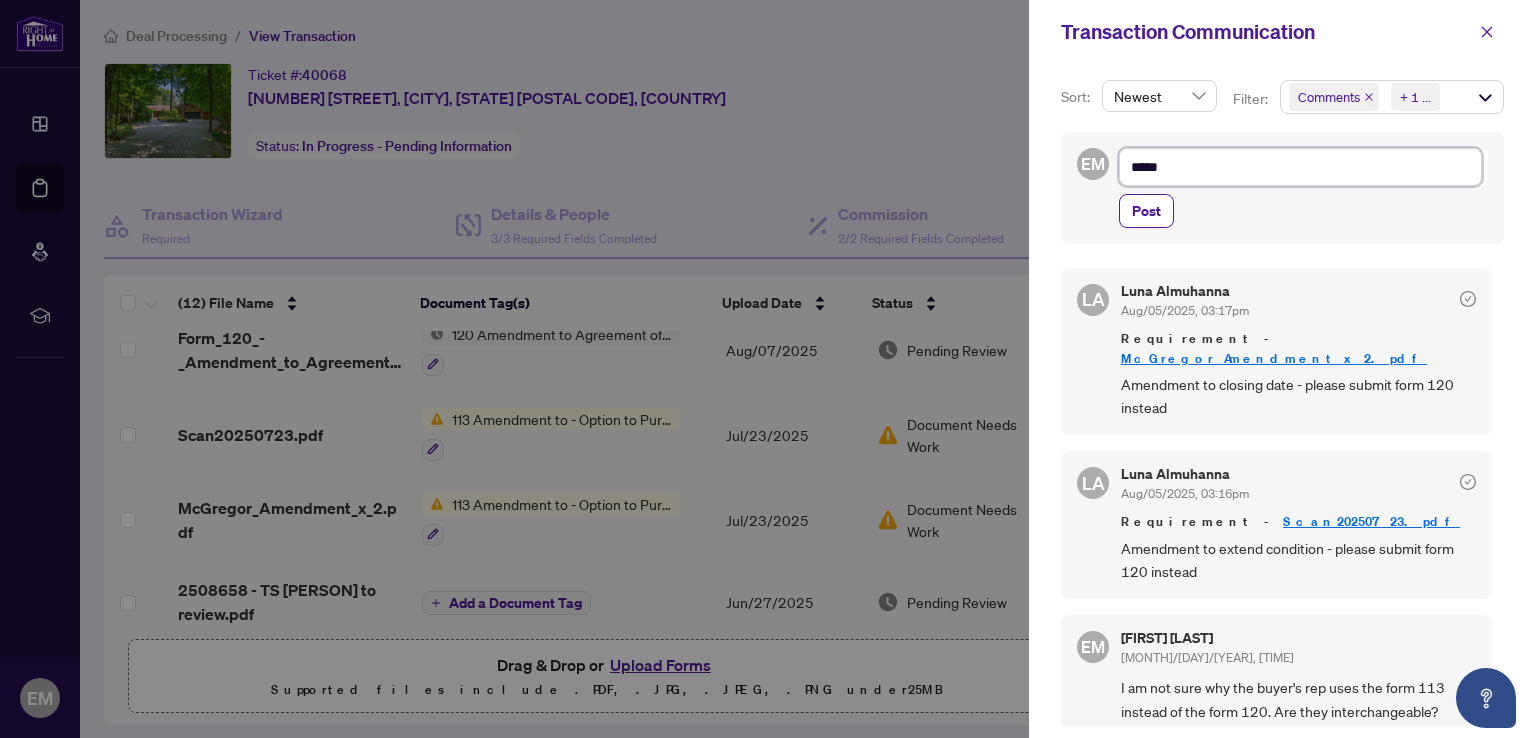 type on "******" 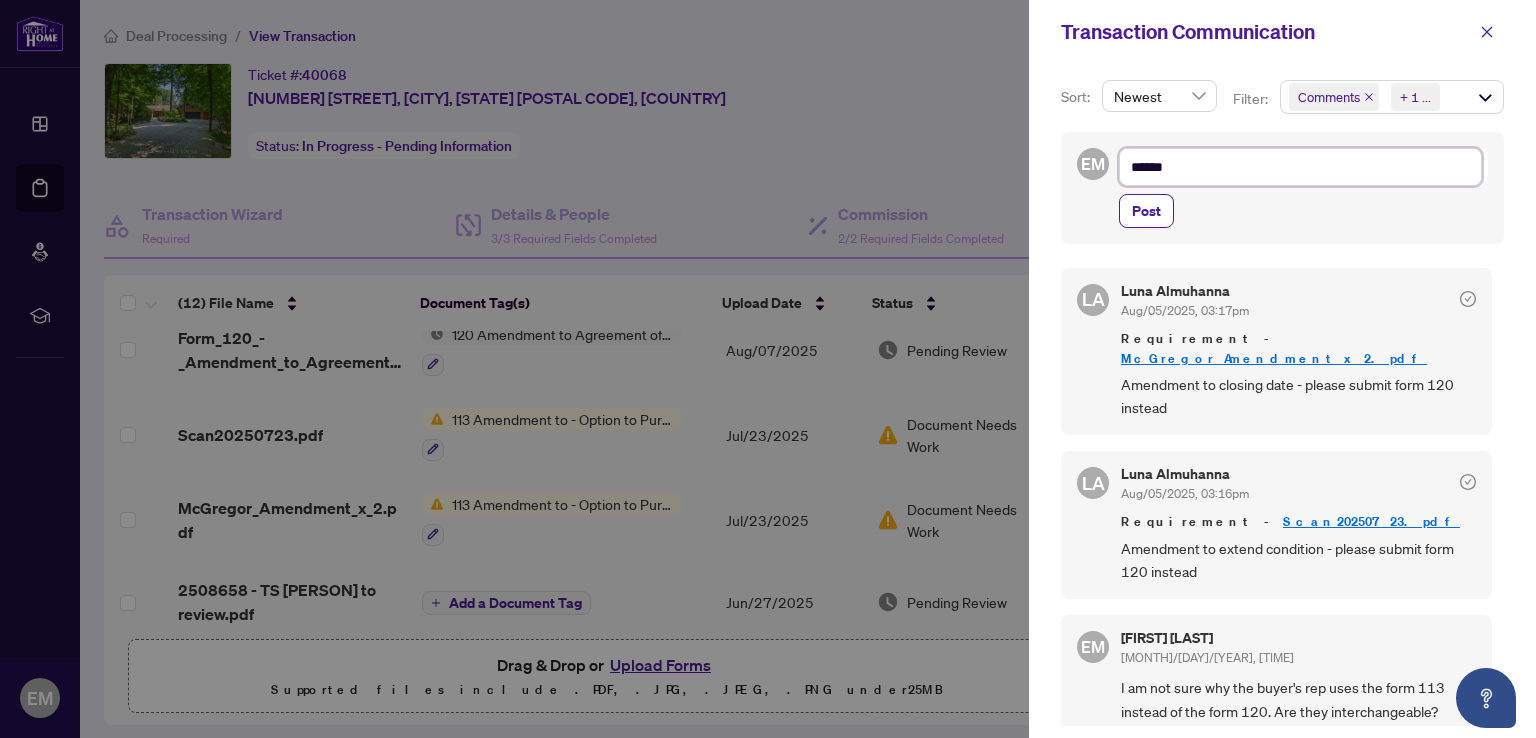 type on "******" 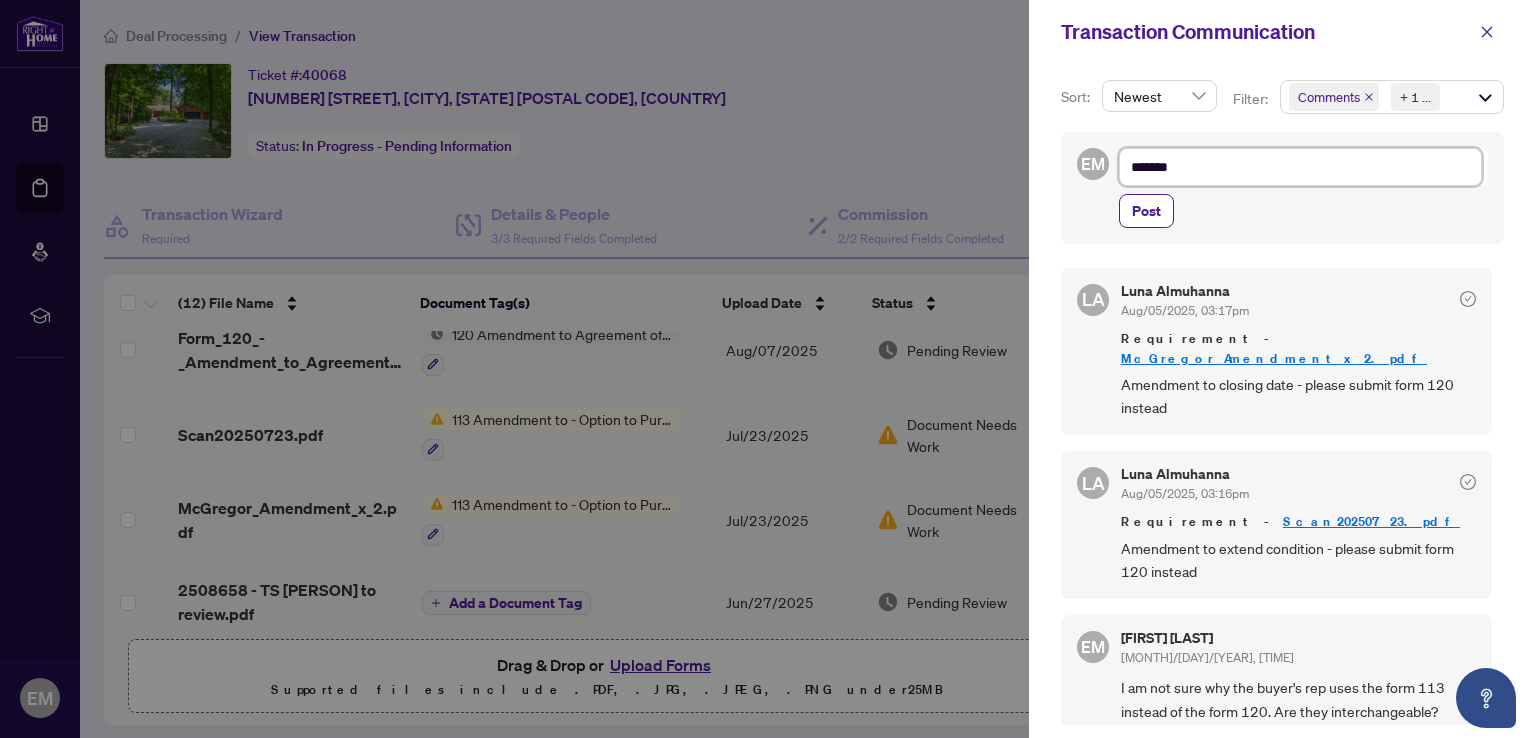 type on "********" 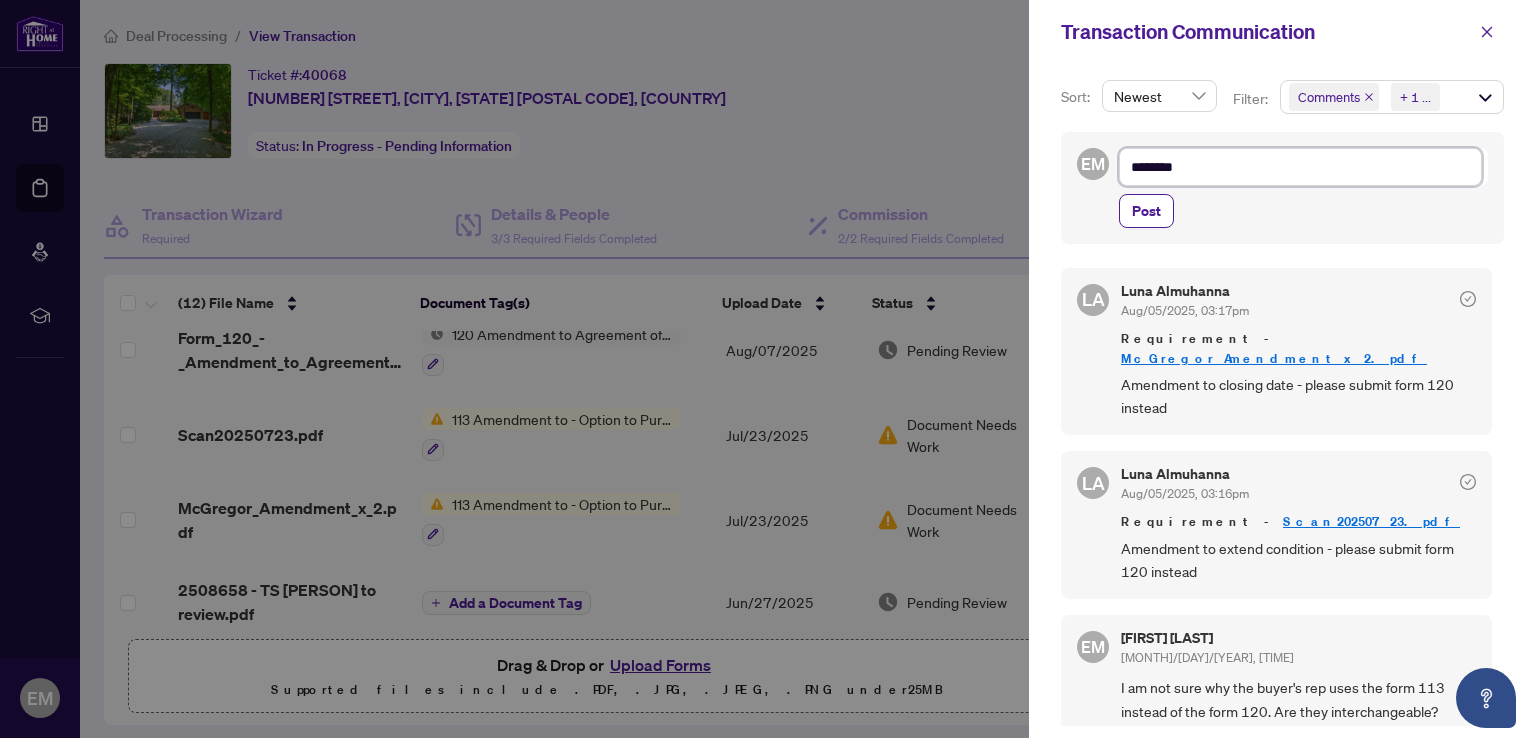 type on "*********" 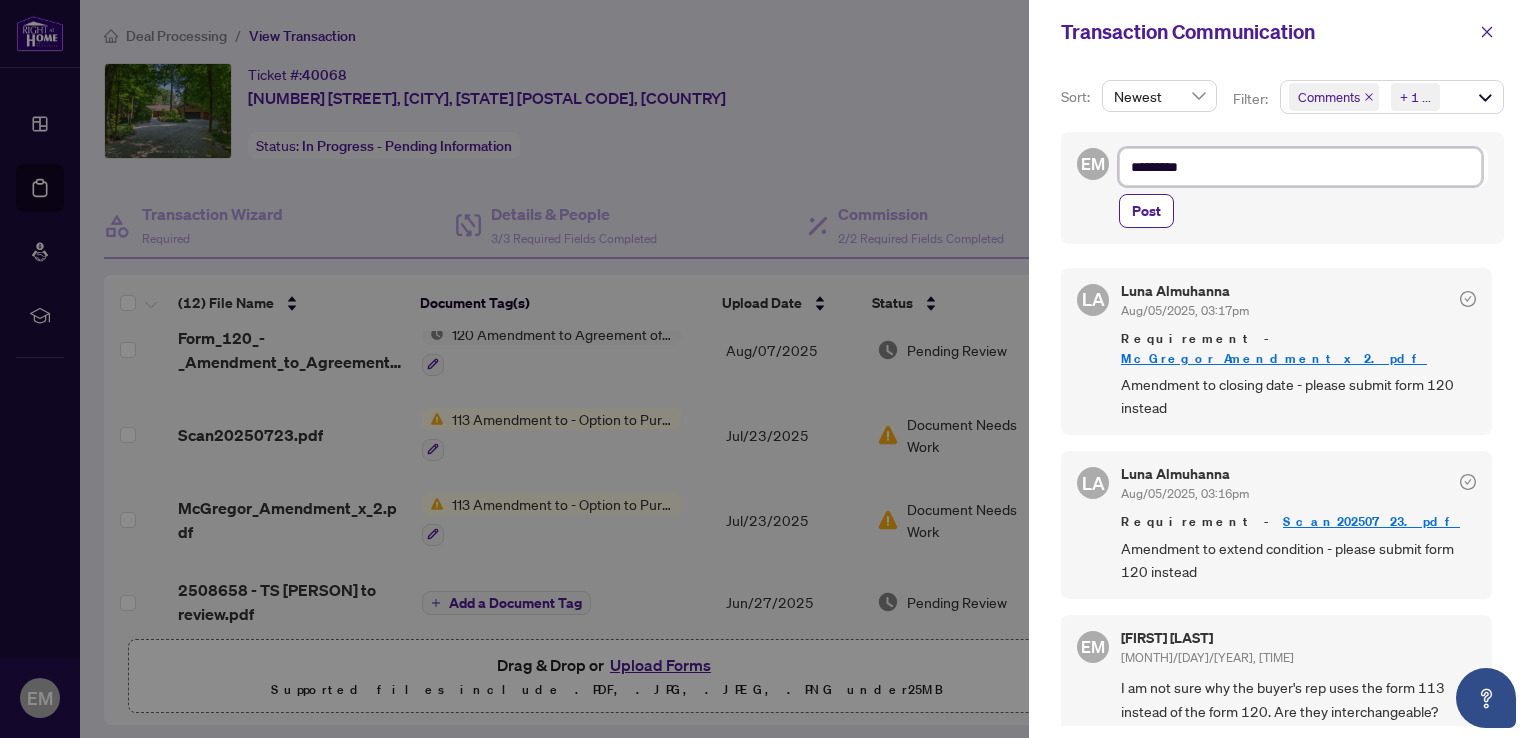 type on "**********" 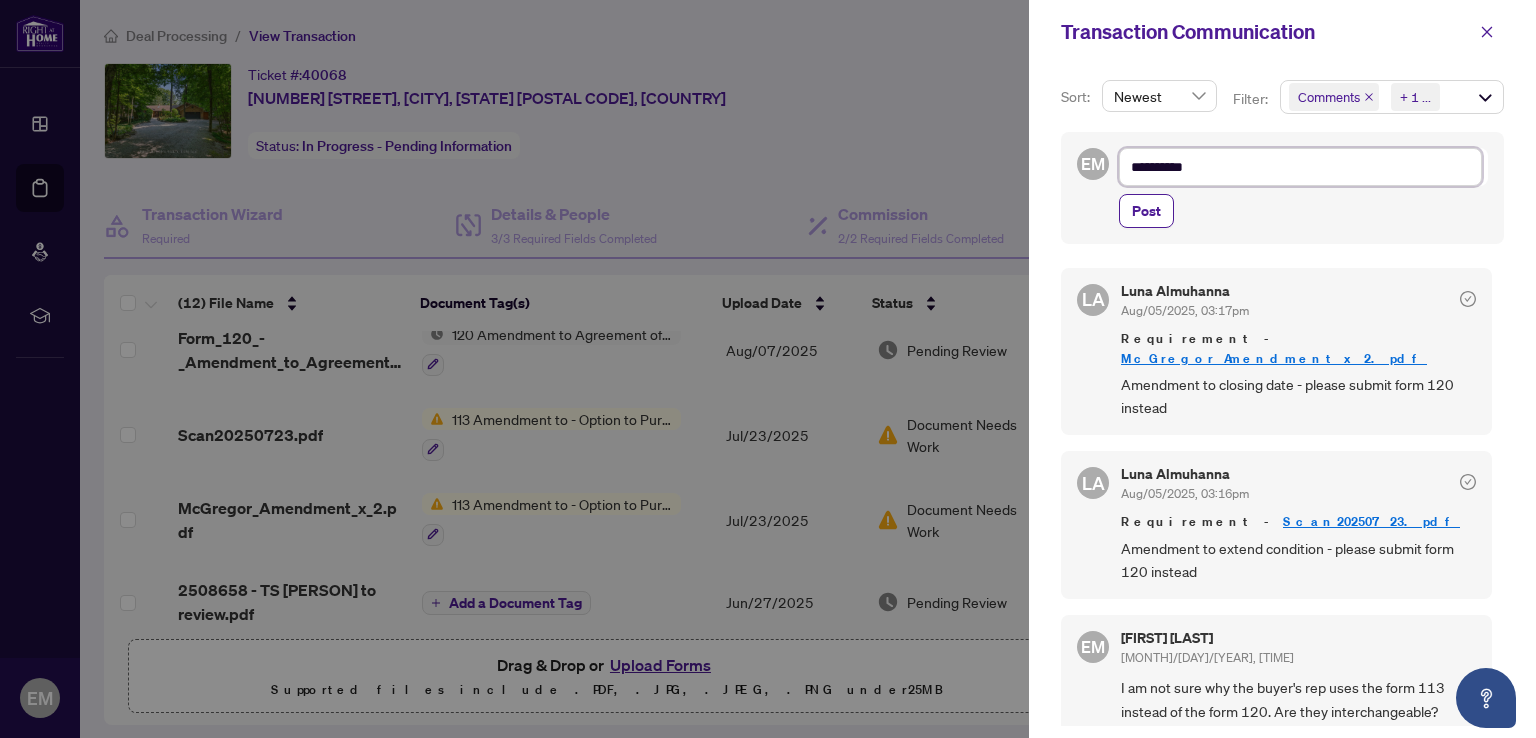 type on "**********" 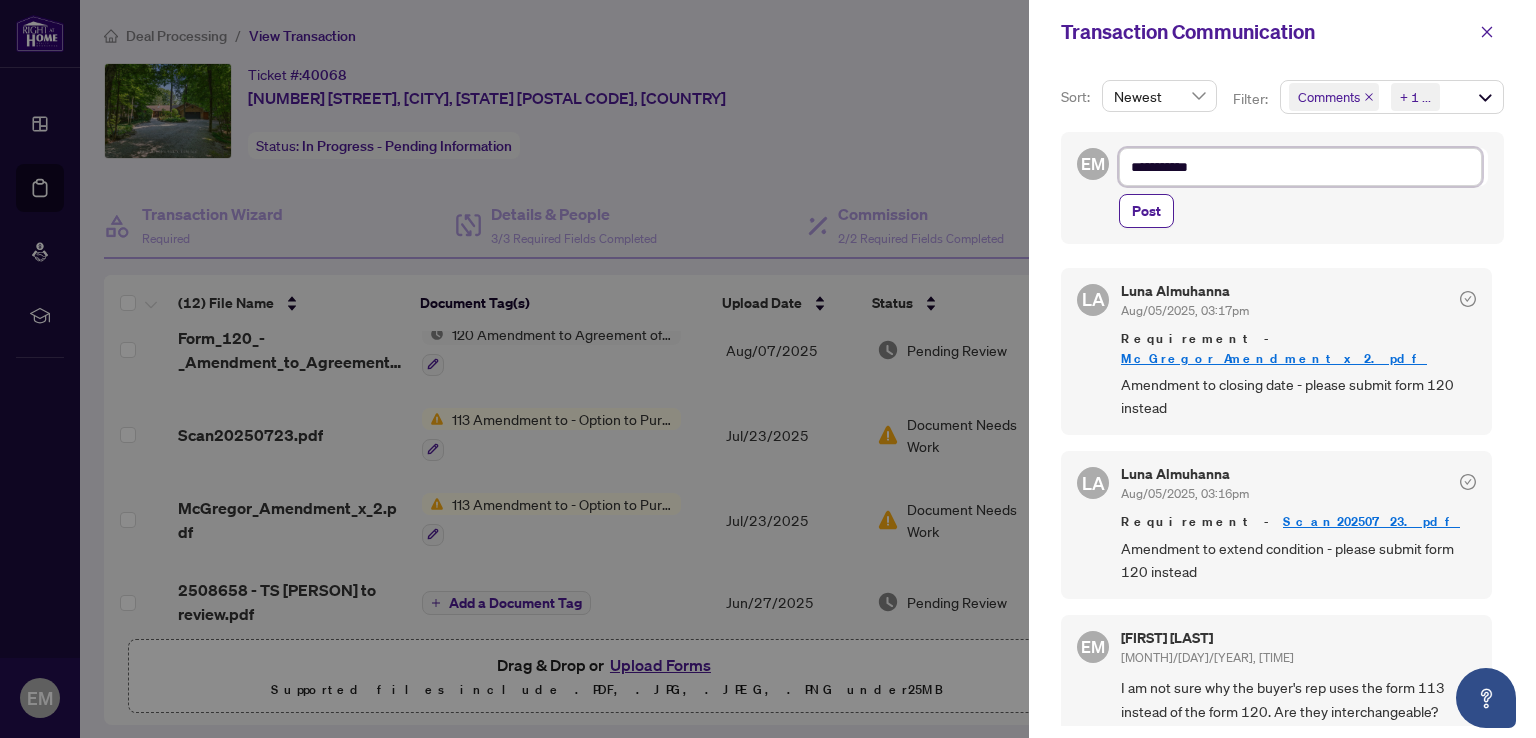 type on "**********" 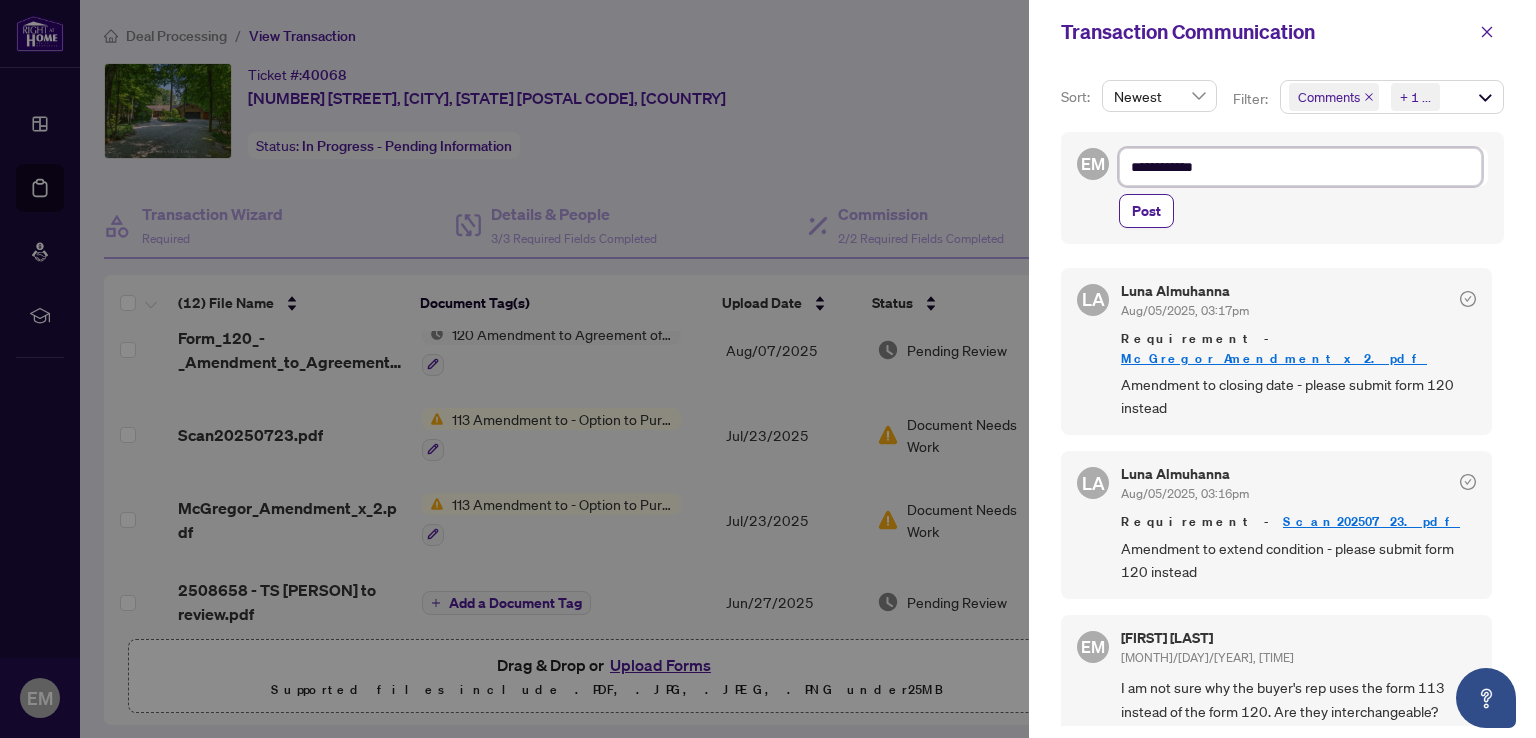type on "**********" 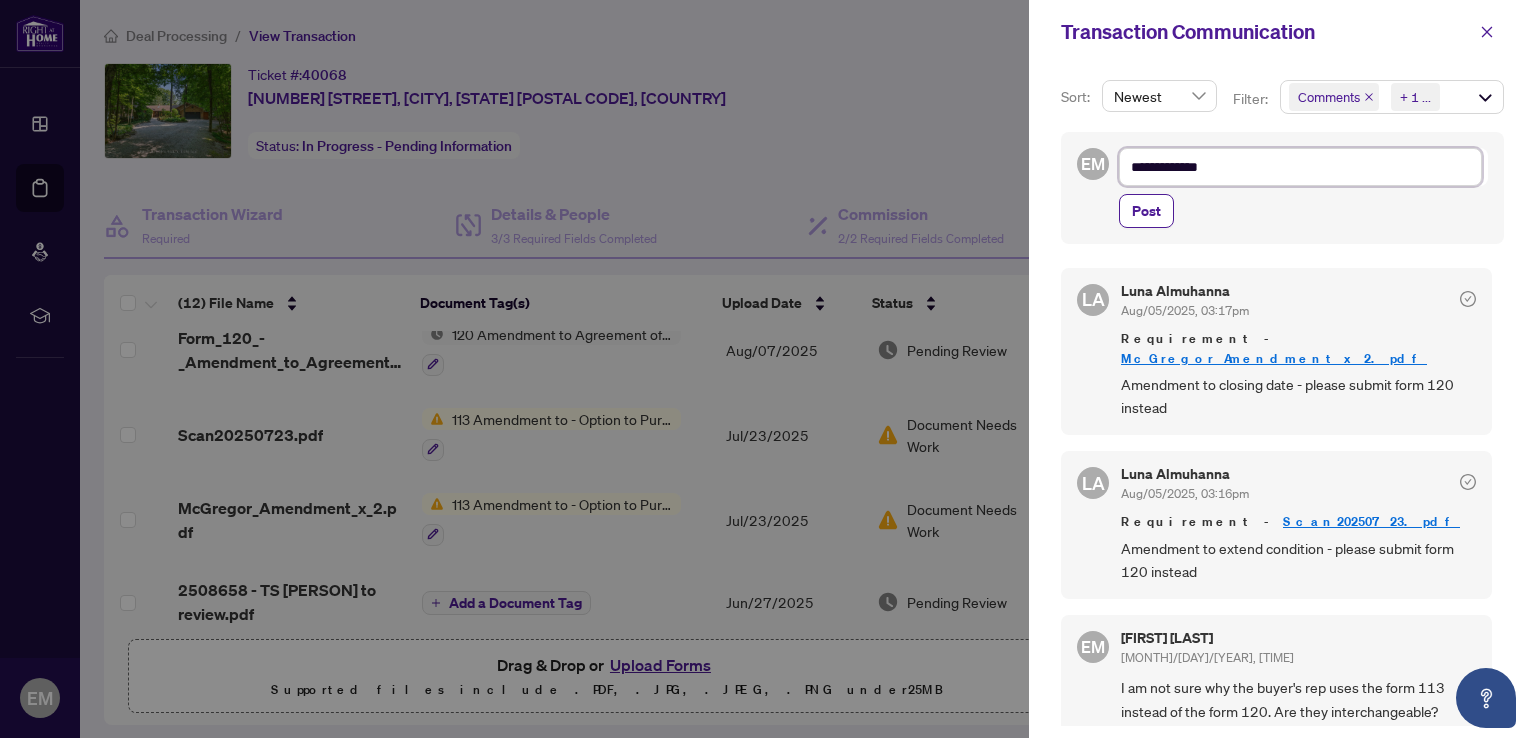 type on "**********" 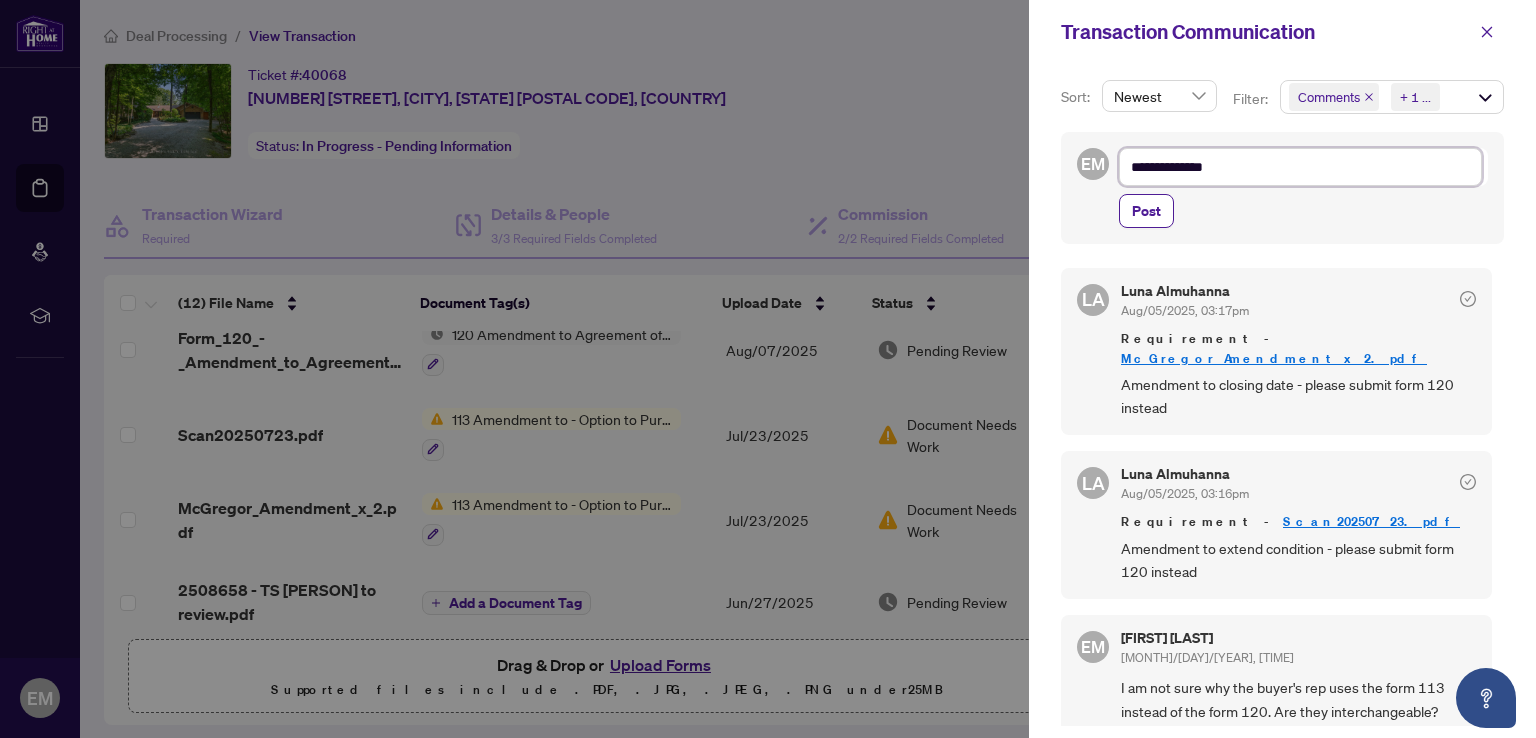 type on "**********" 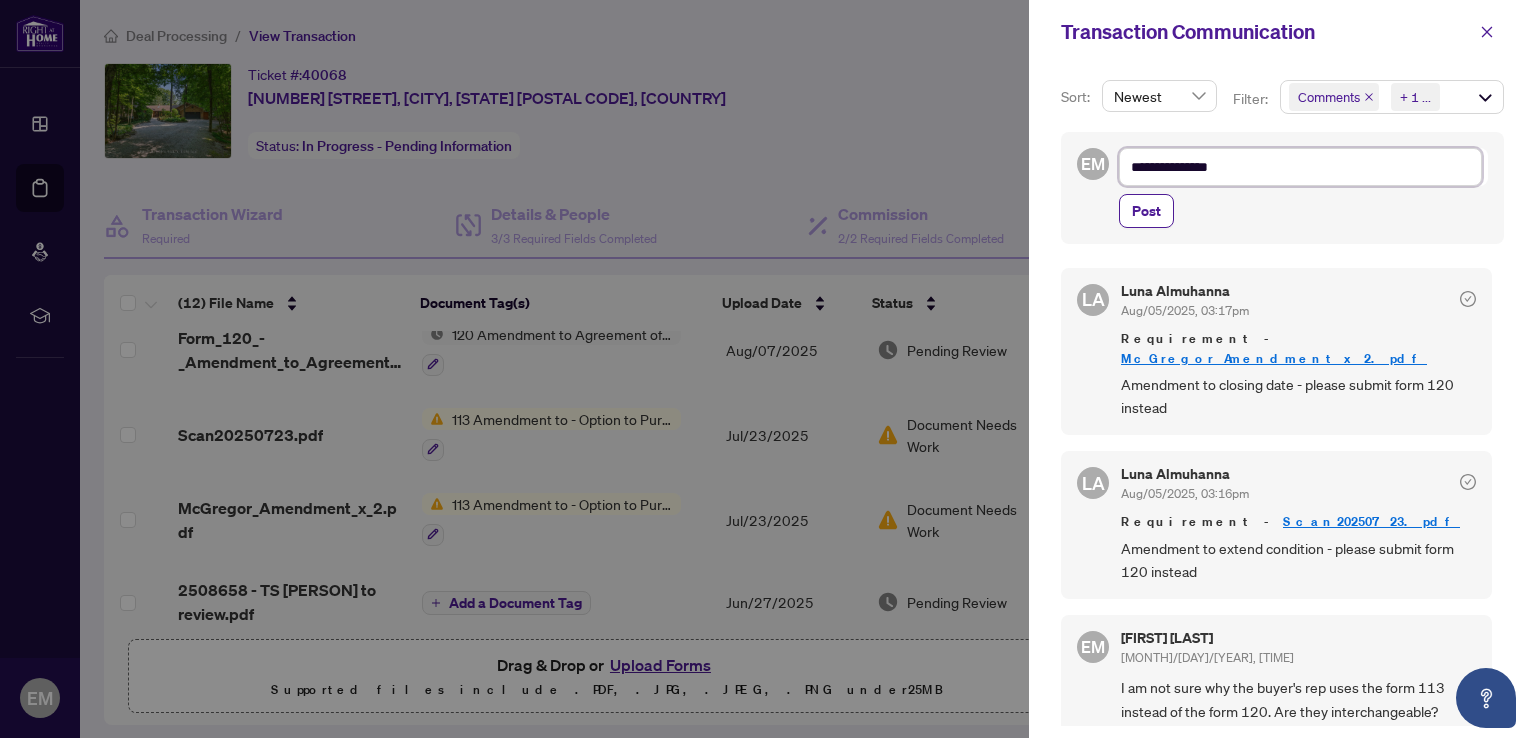 type on "**********" 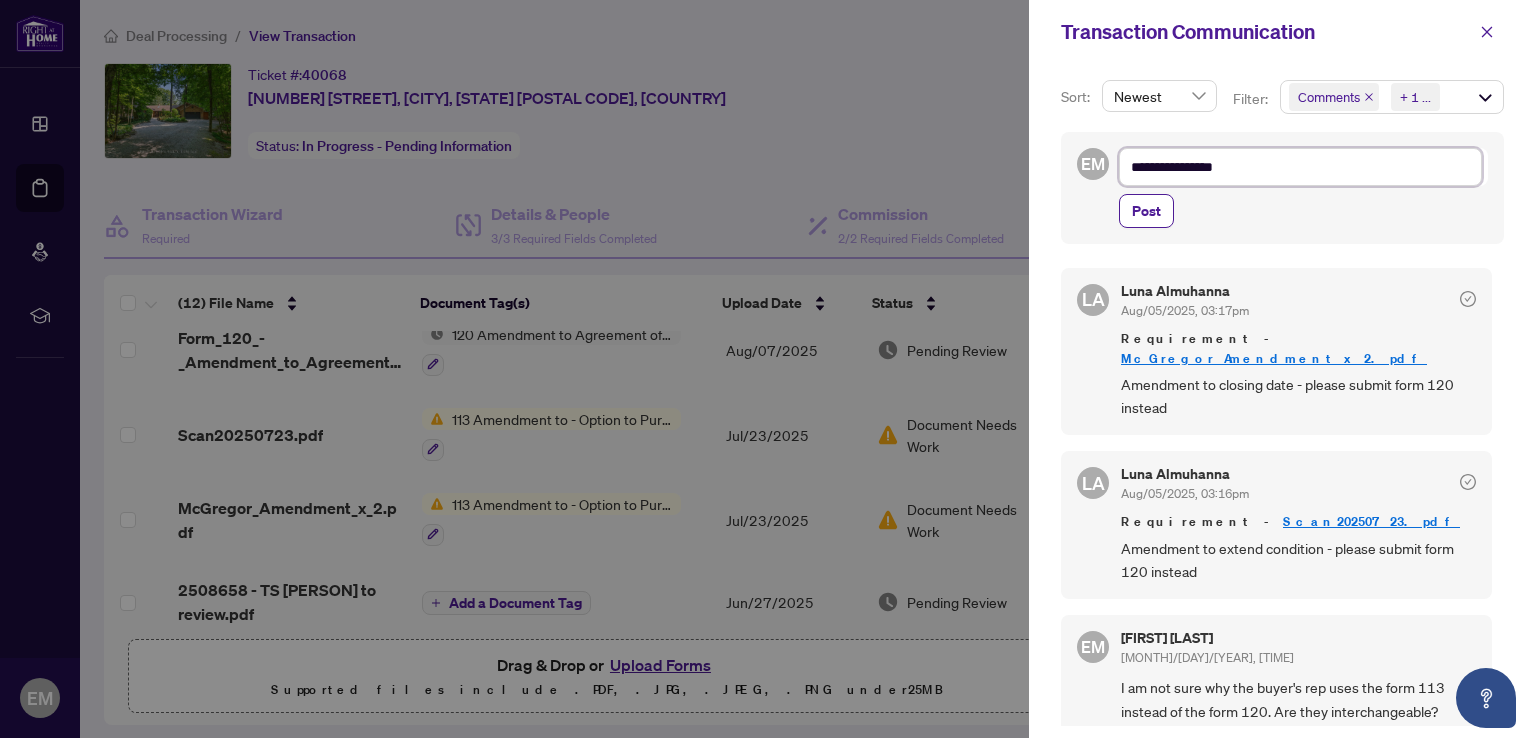 type on "**********" 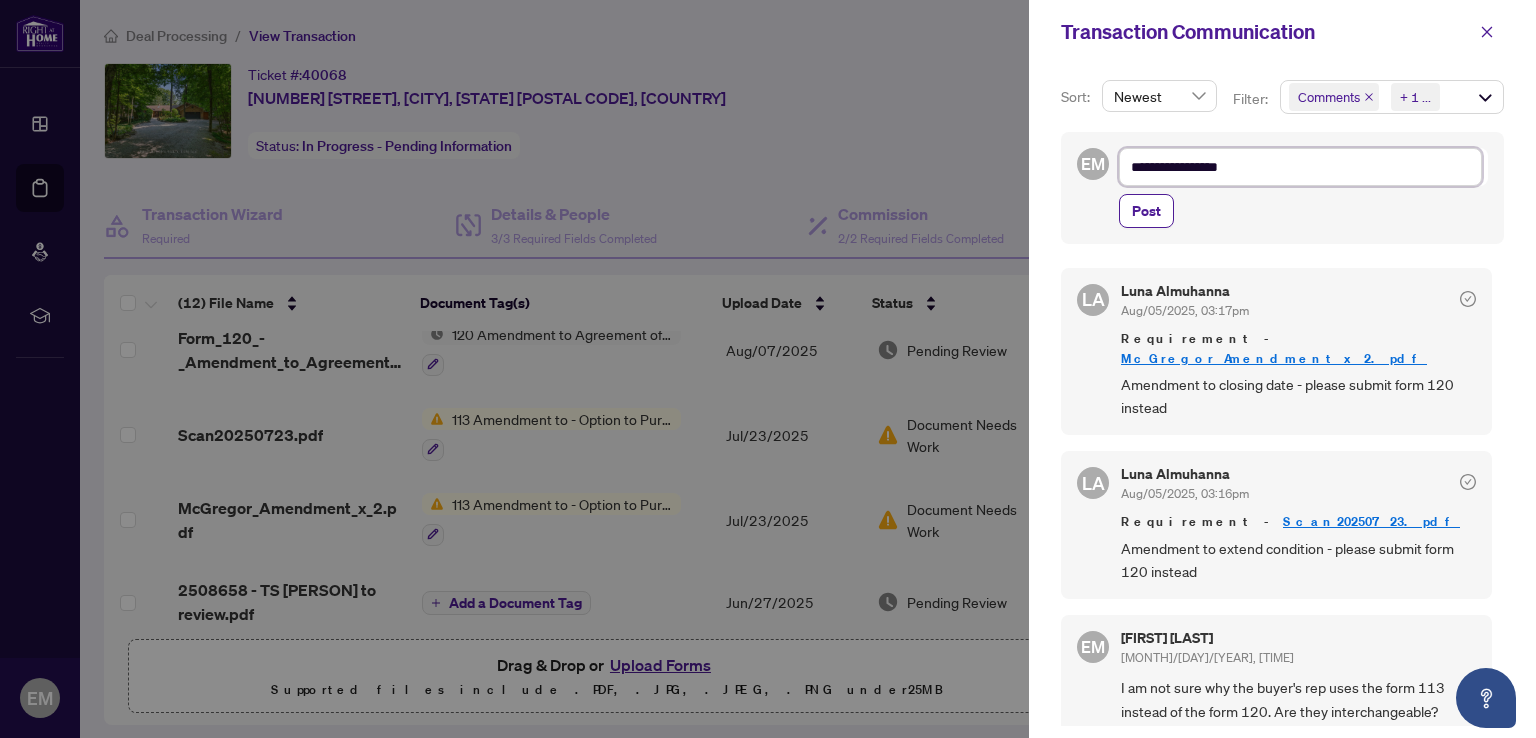 type on "**********" 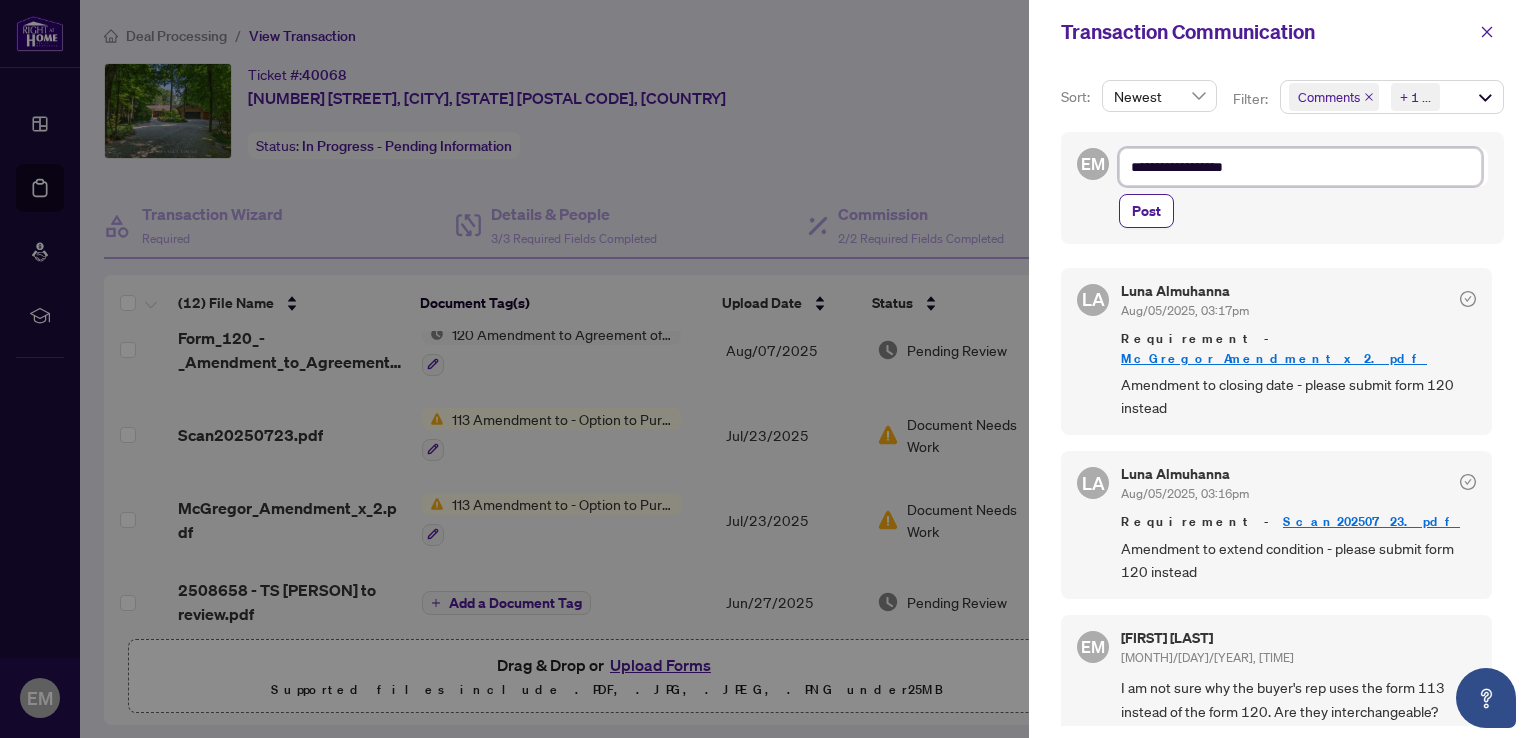 type on "**********" 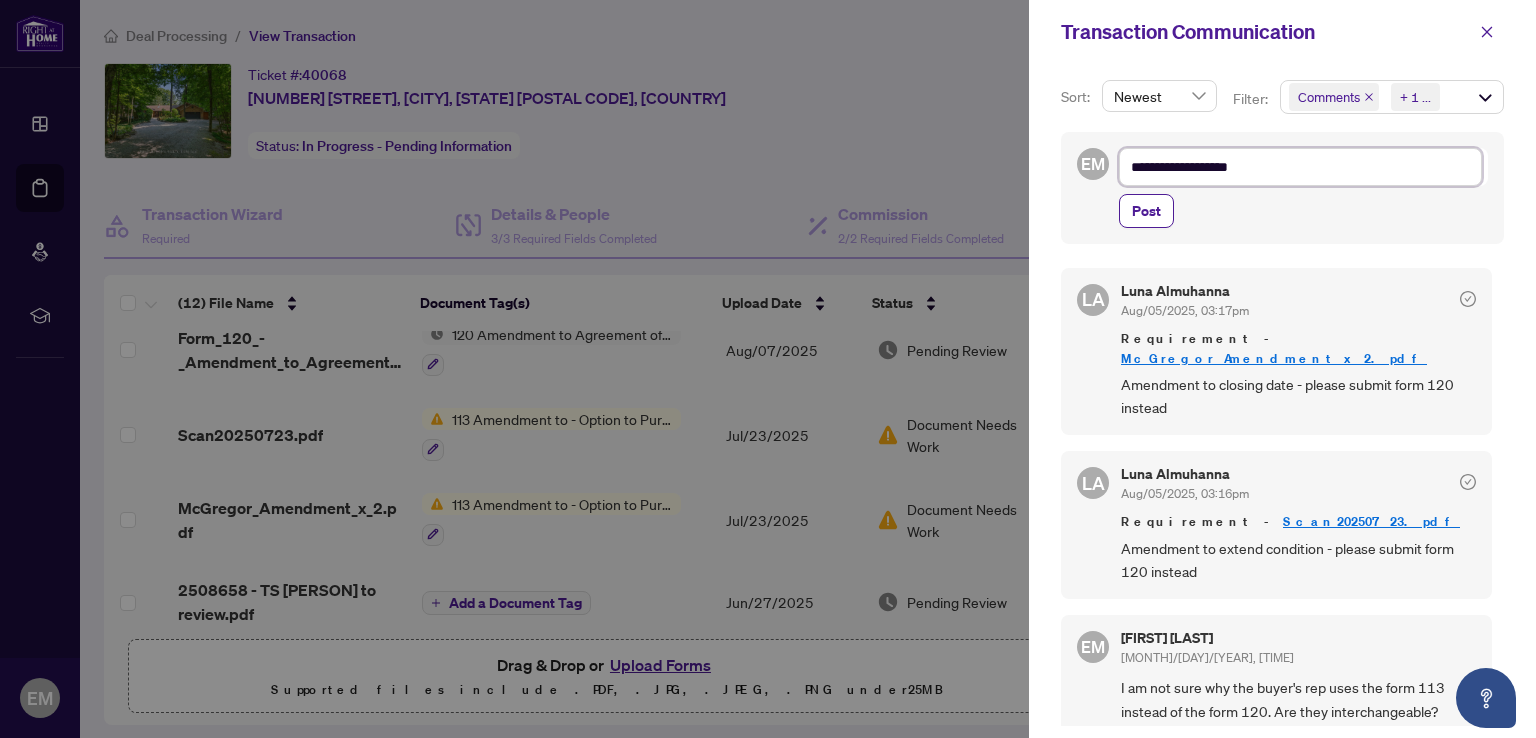 type on "**********" 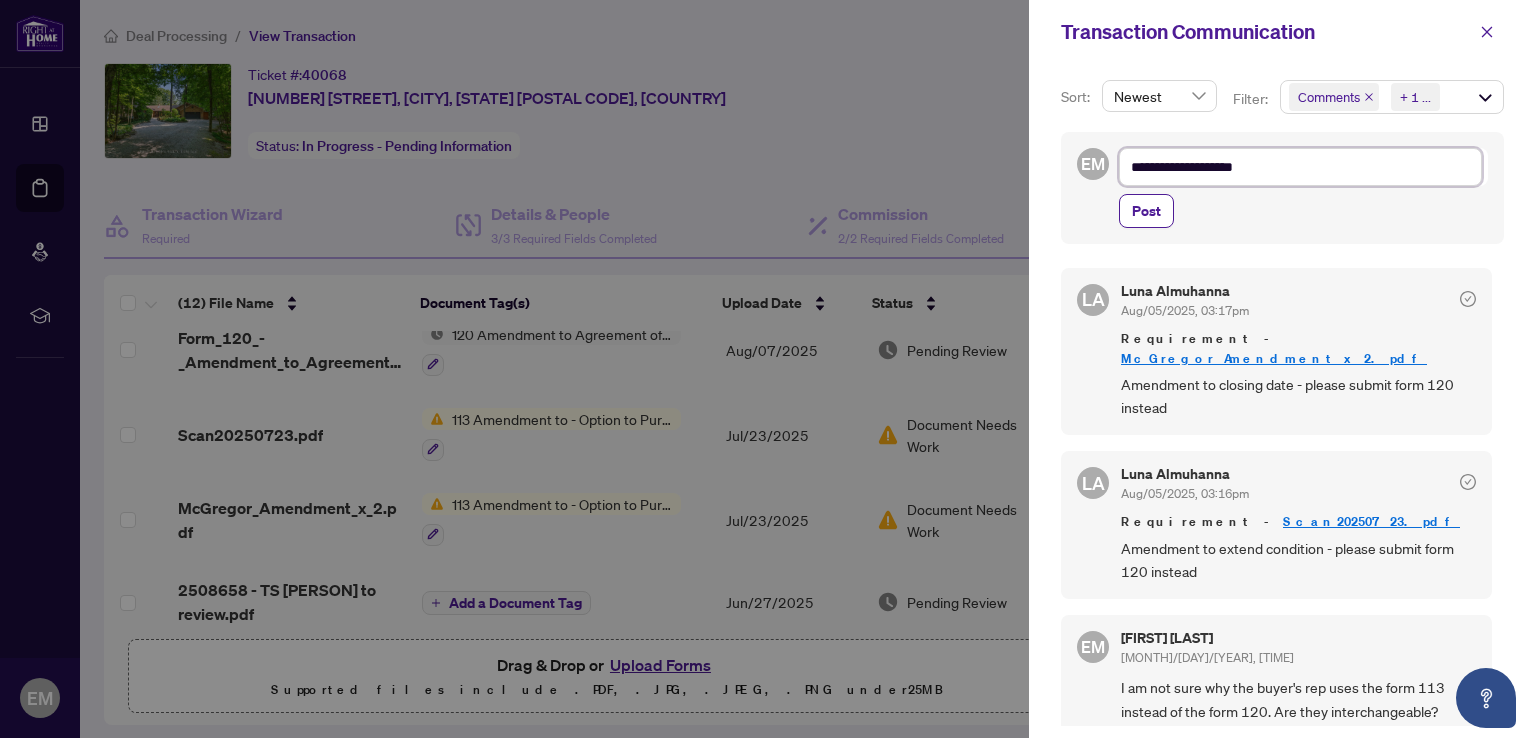type on "**********" 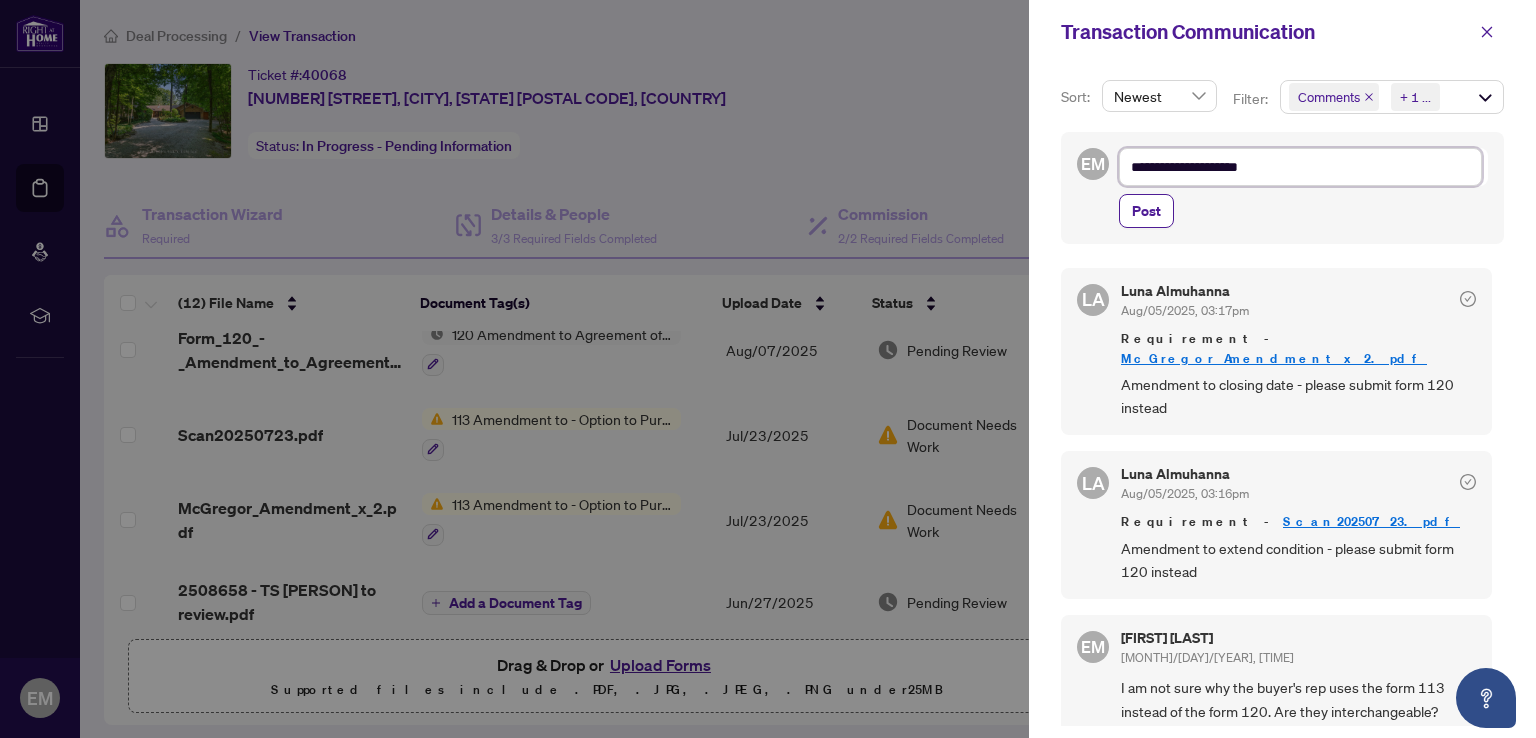 type on "**********" 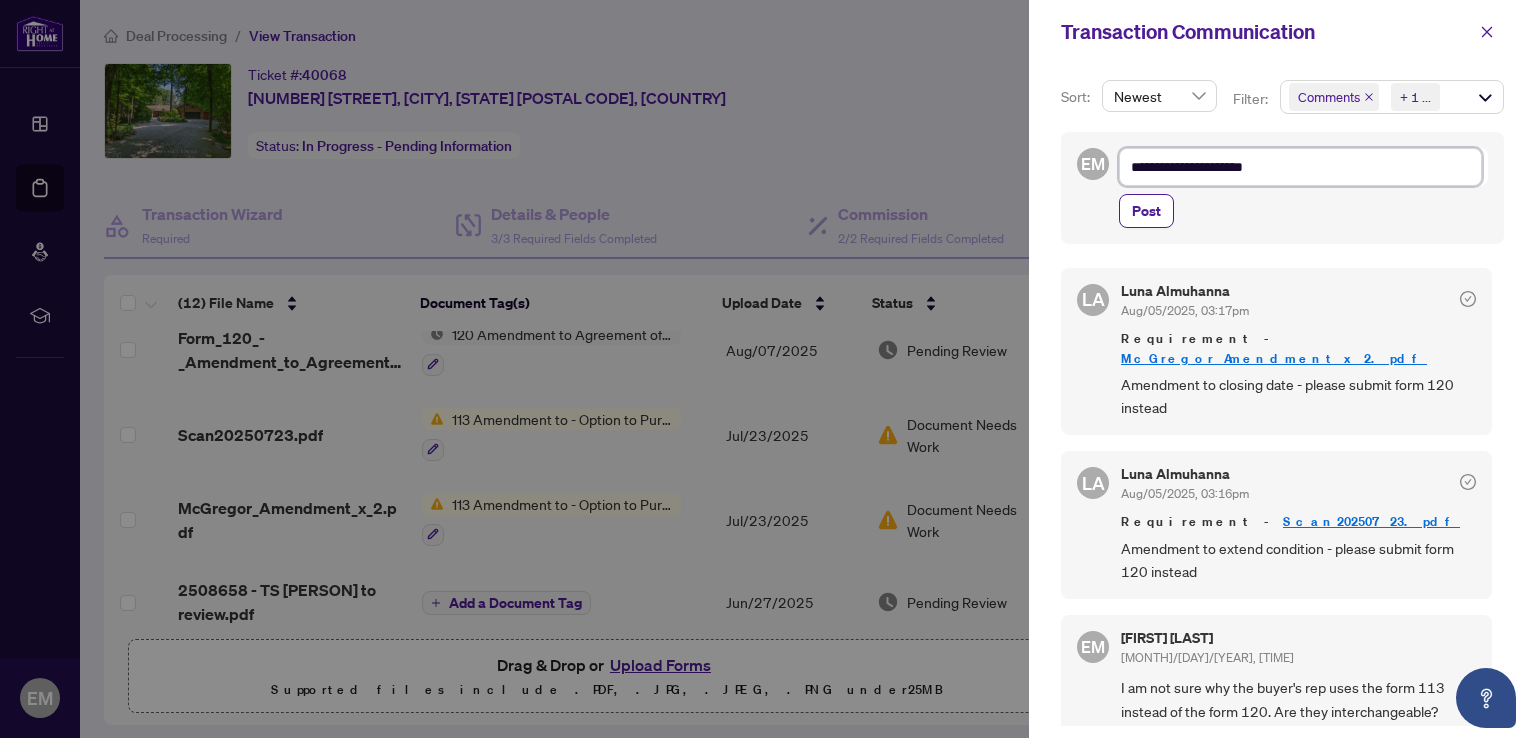 type on "**********" 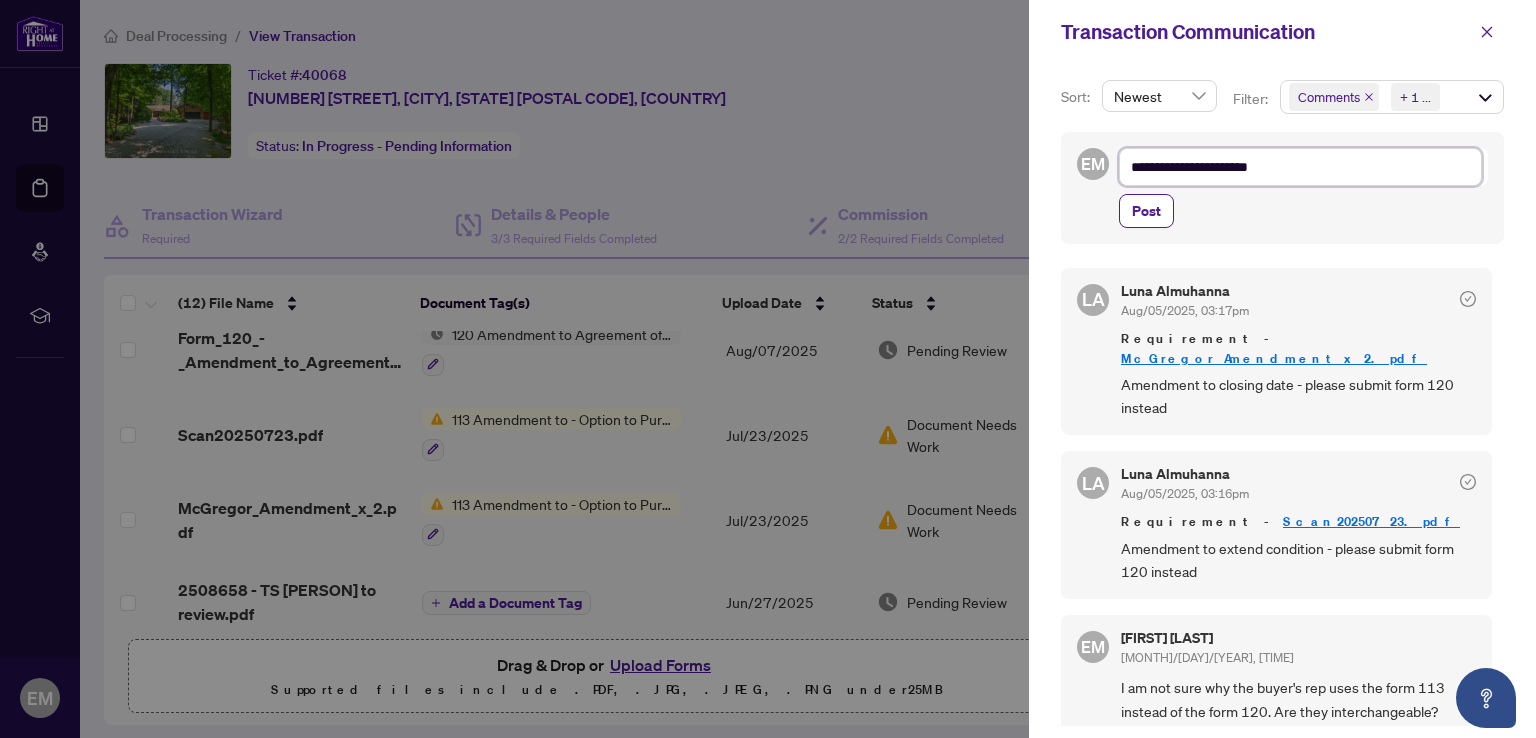 type on "**********" 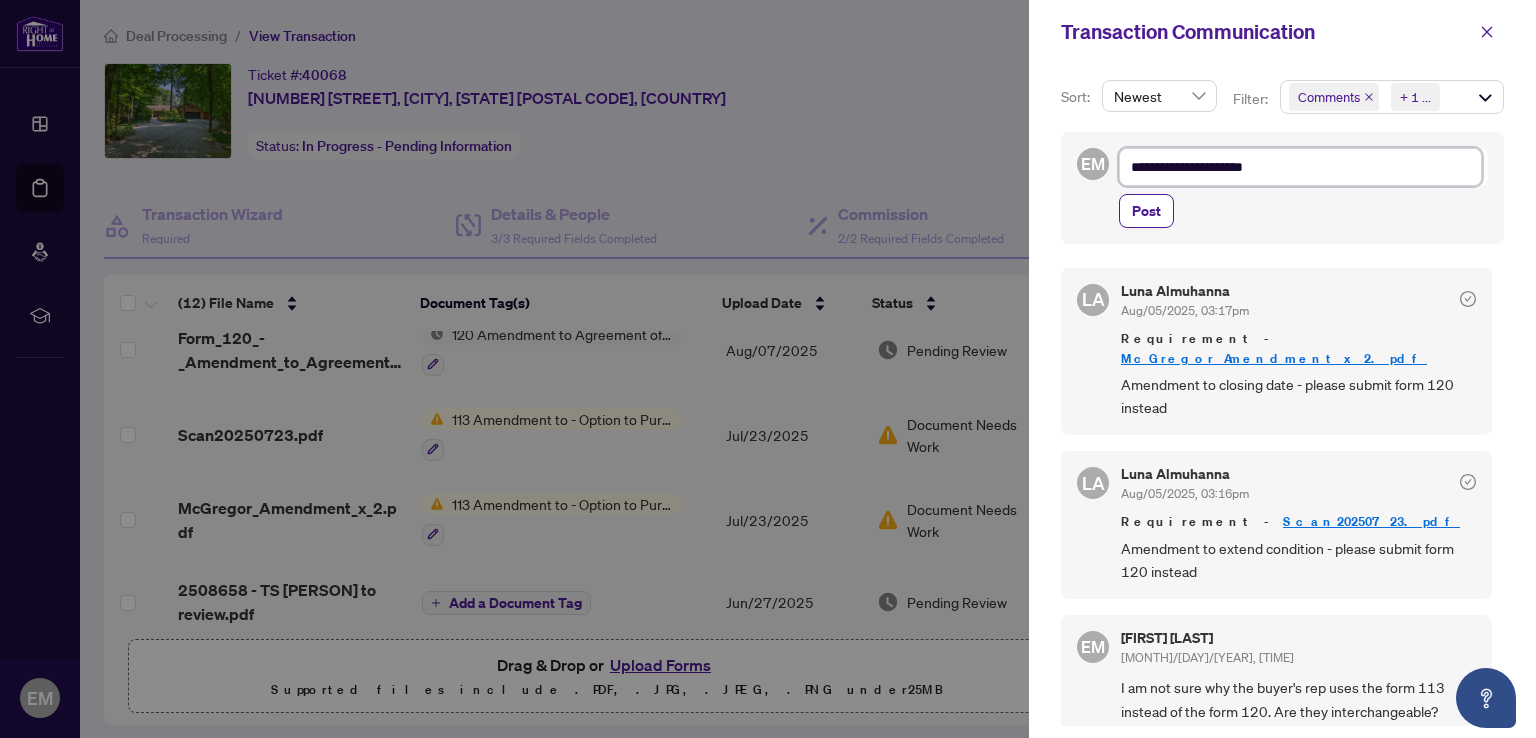 type on "**********" 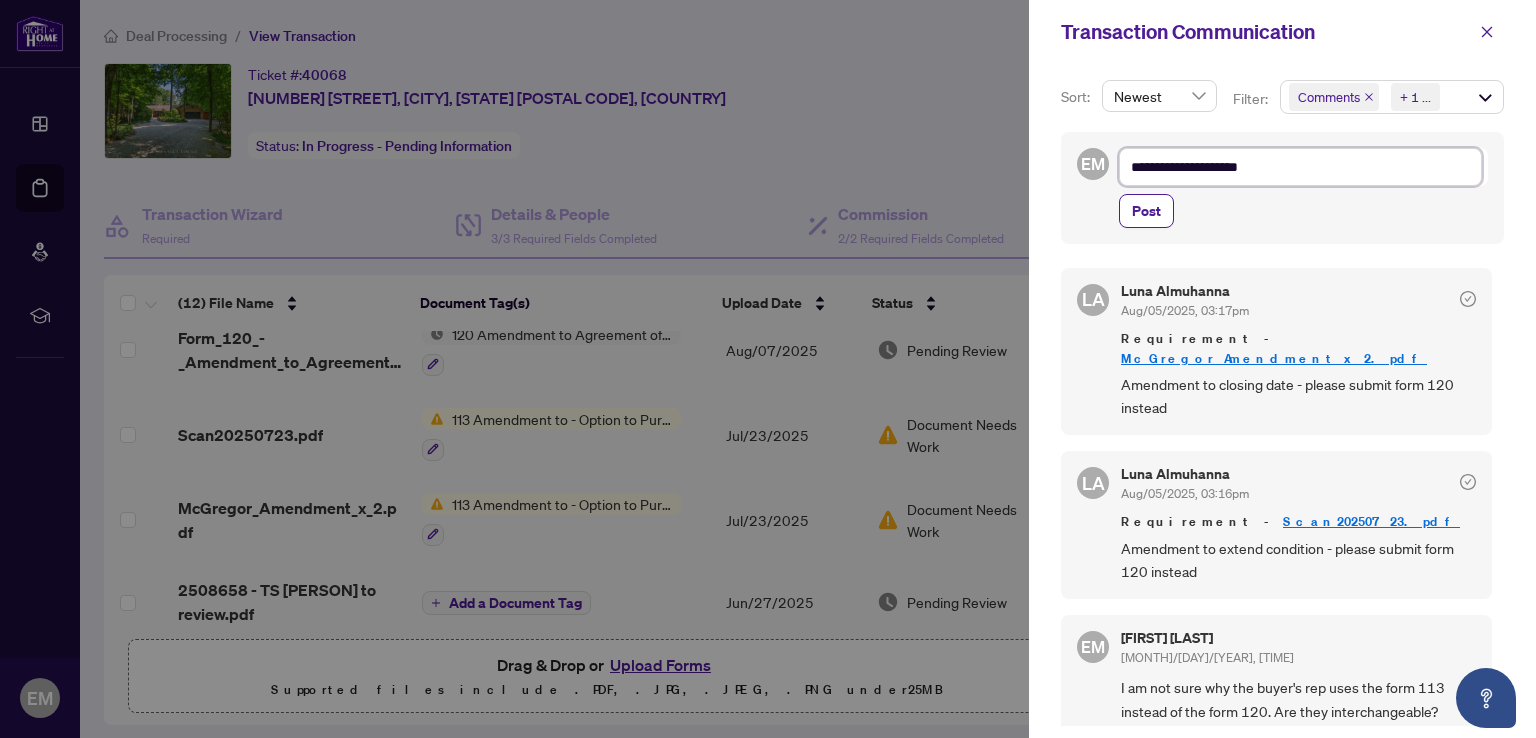 type on "**********" 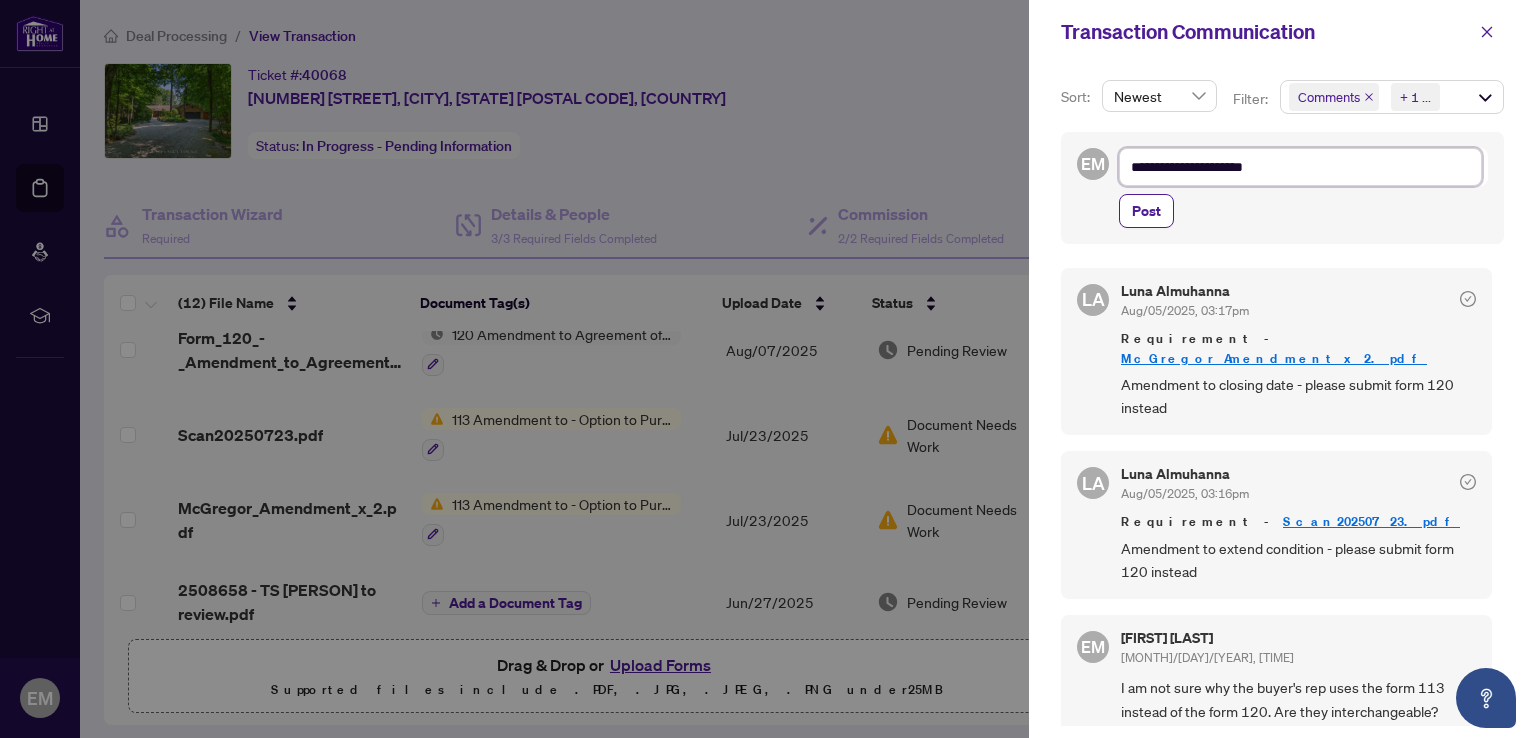 type on "**********" 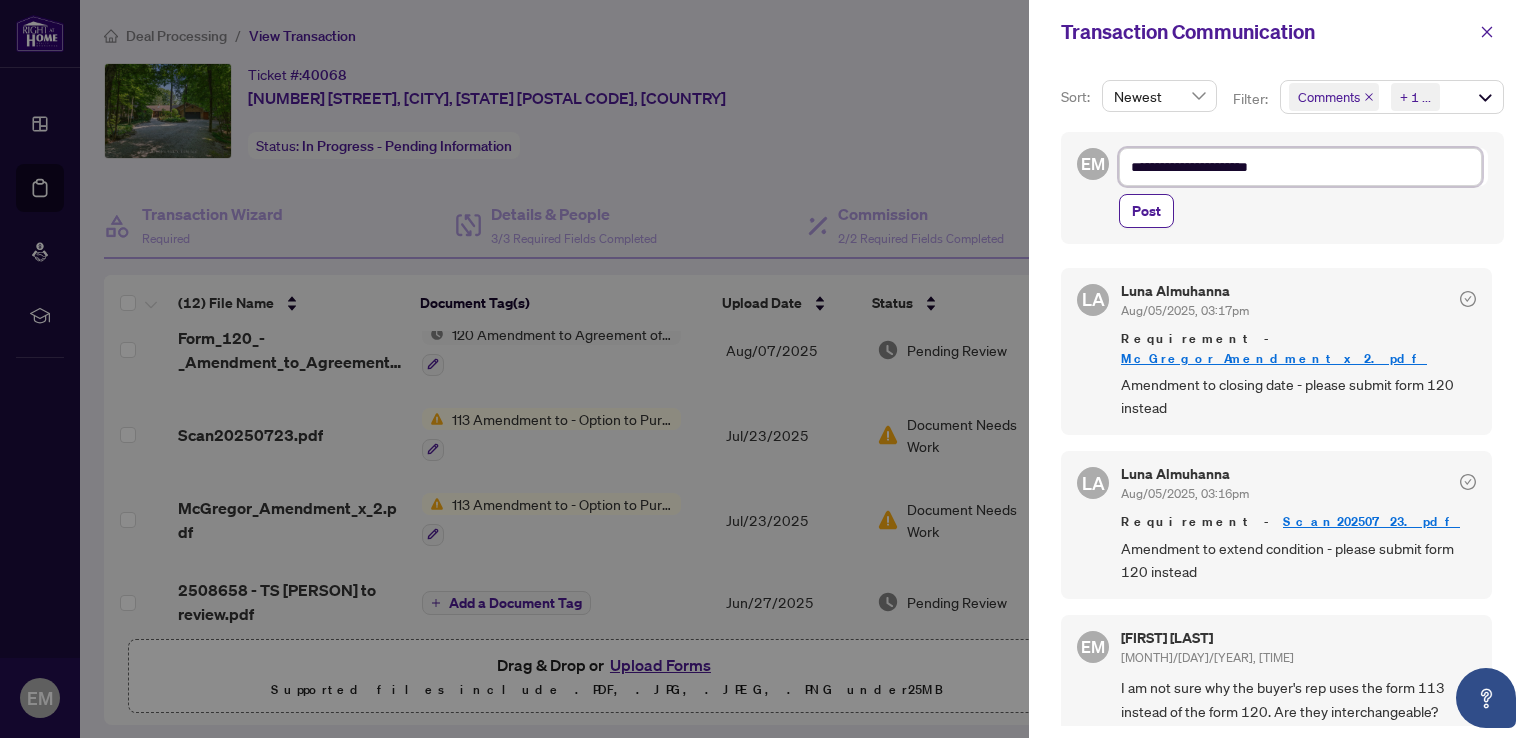 type on "**********" 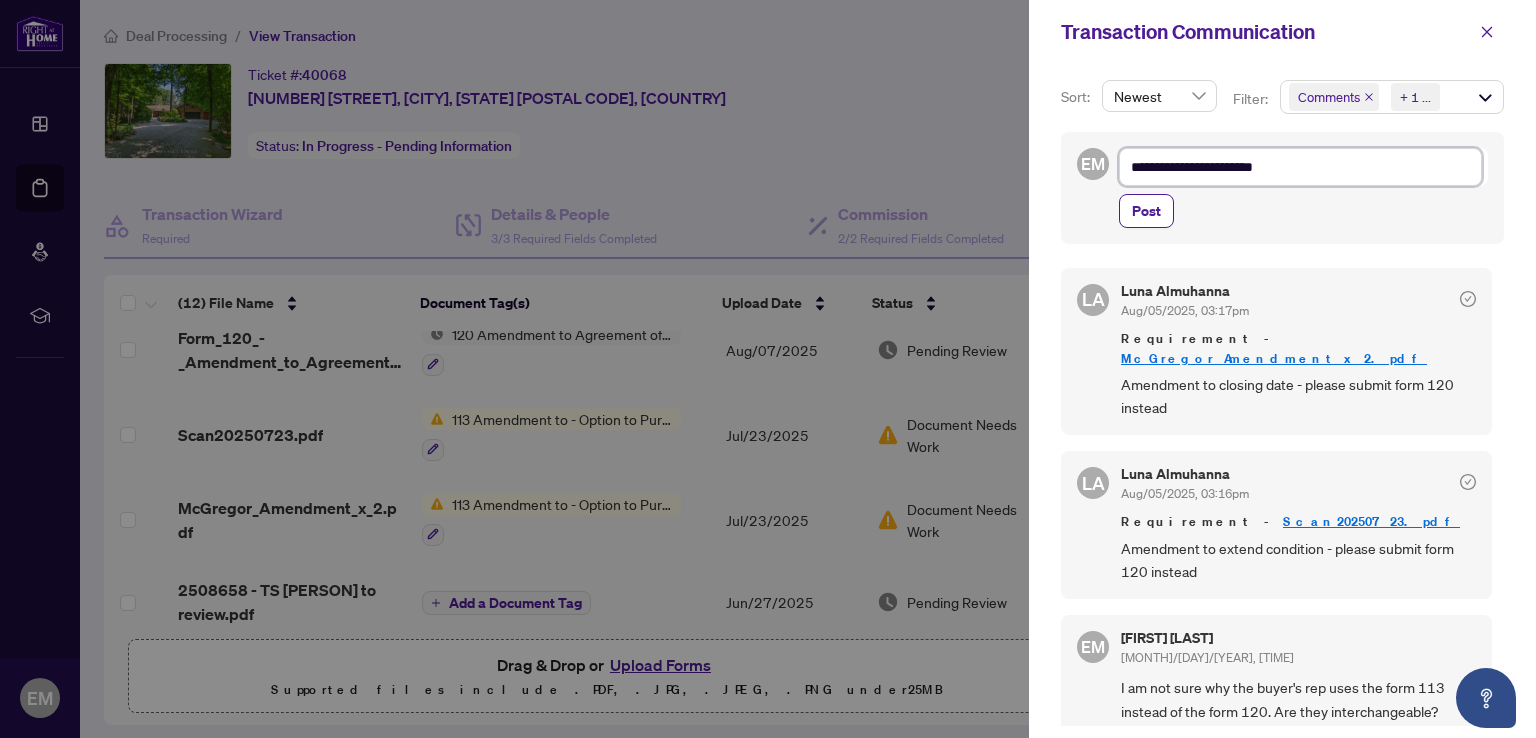 type on "**********" 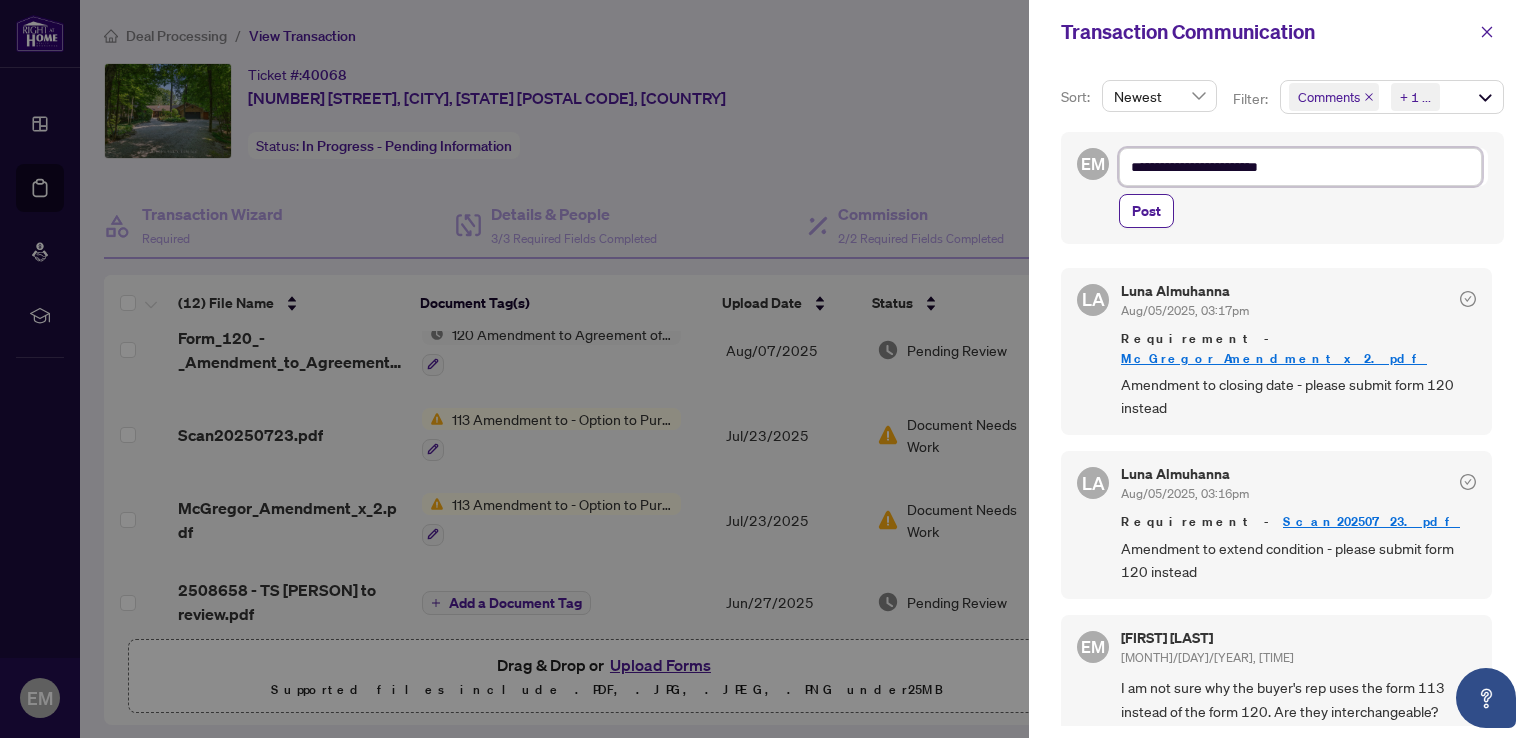 type on "**********" 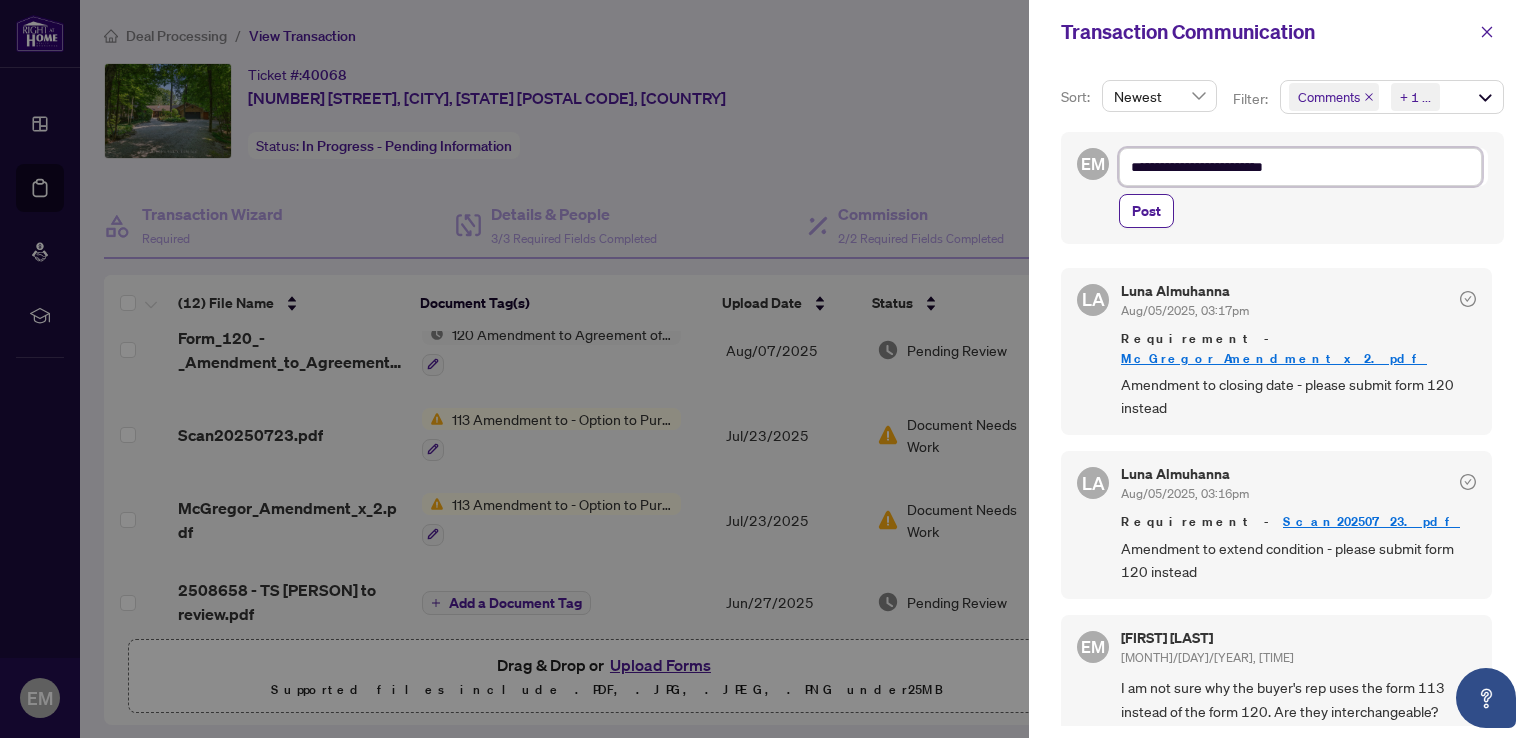 type on "**********" 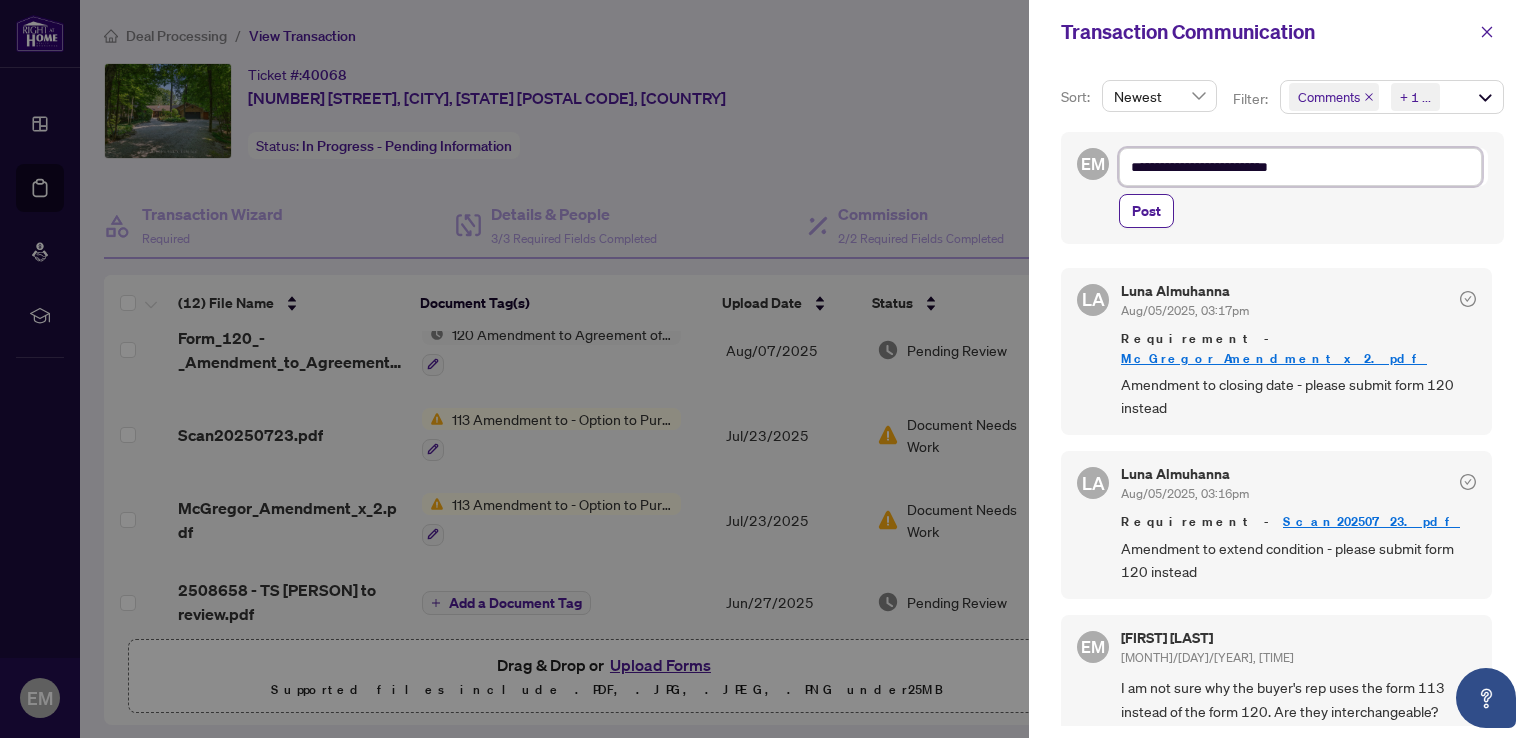 type on "**********" 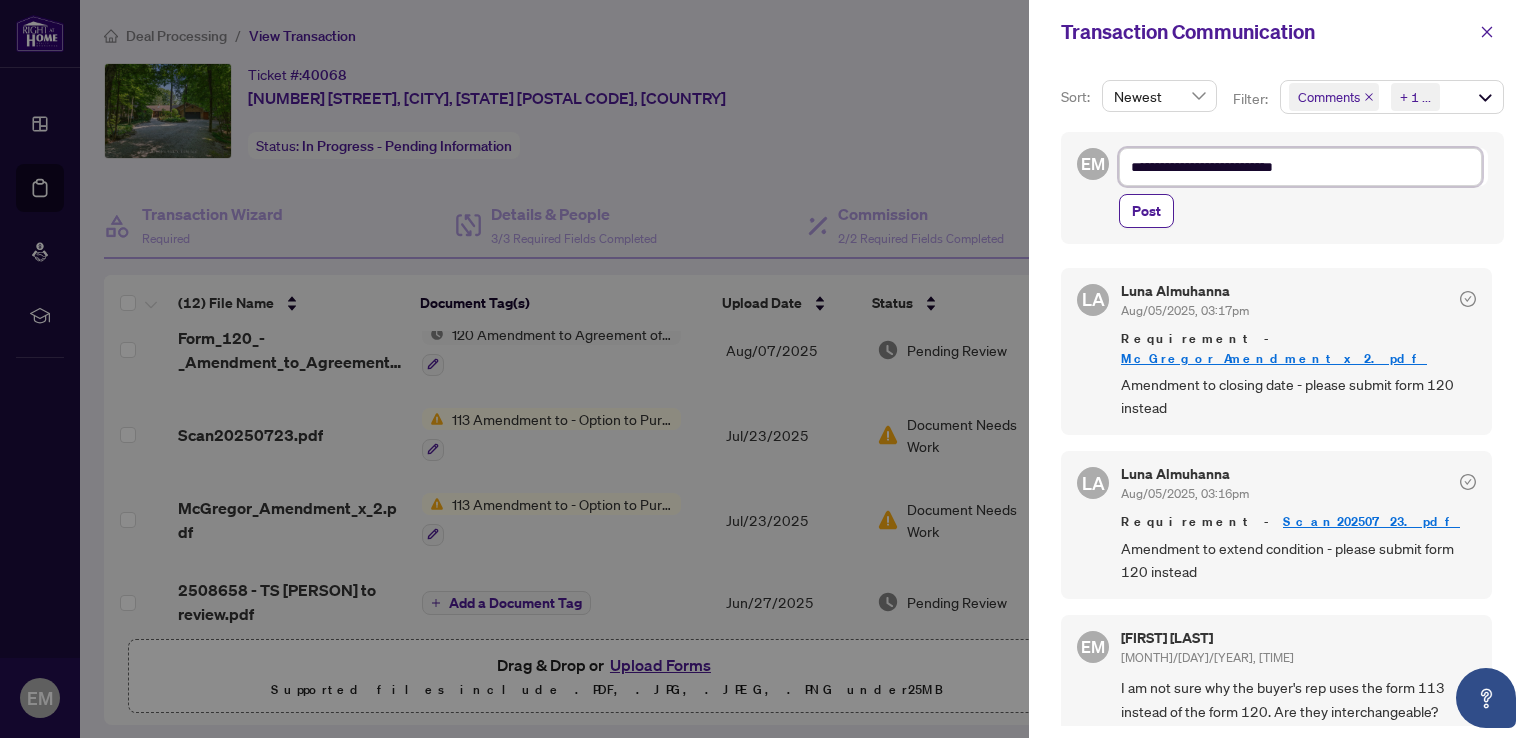 type on "**********" 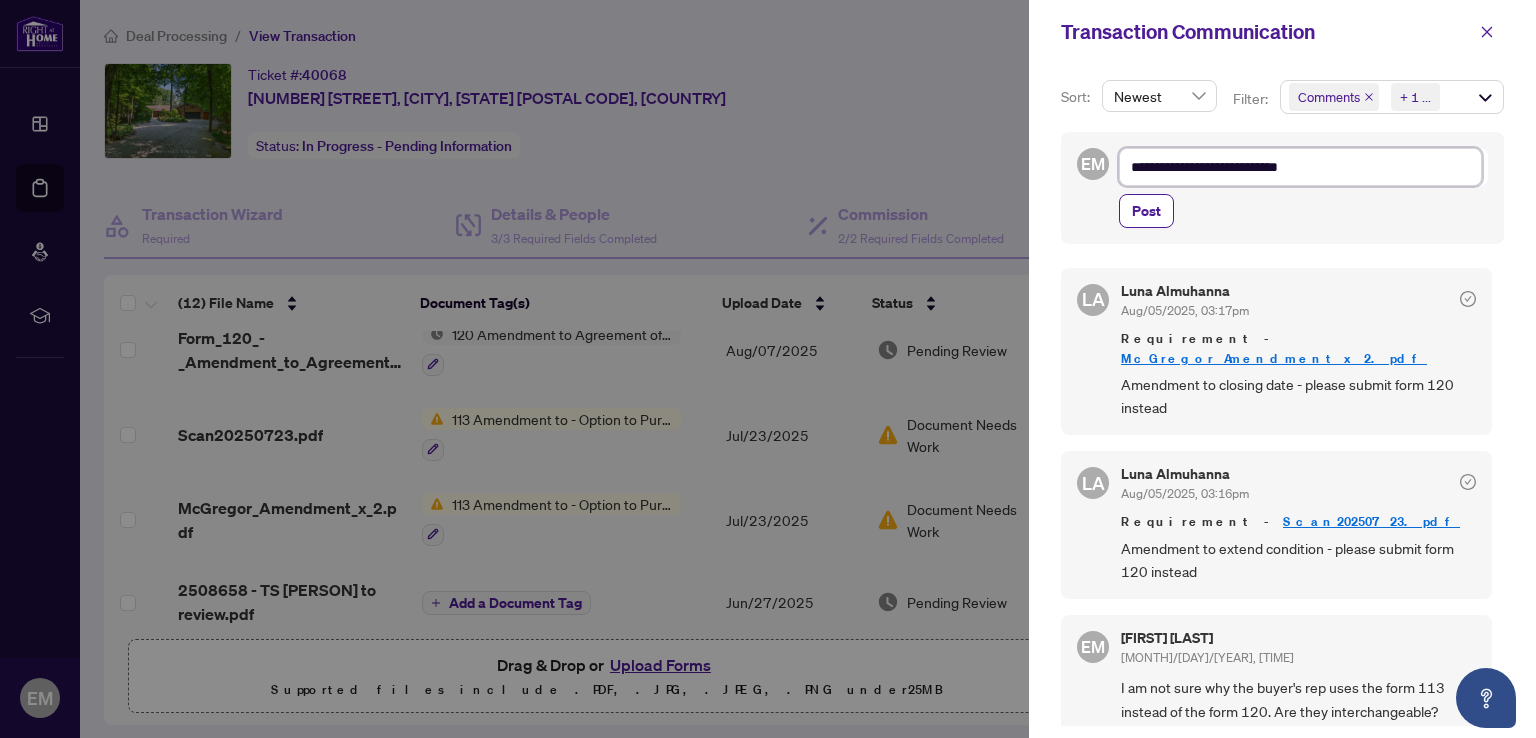 type on "**********" 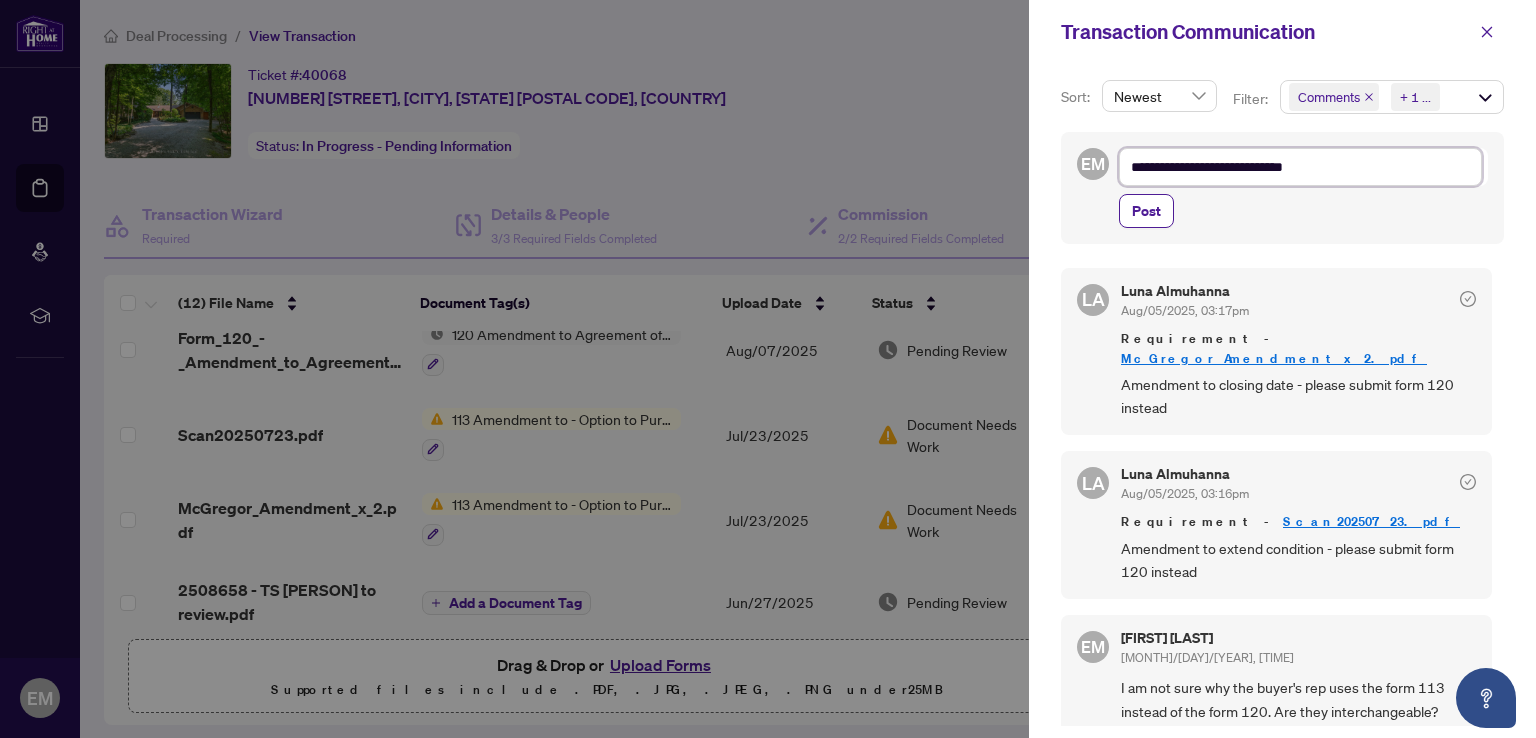 type on "**********" 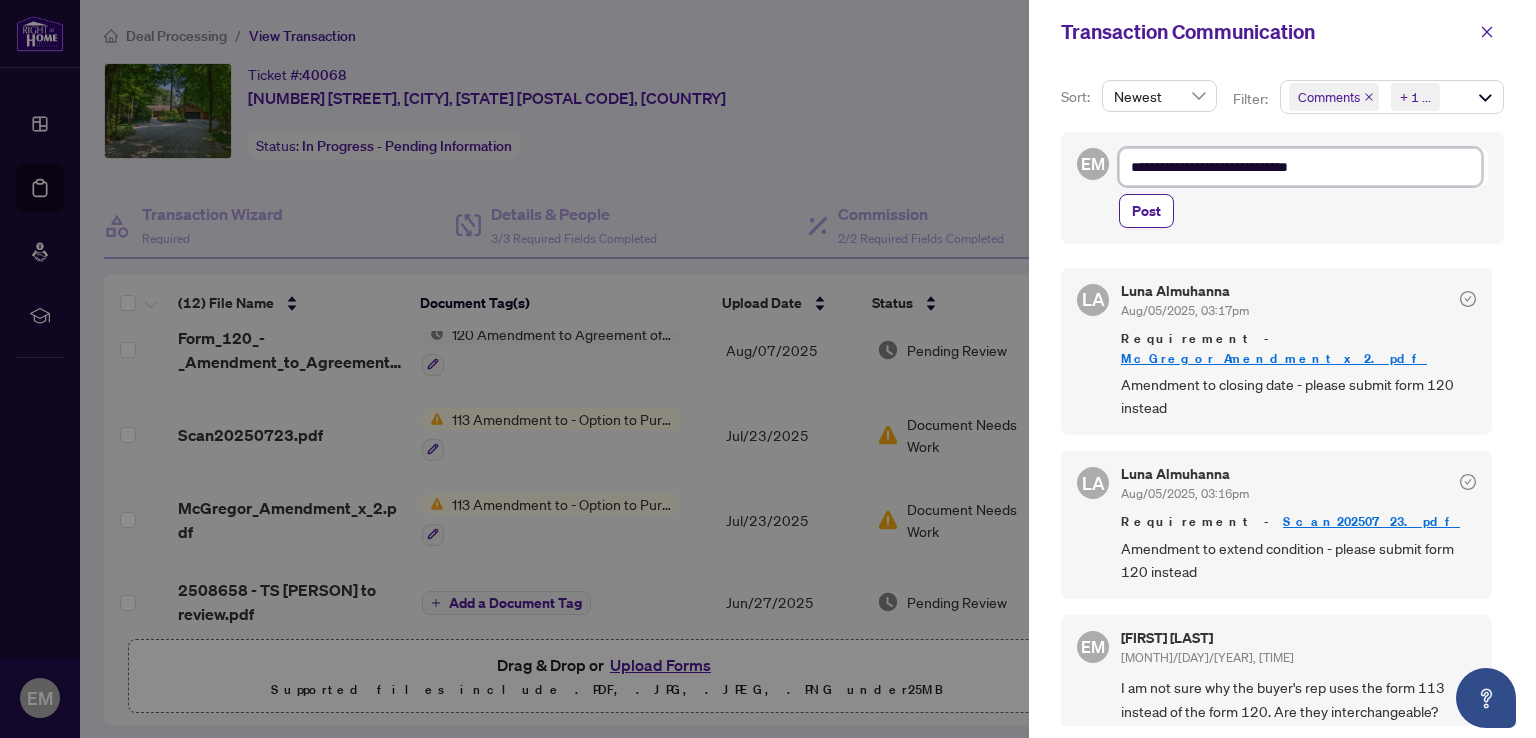 type on "**********" 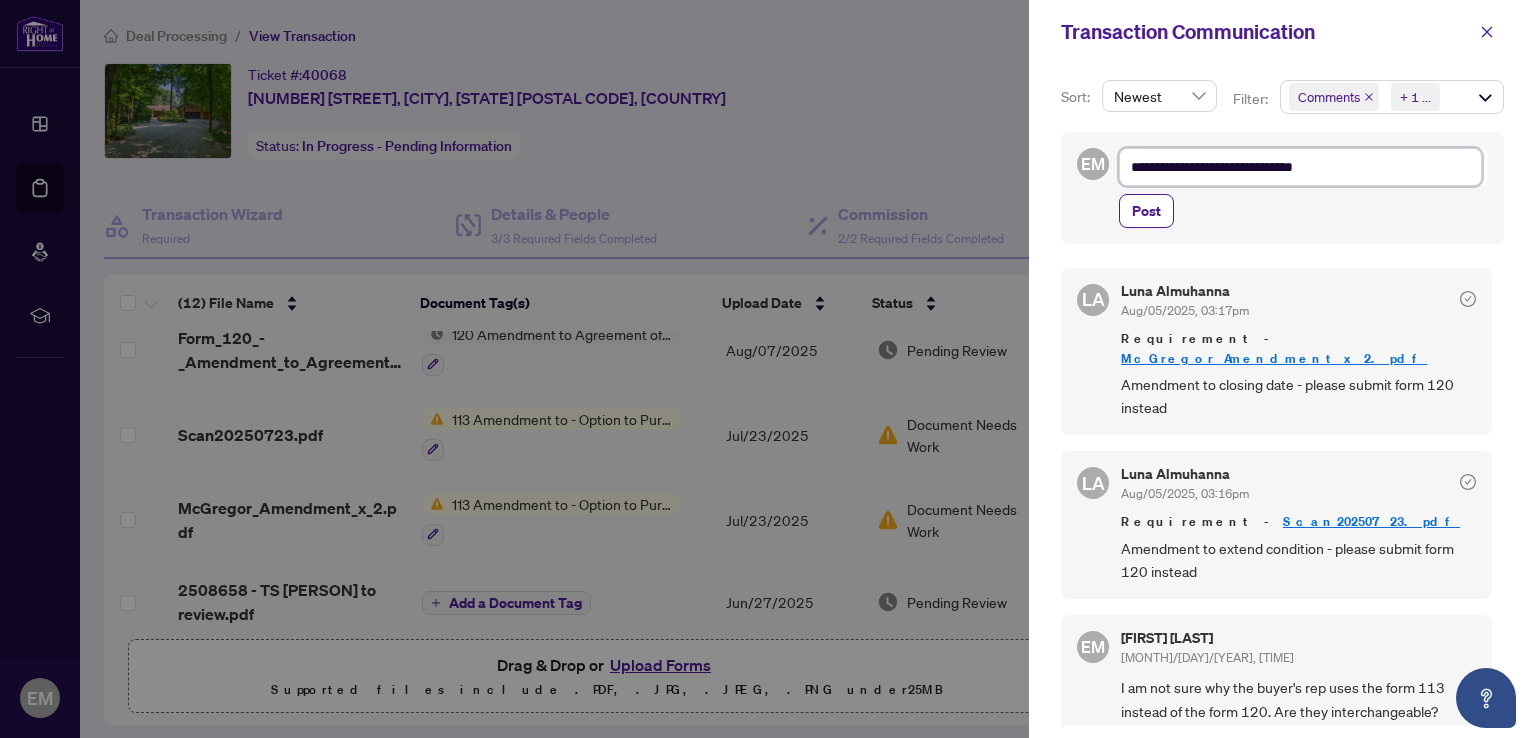 type on "**********" 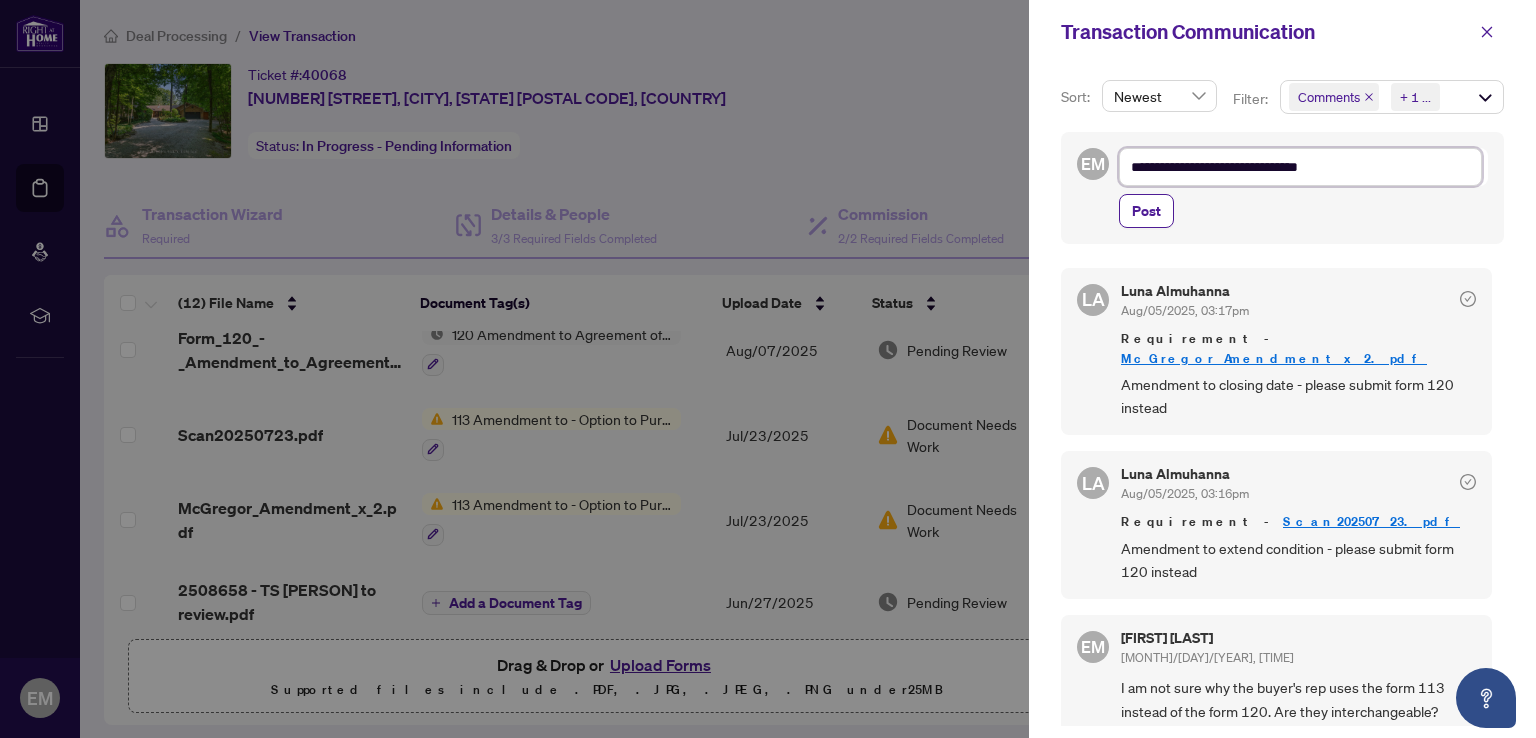 type on "**********" 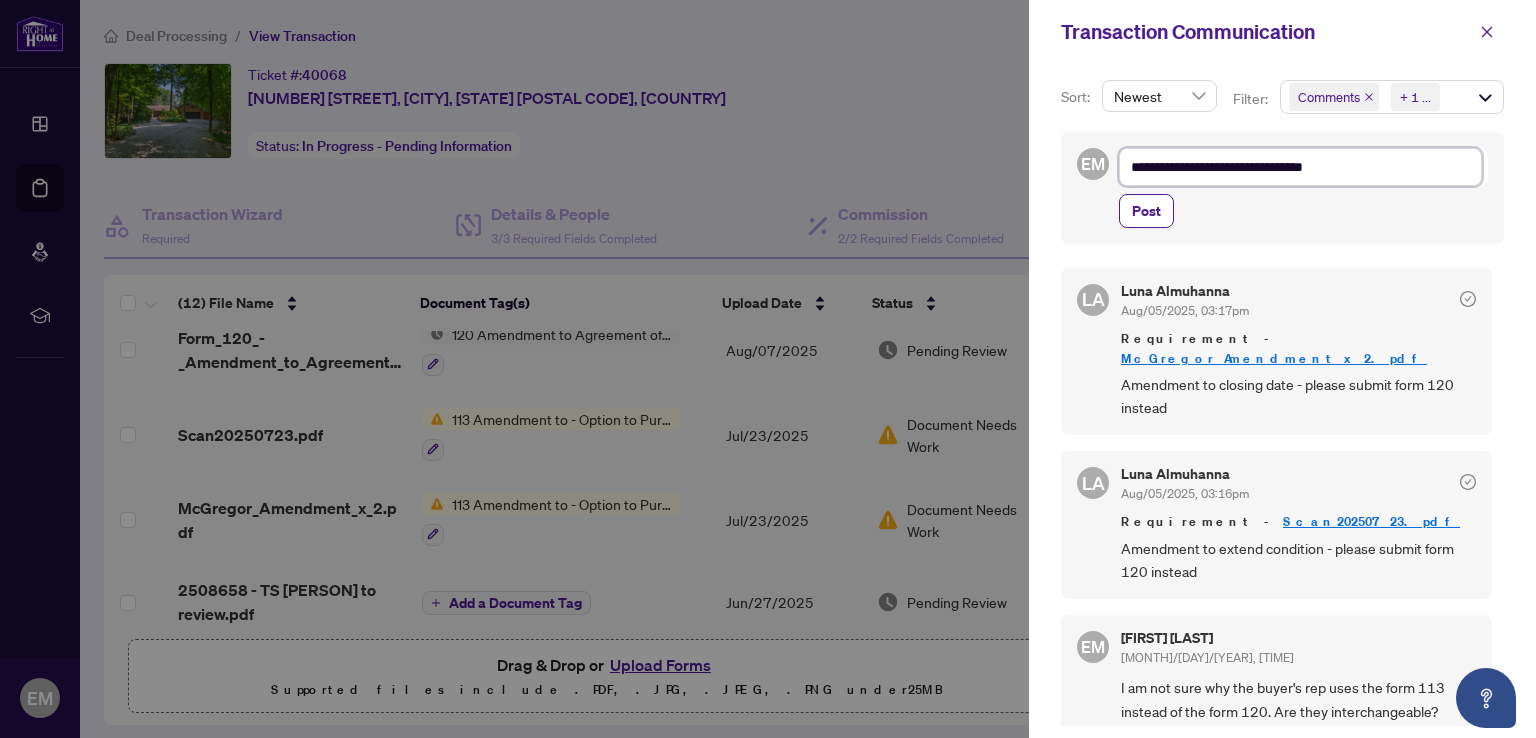 type on "**********" 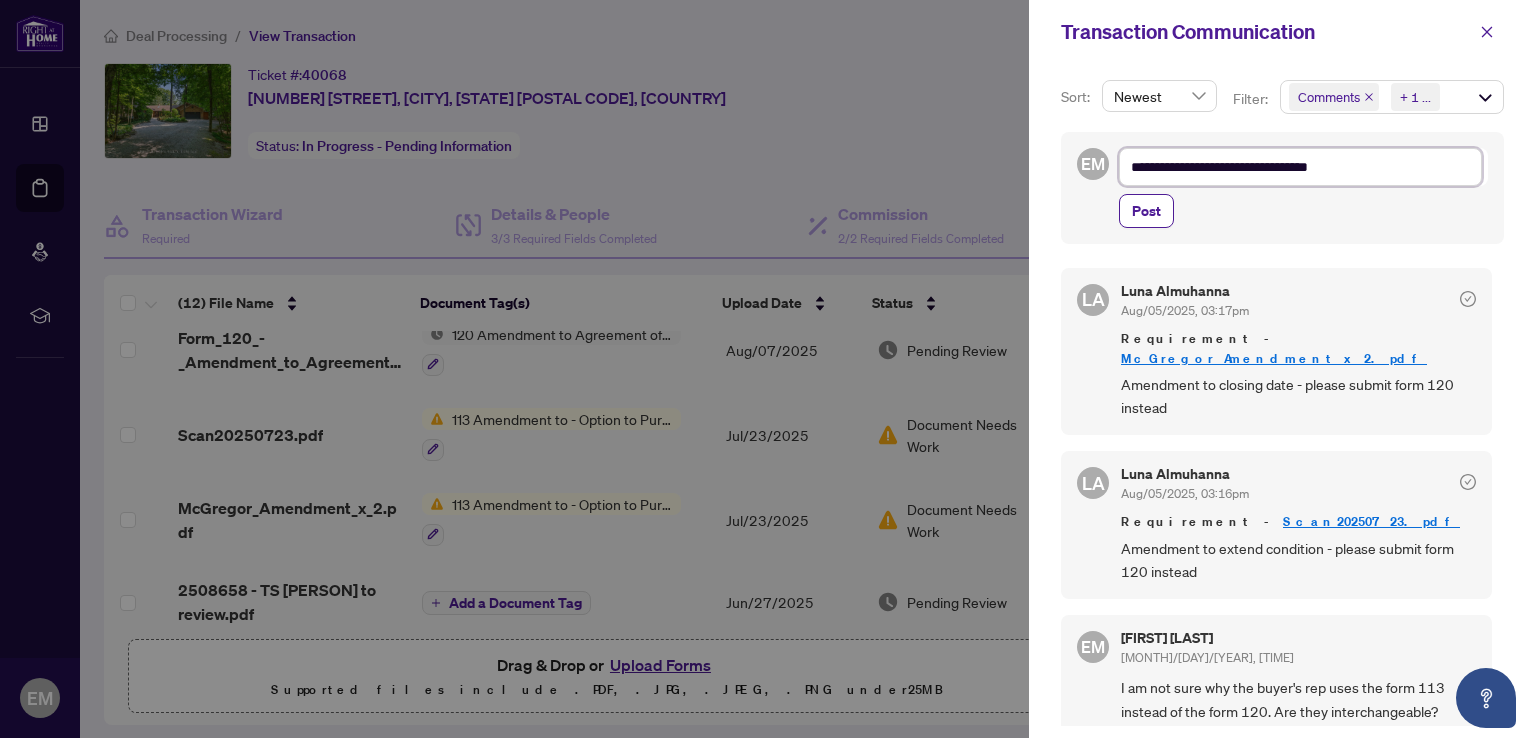 type on "**********" 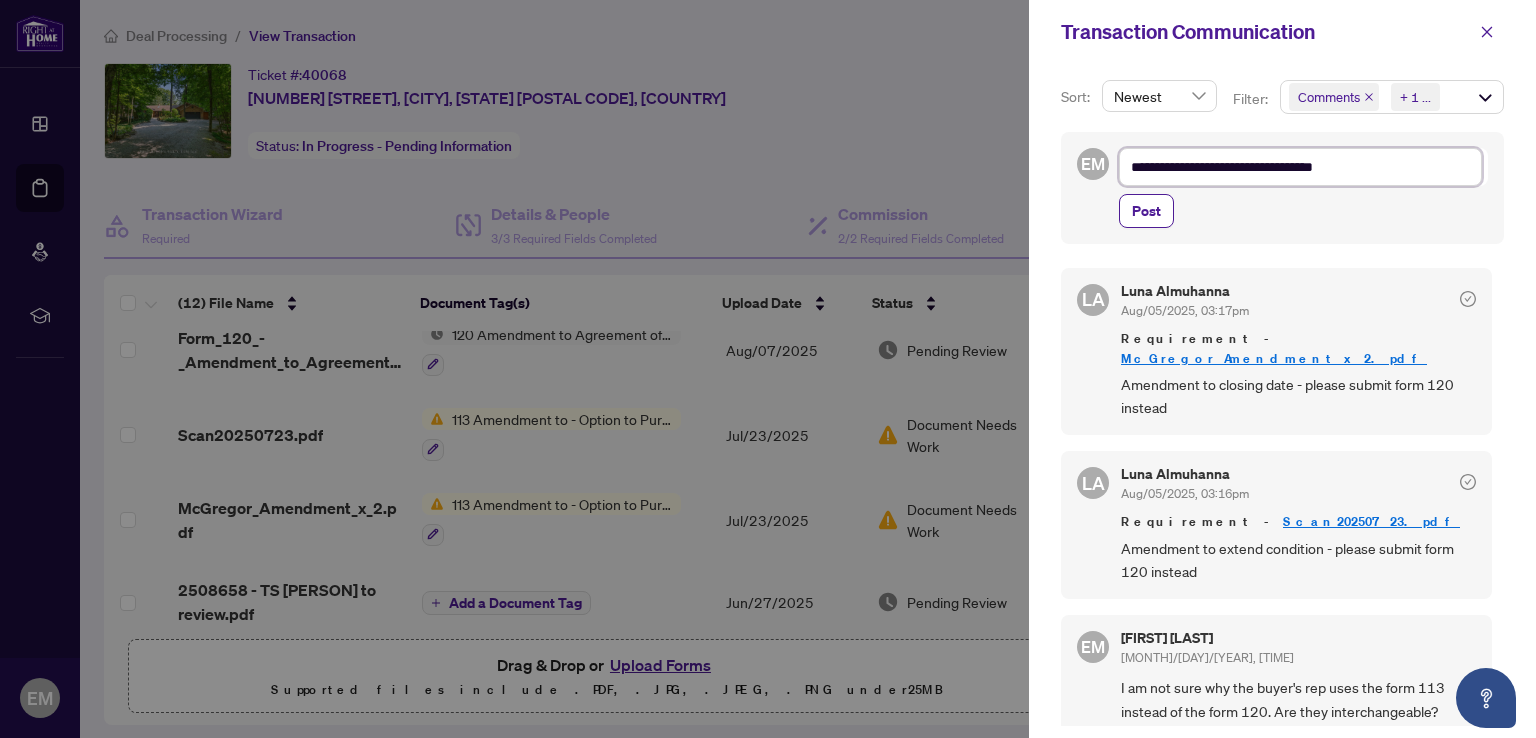 type on "**********" 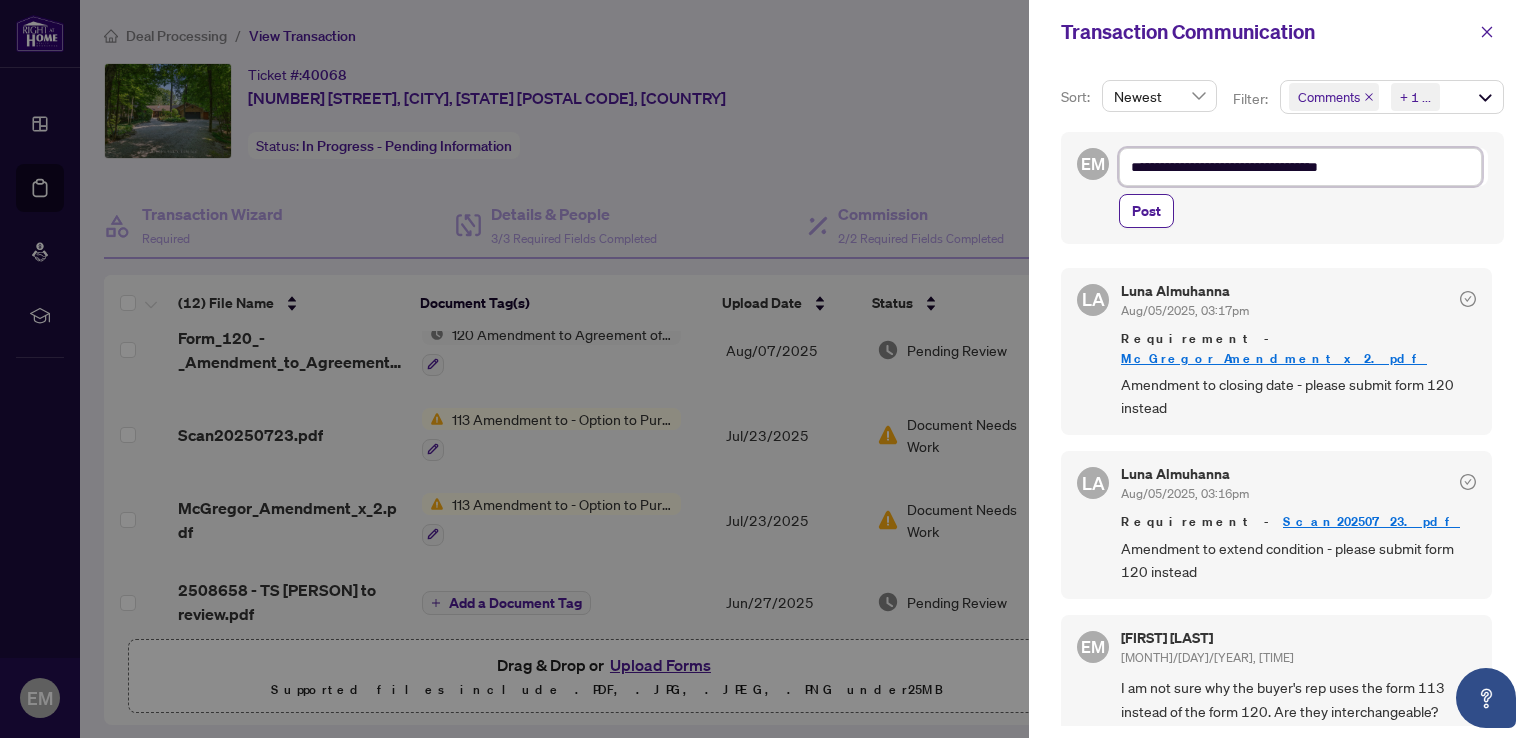 type on "**********" 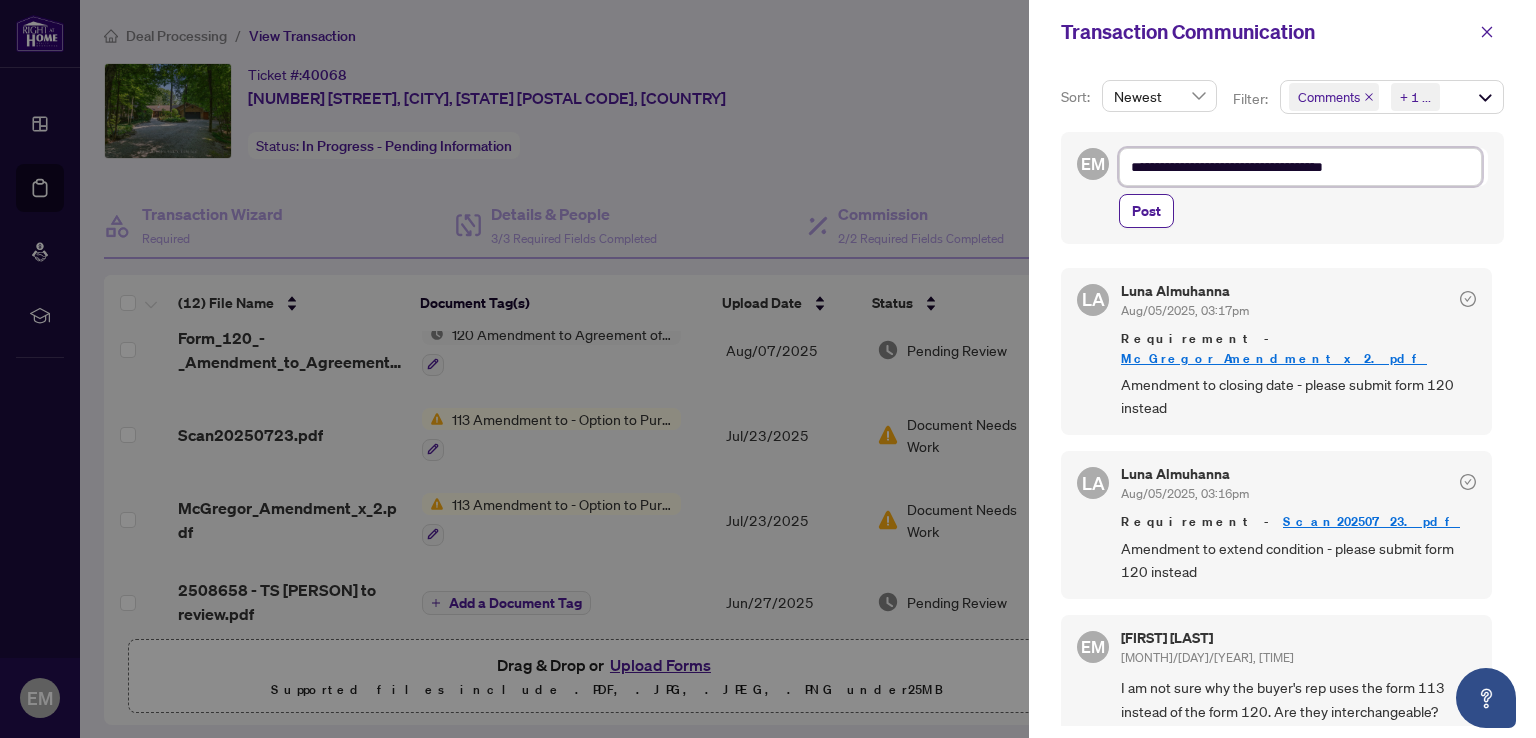 type on "**********" 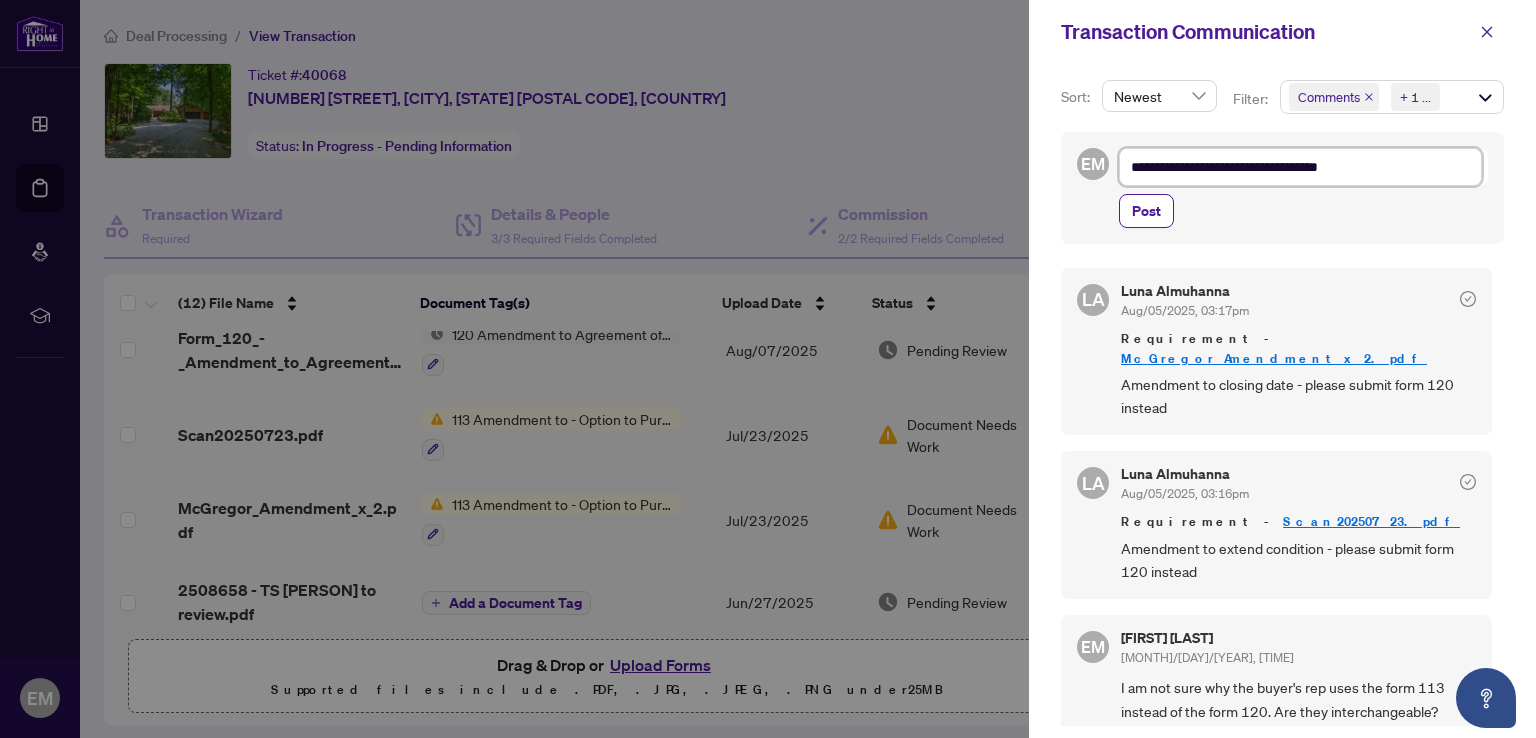 type on "**********" 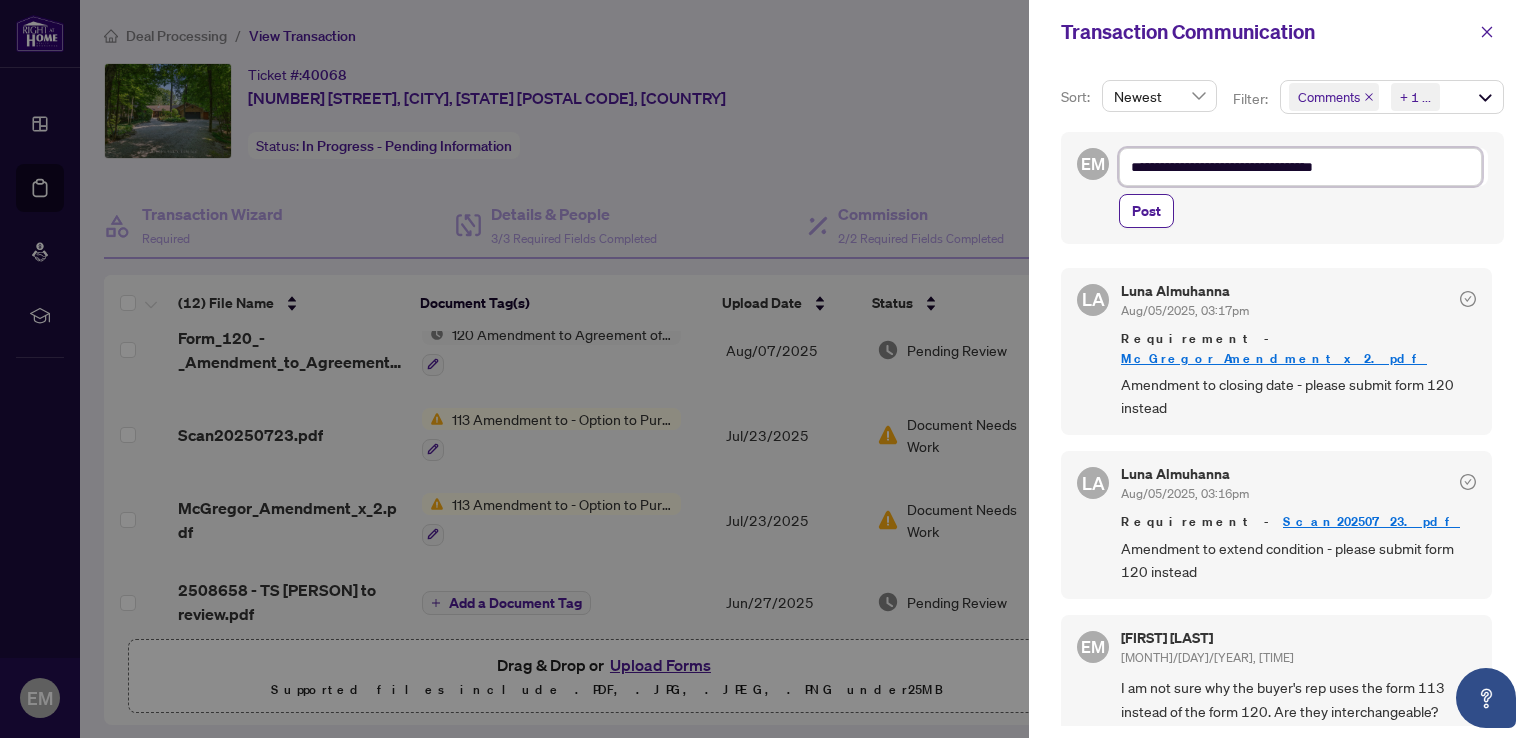 type on "**********" 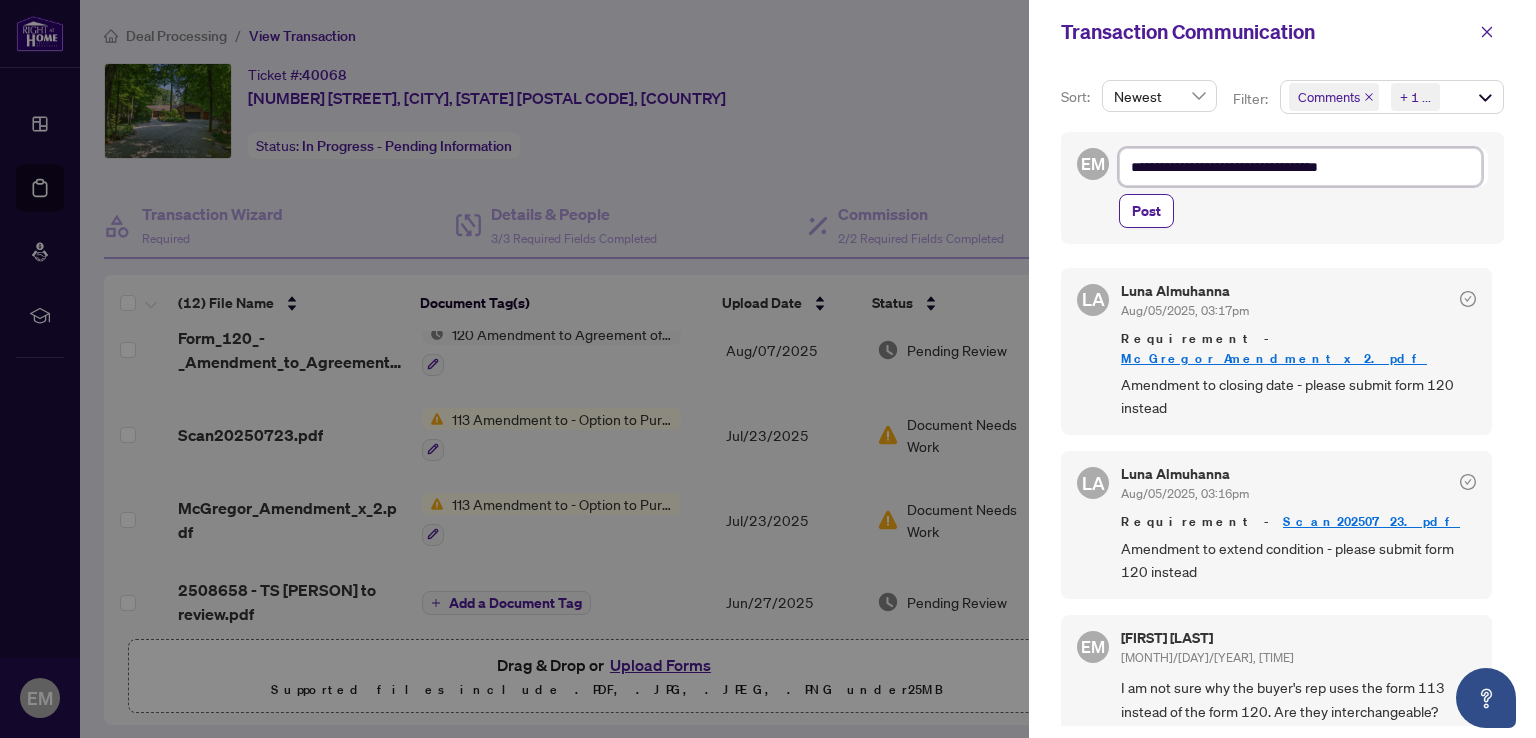type on "**********" 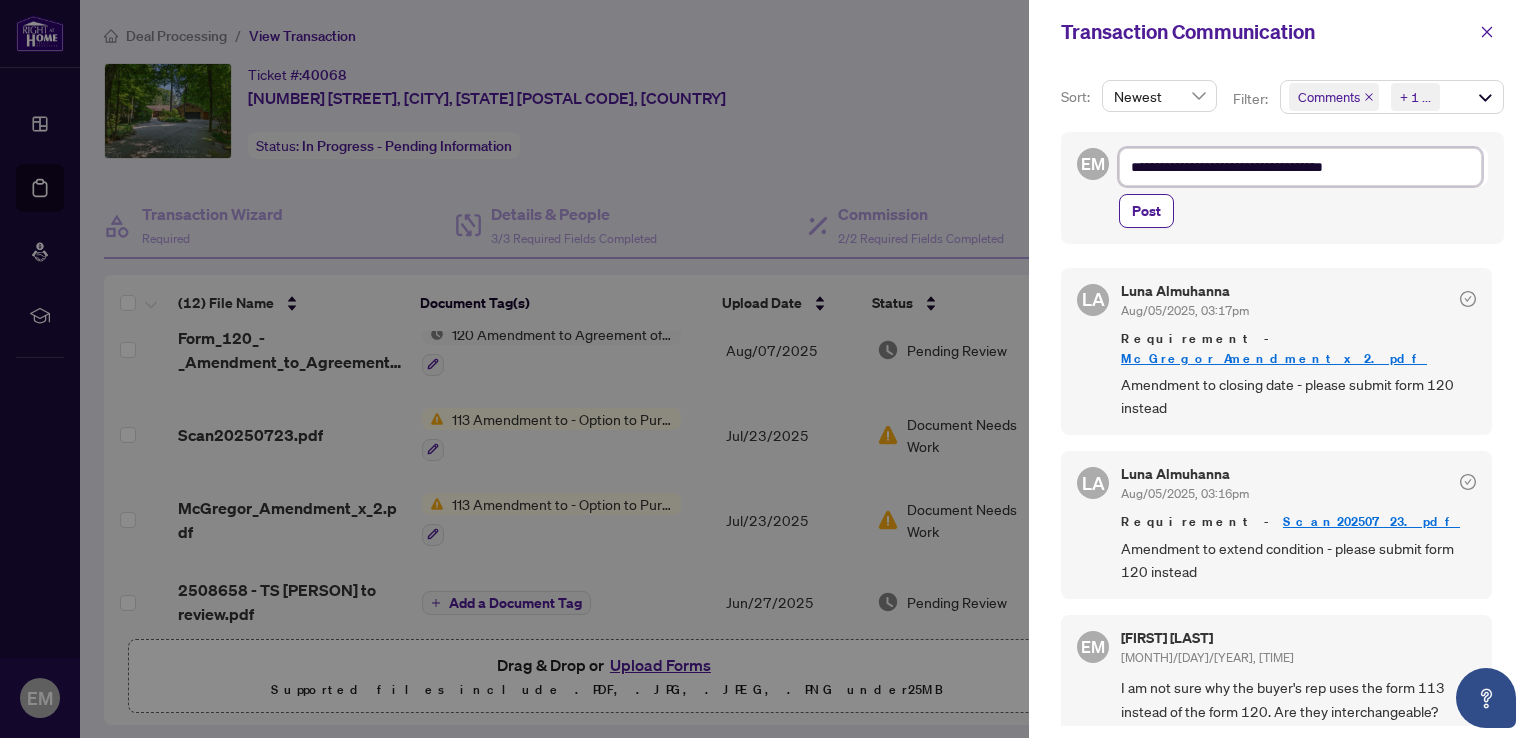 type on "**********" 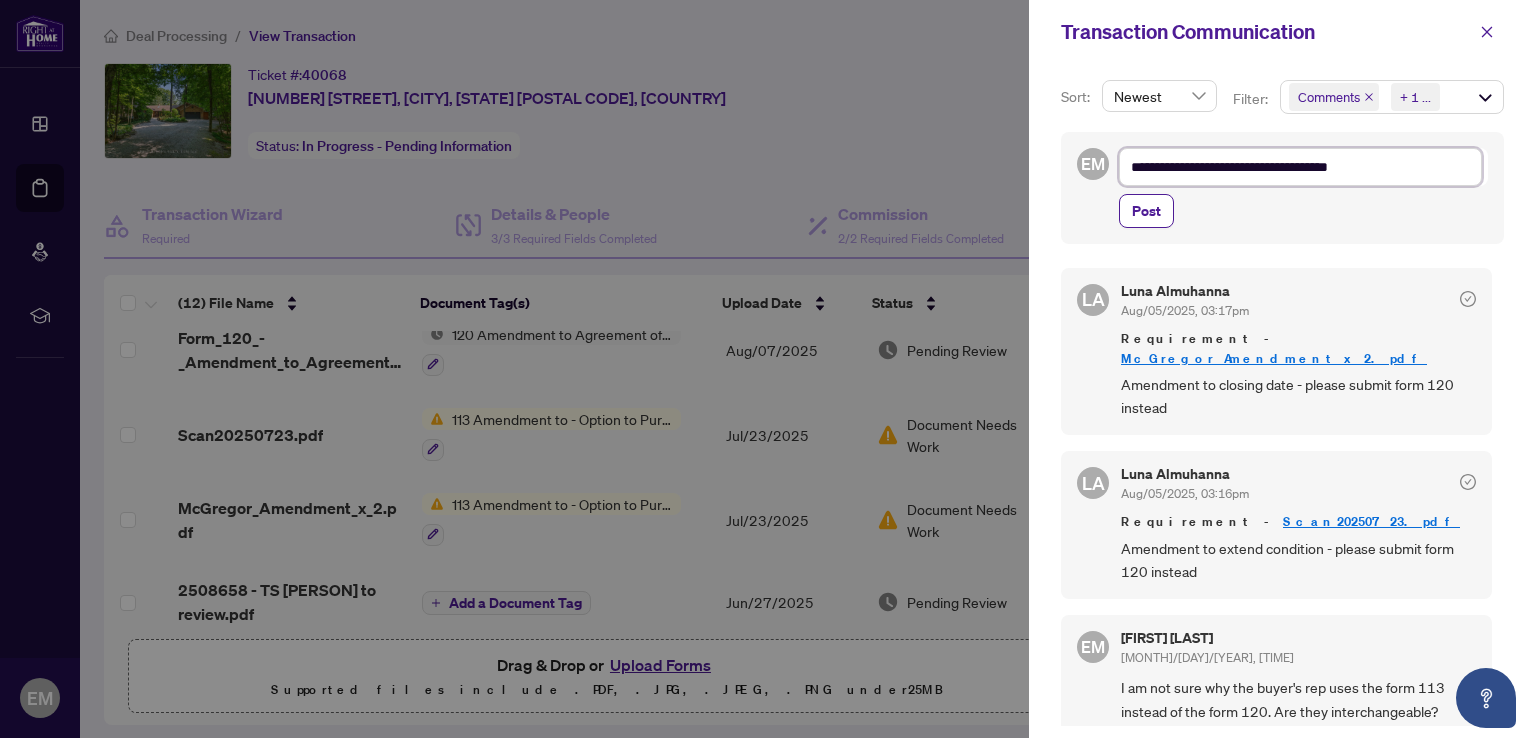 type on "**********" 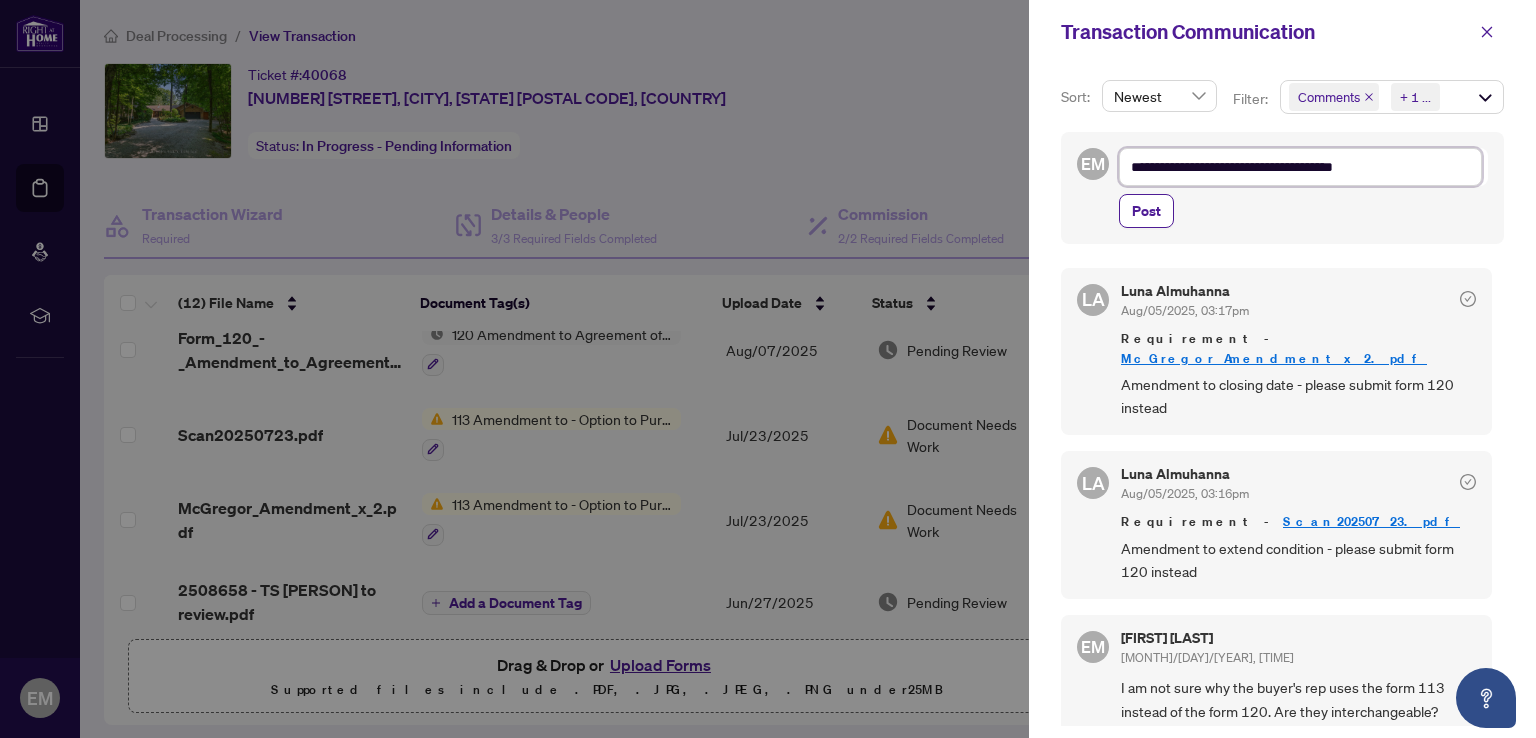 type on "**********" 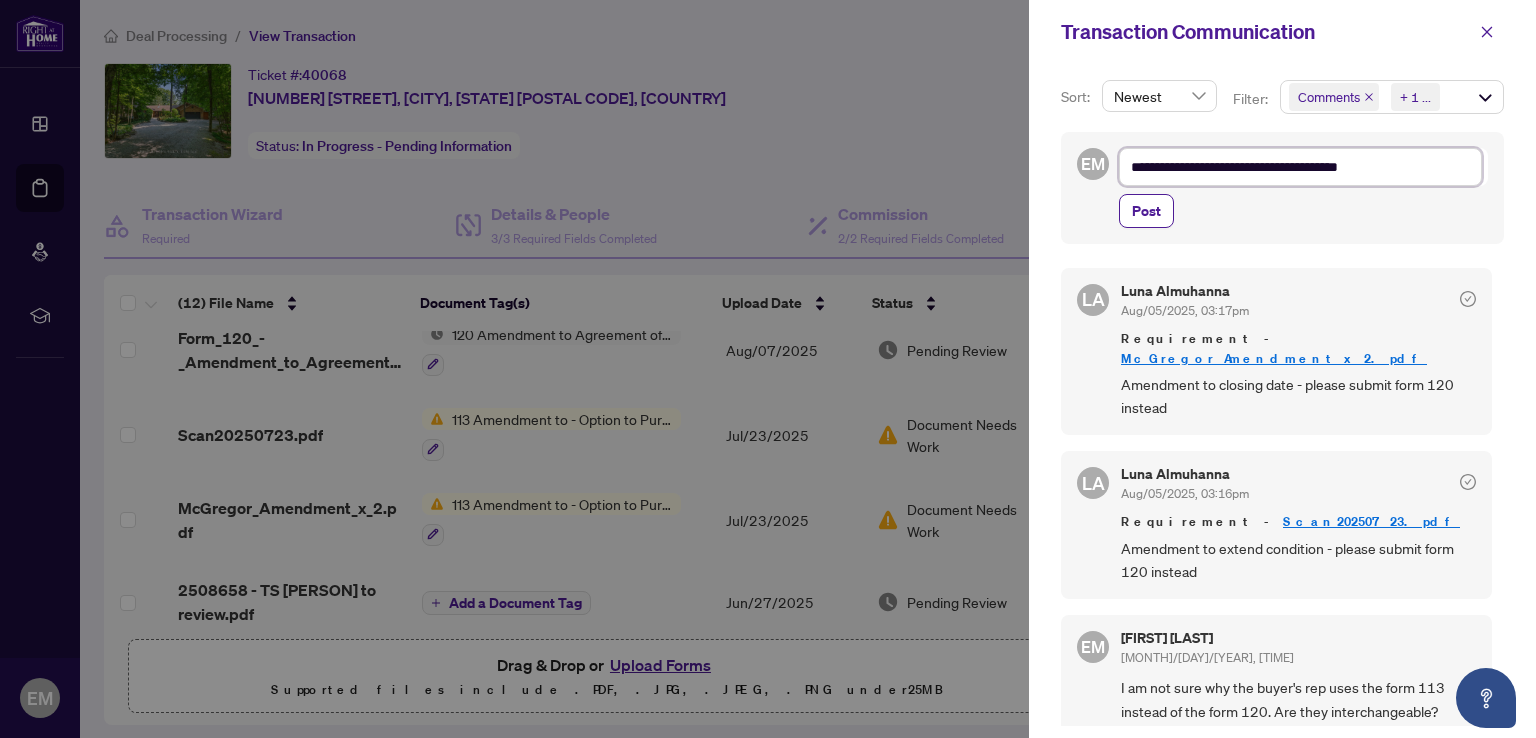 type on "**********" 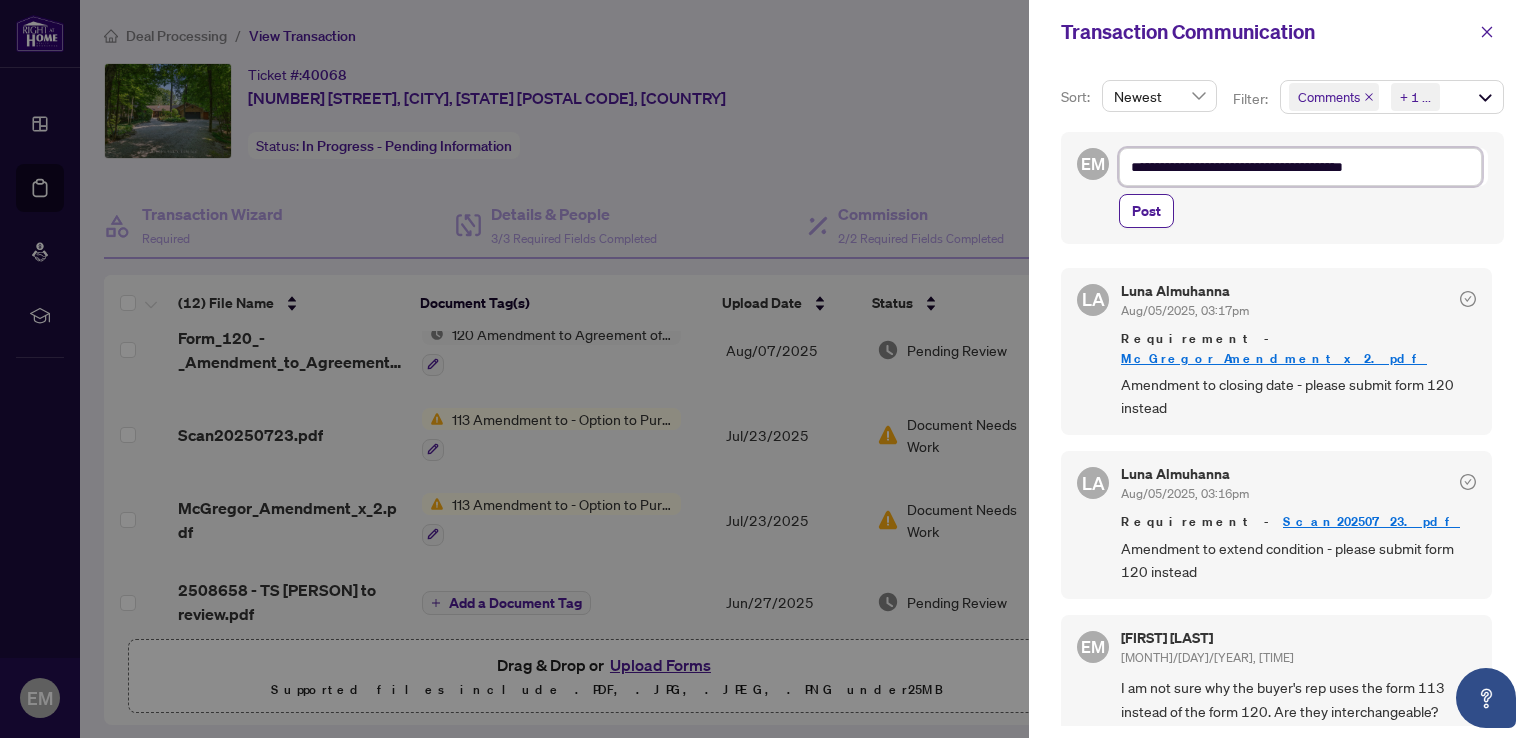 type on "**********" 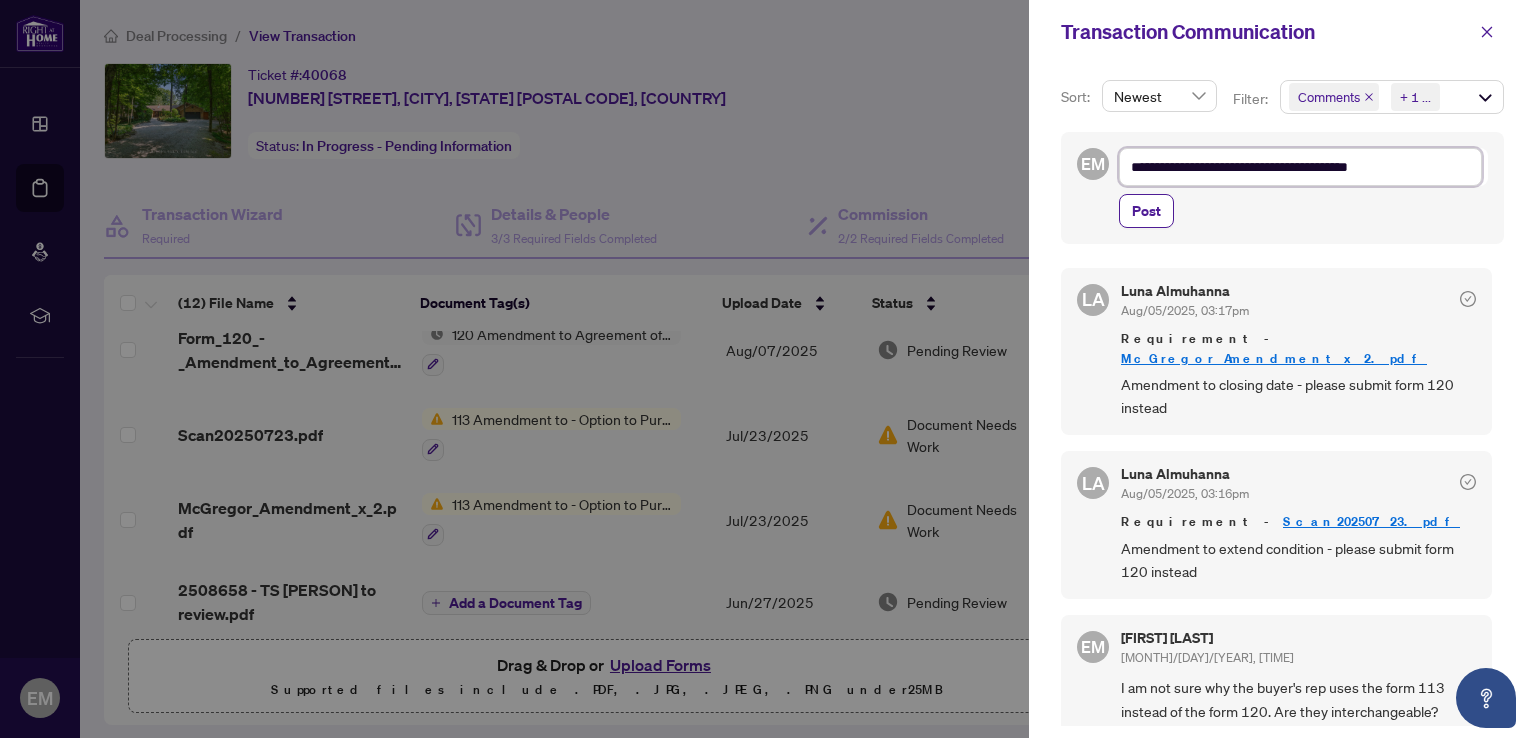 type on "**********" 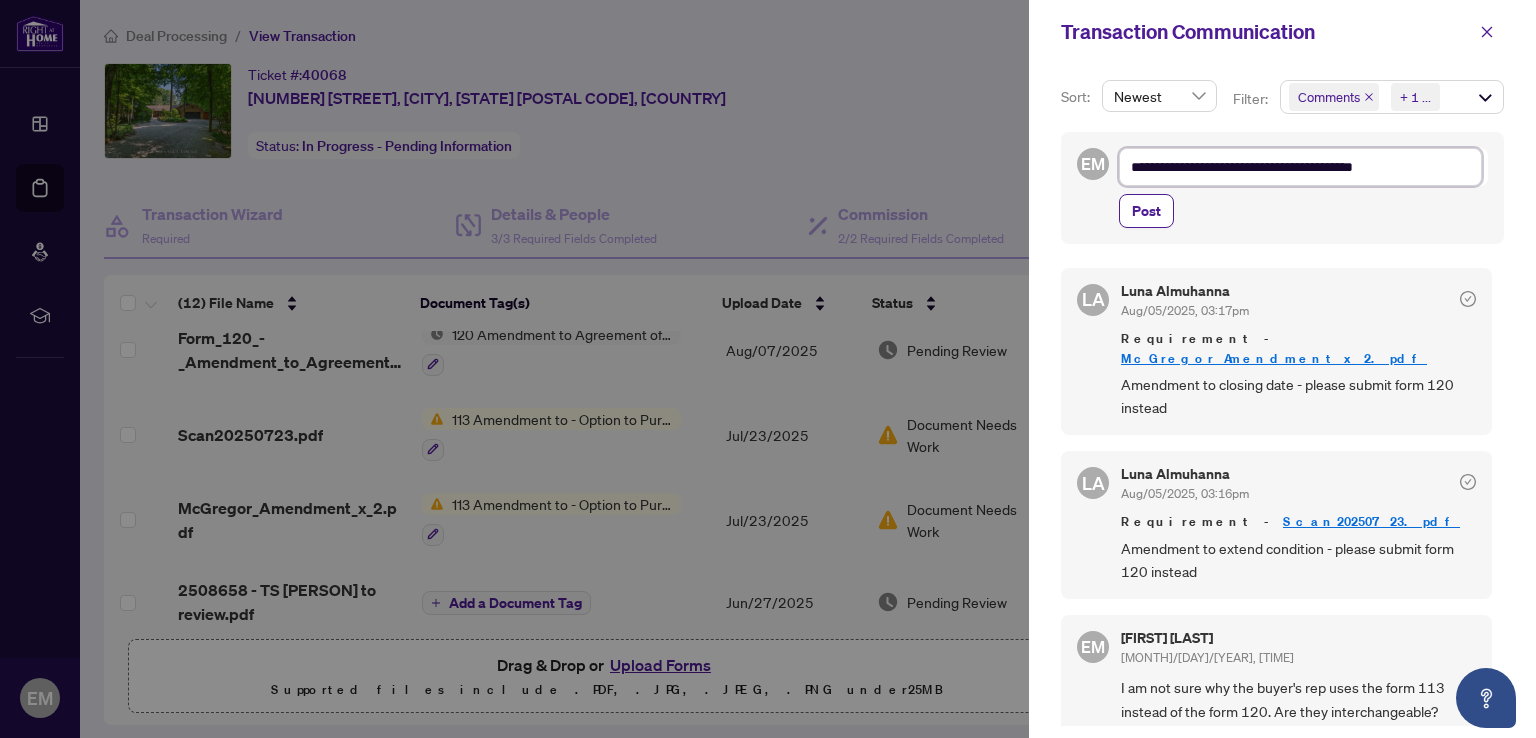 type on "**********" 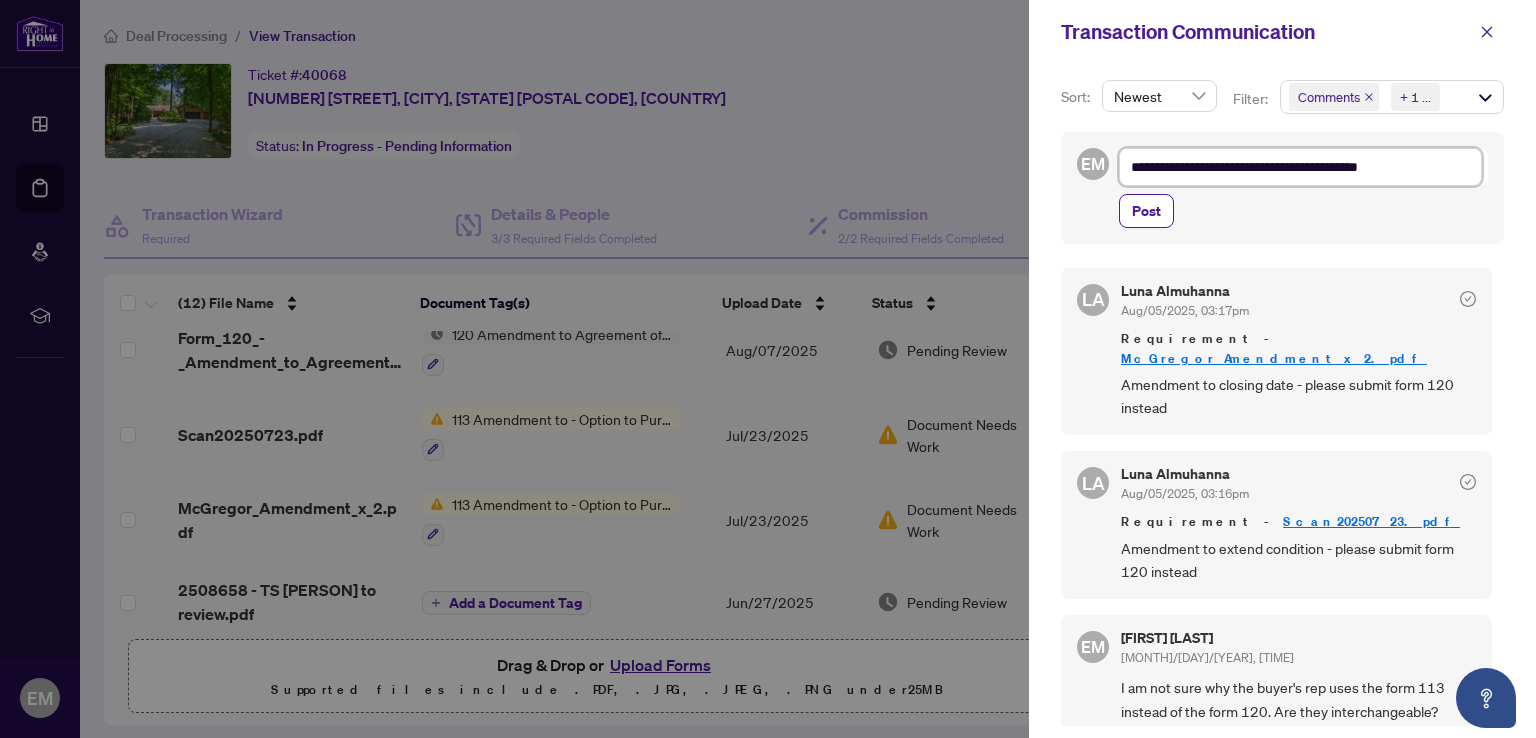 type on "**********" 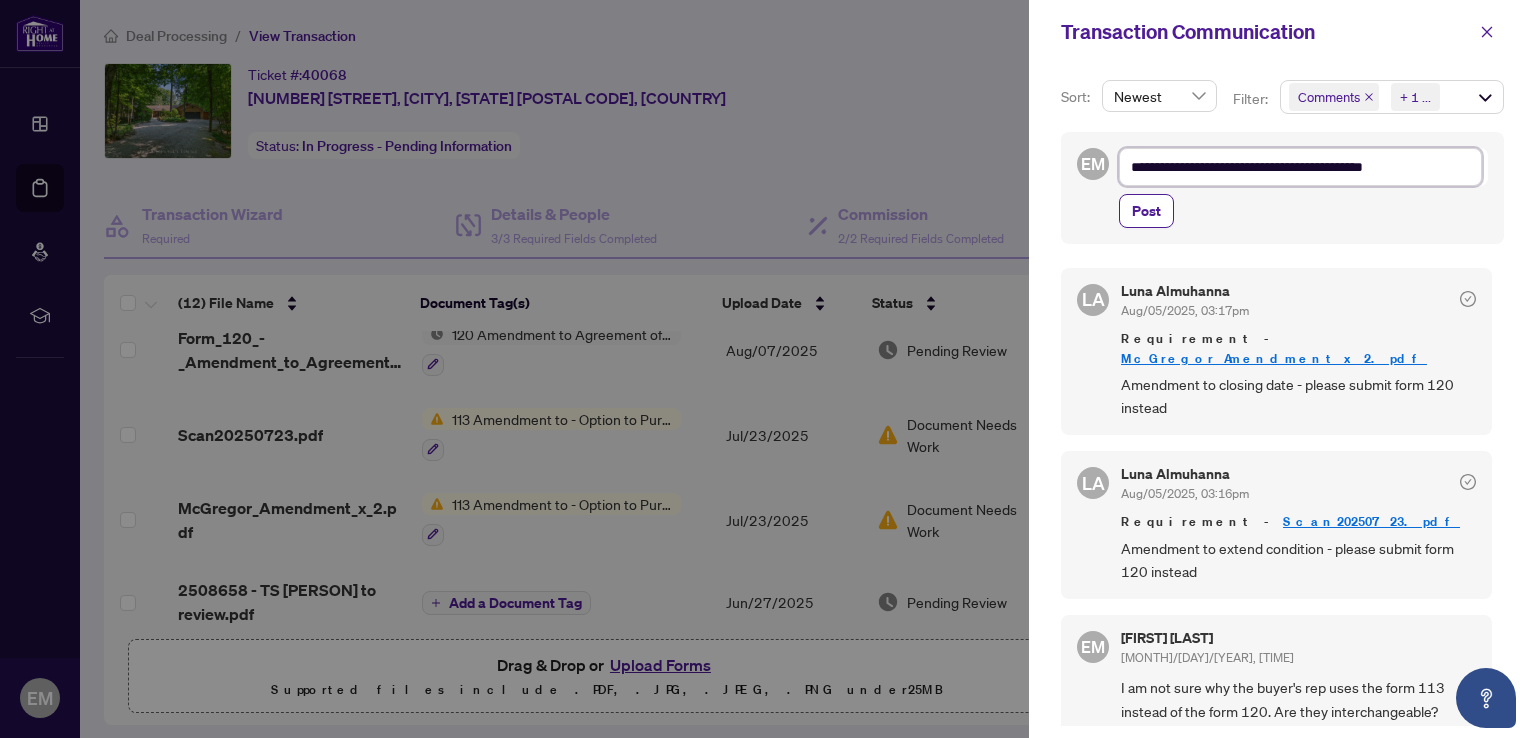 type on "**********" 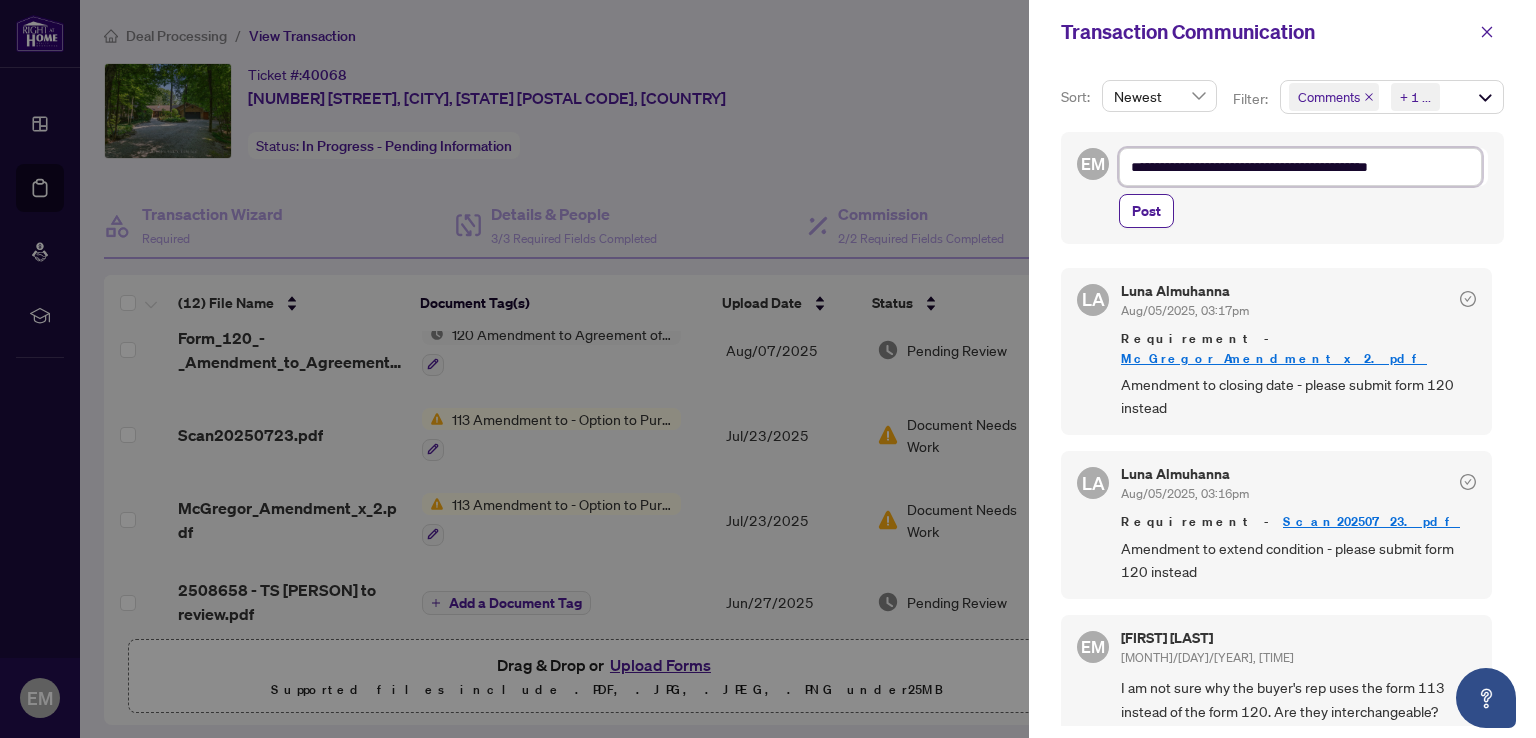 type on "**********" 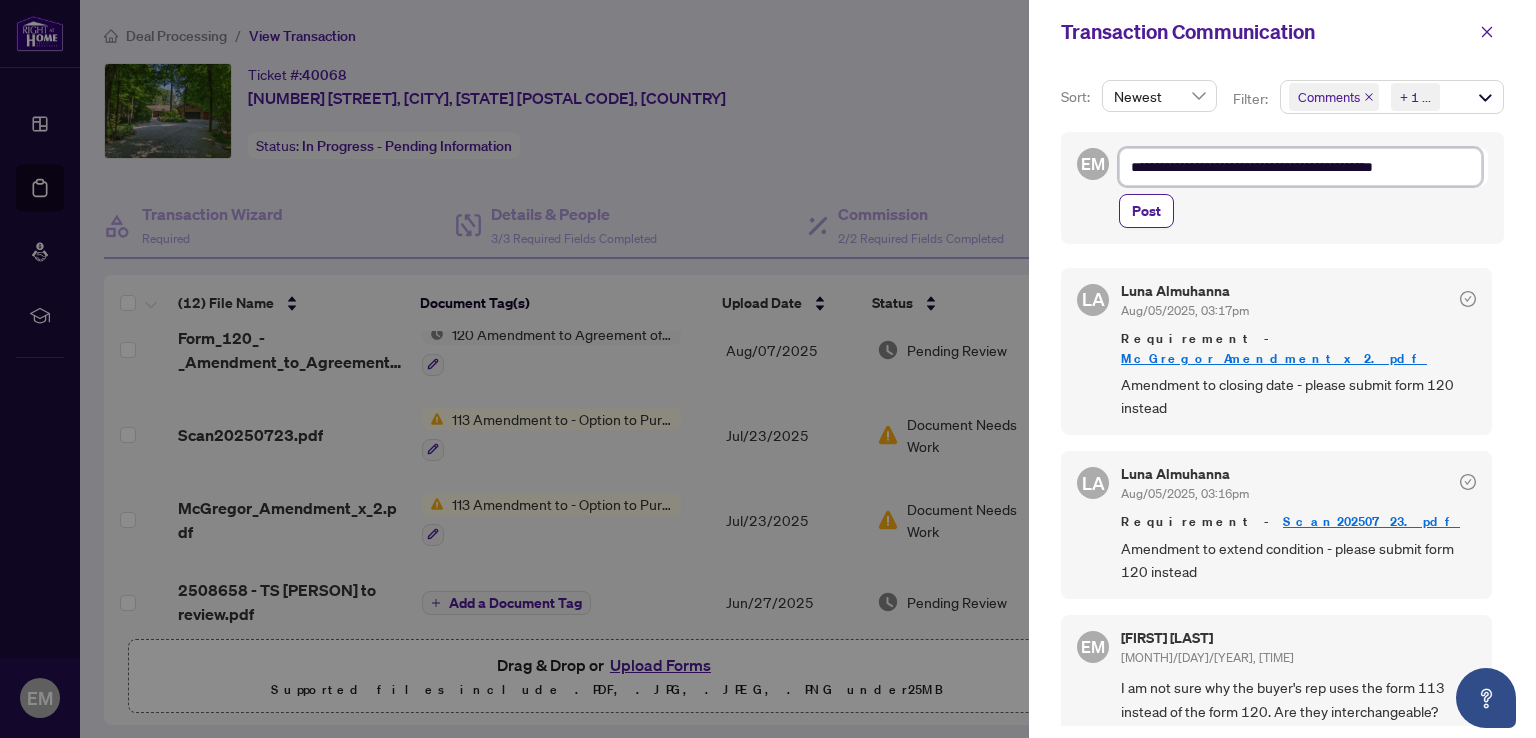 type on "**********" 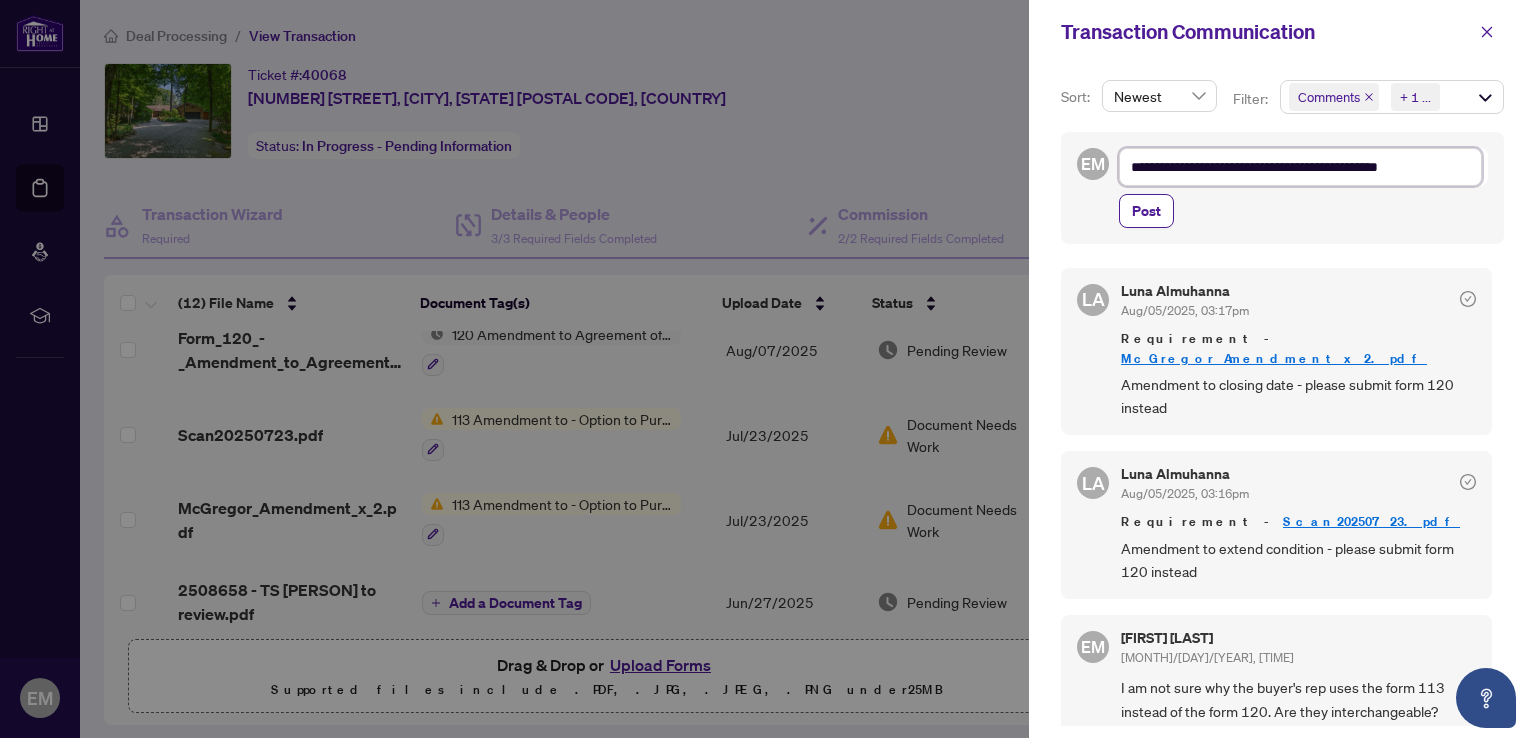 type on "**********" 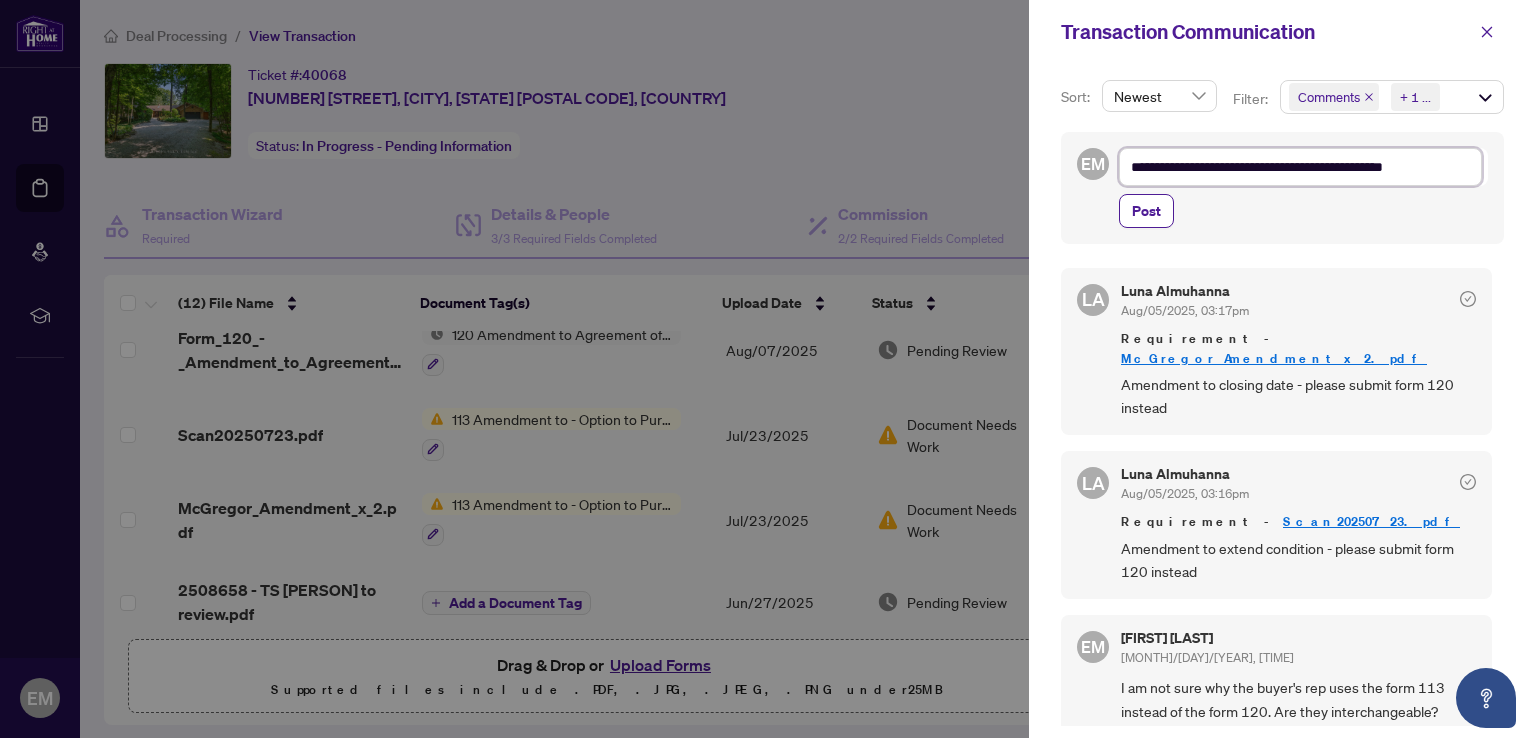 type on "**********" 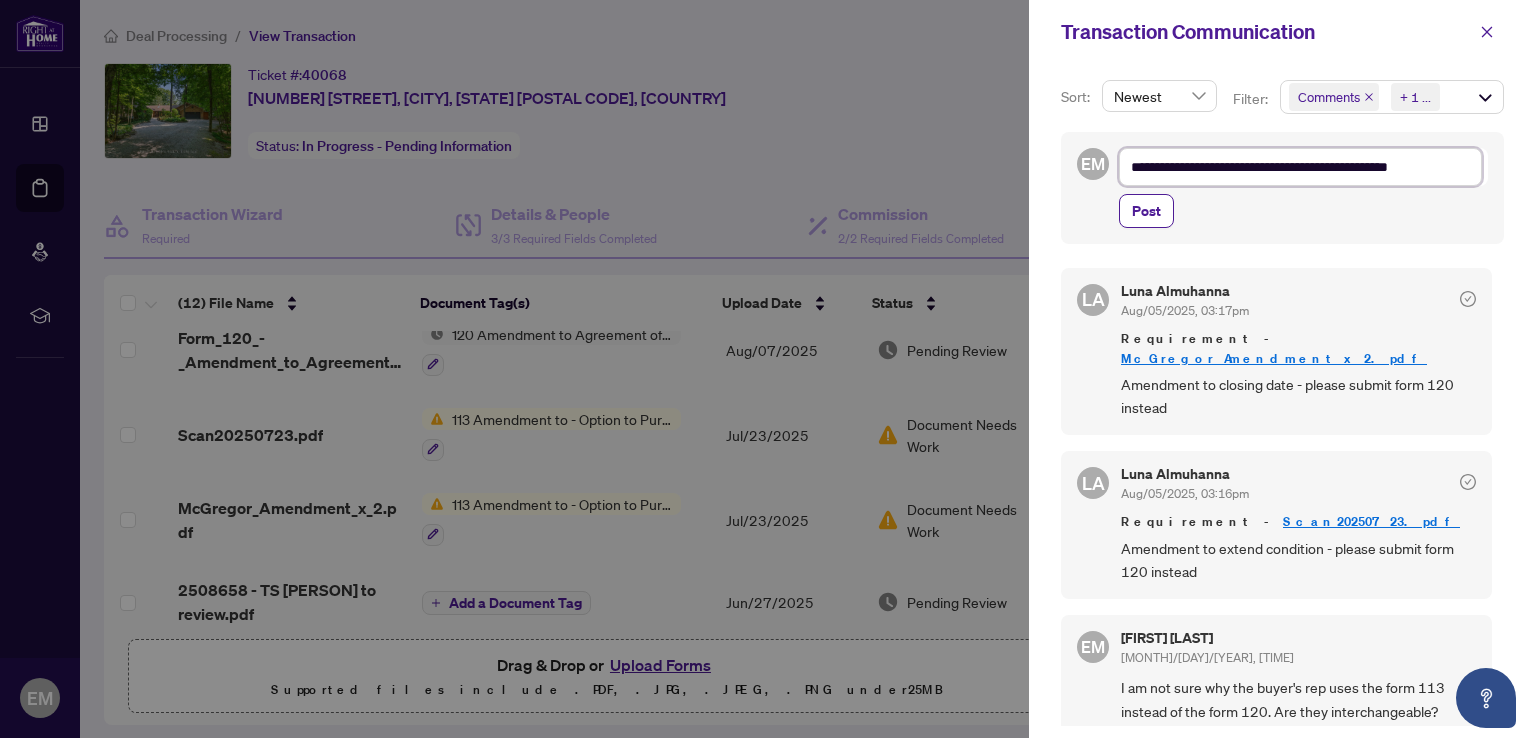 type on "**********" 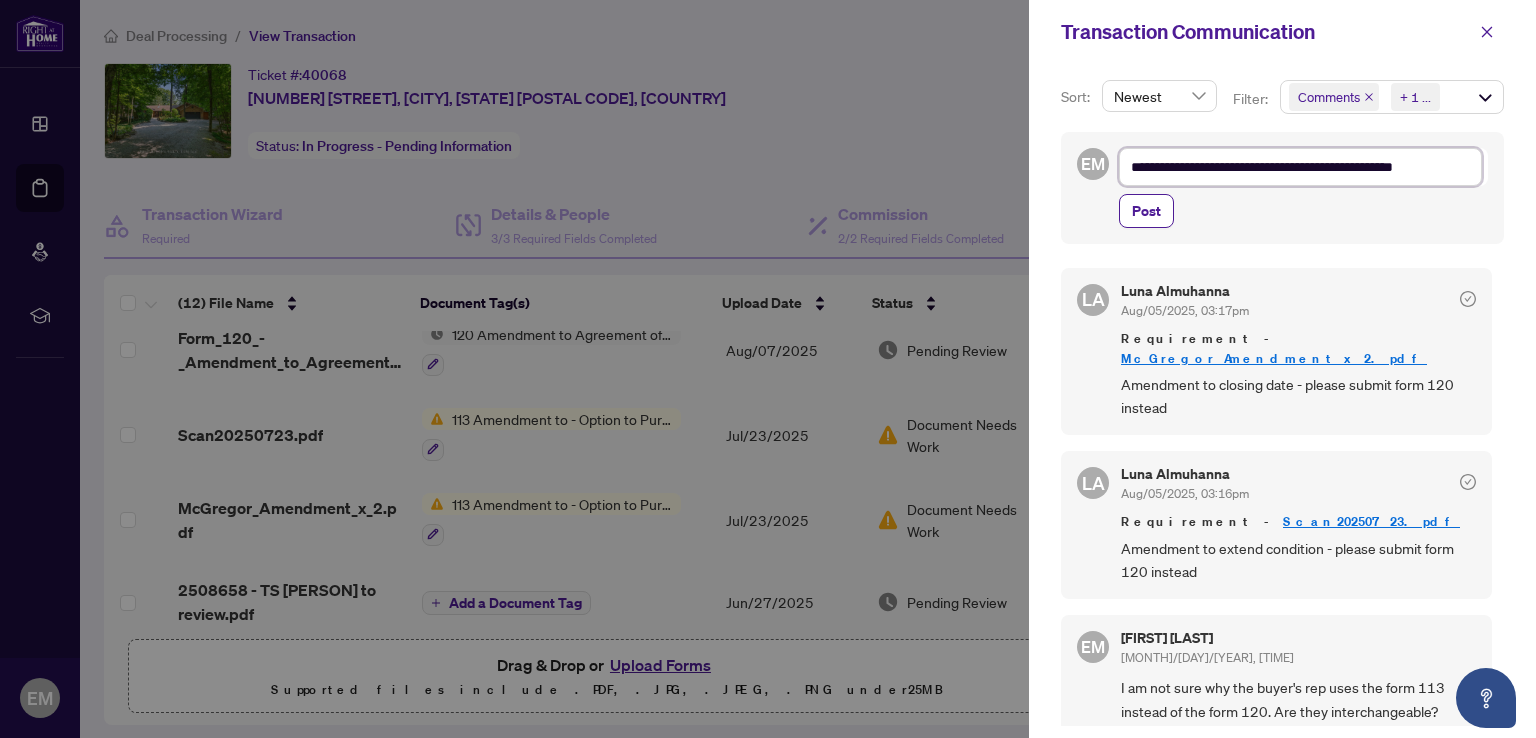 type on "**********" 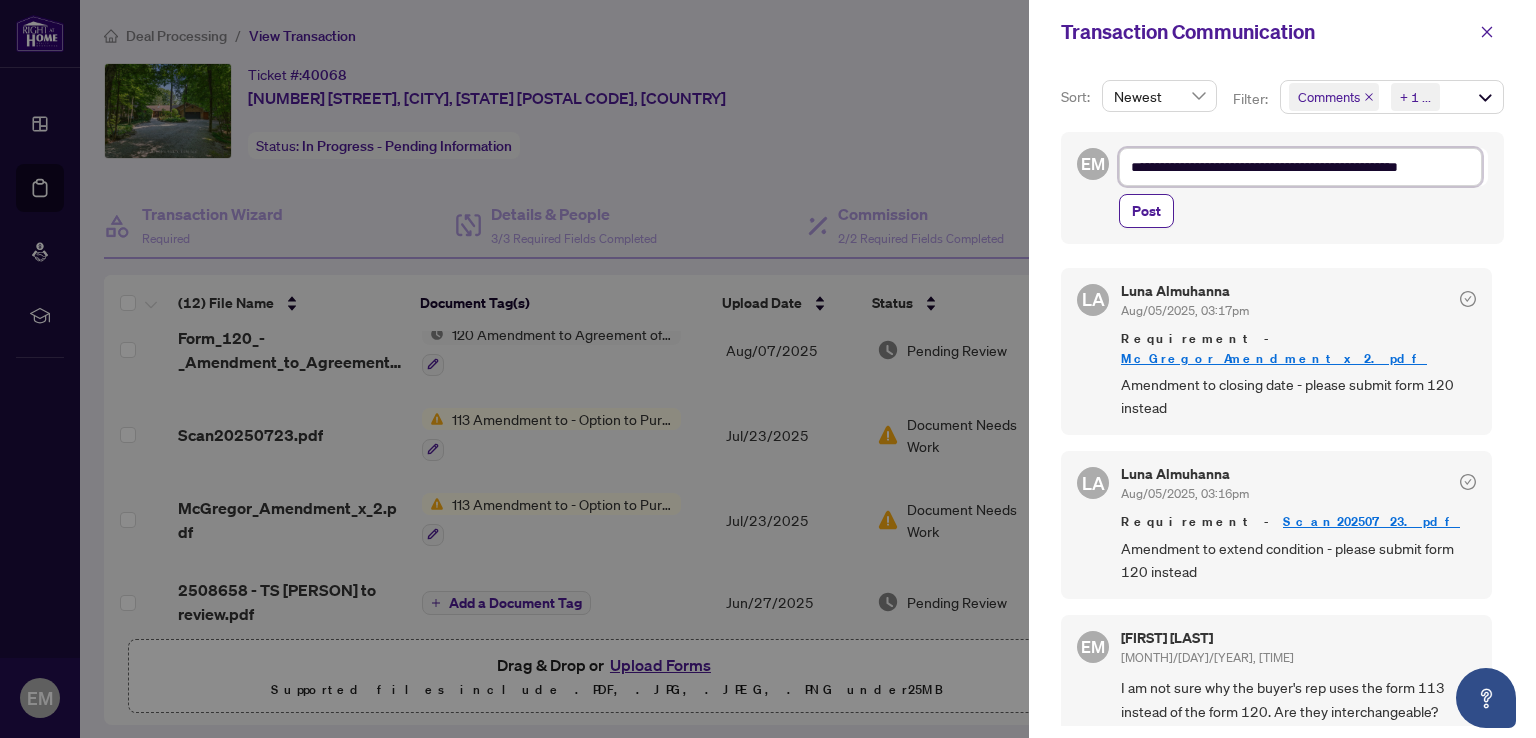 type on "**********" 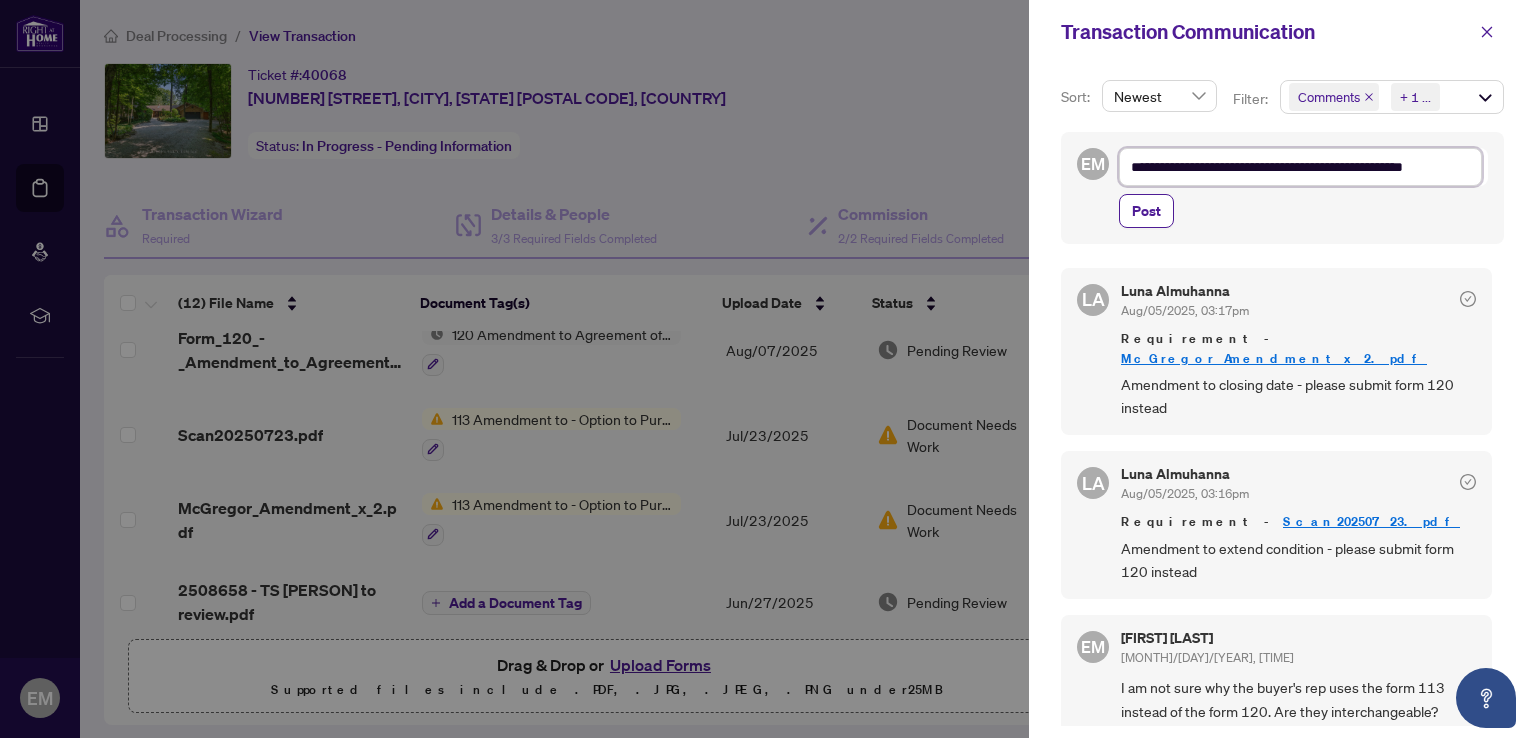 type on "**********" 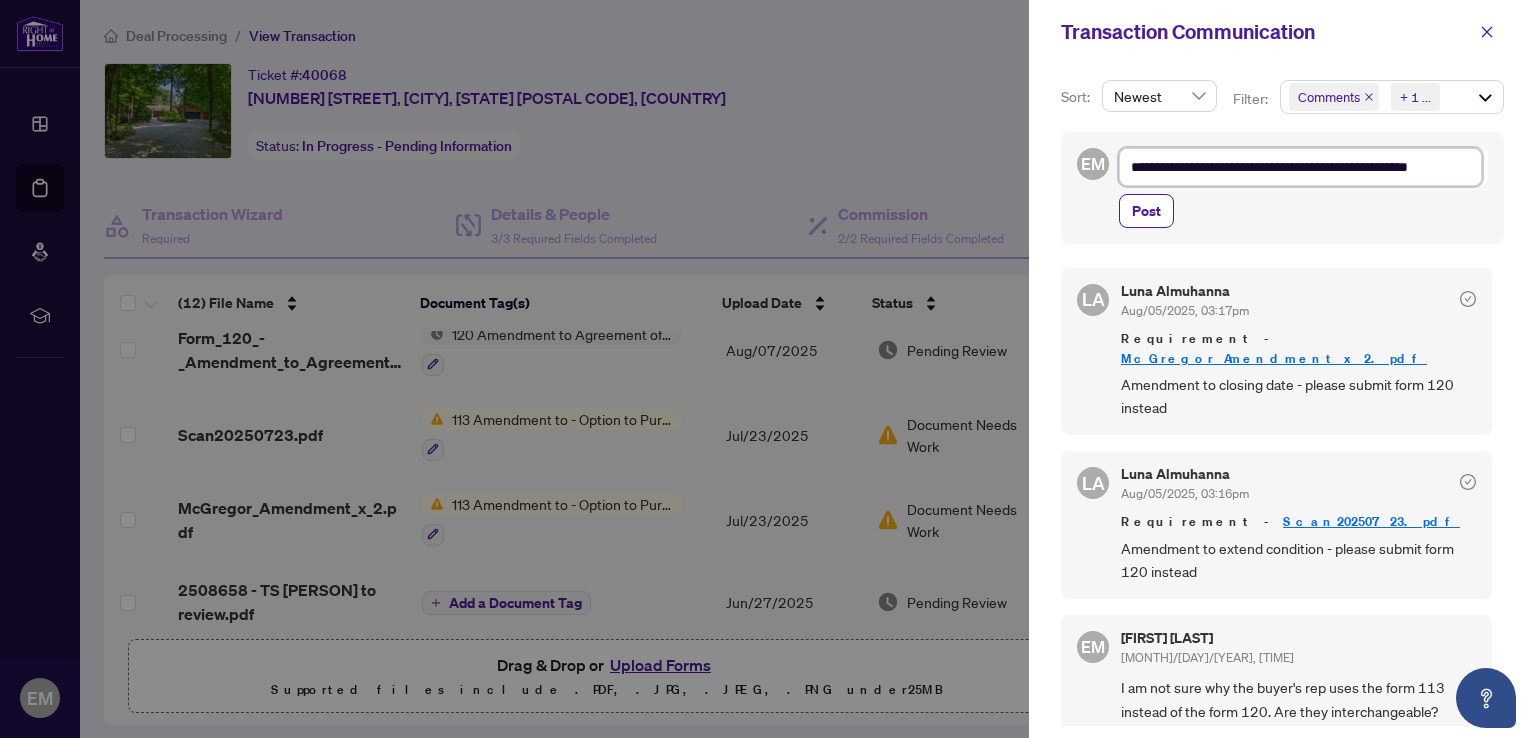 type on "**********" 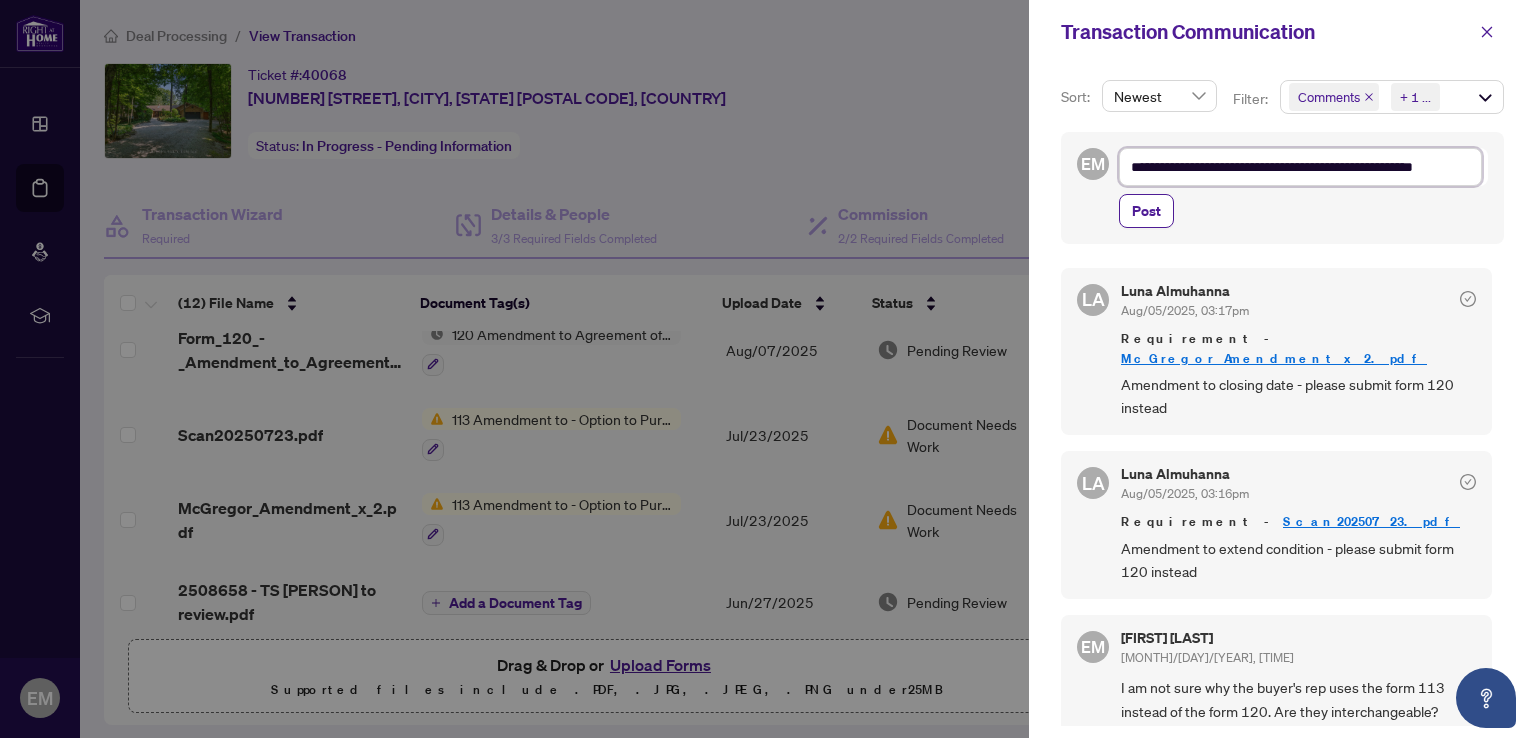 type on "**********" 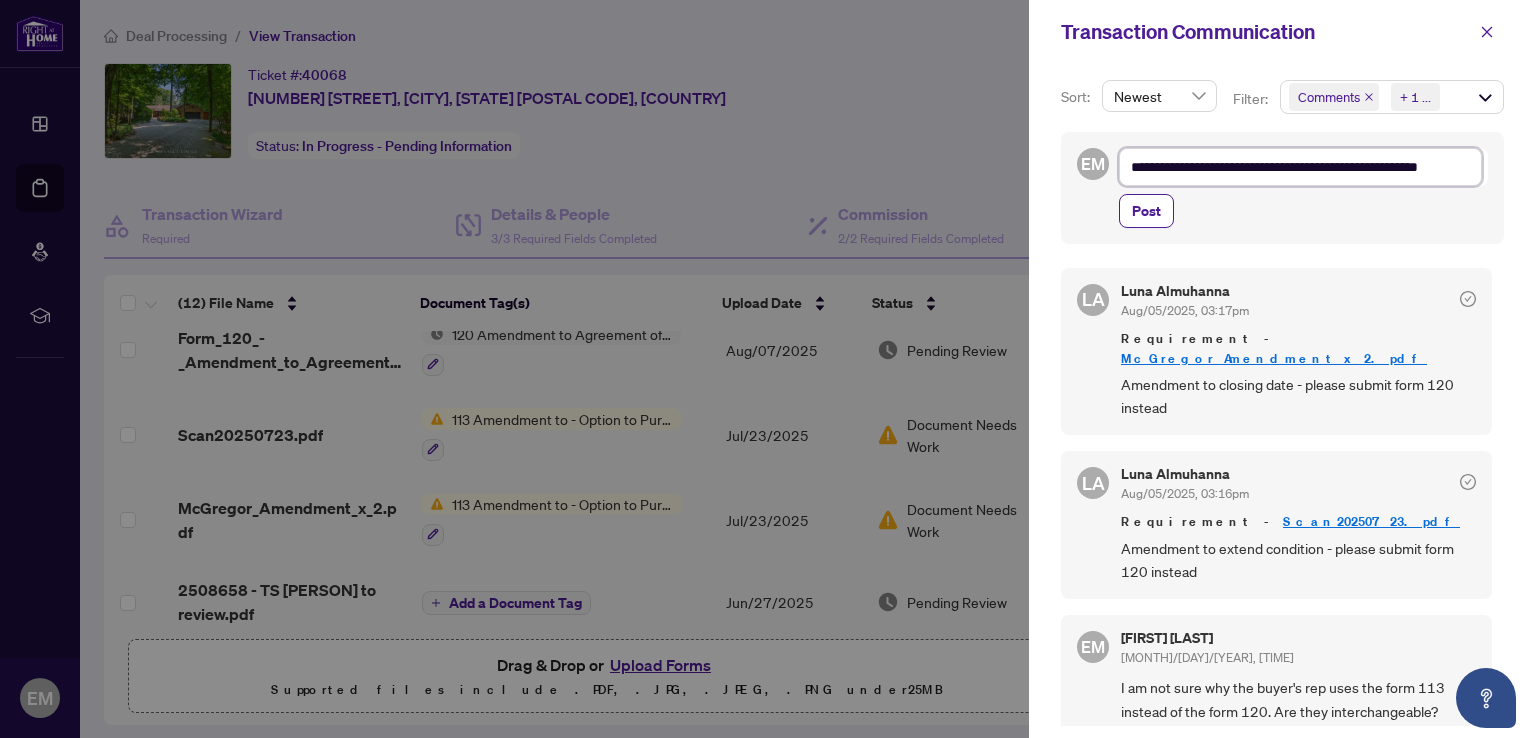 type on "**********" 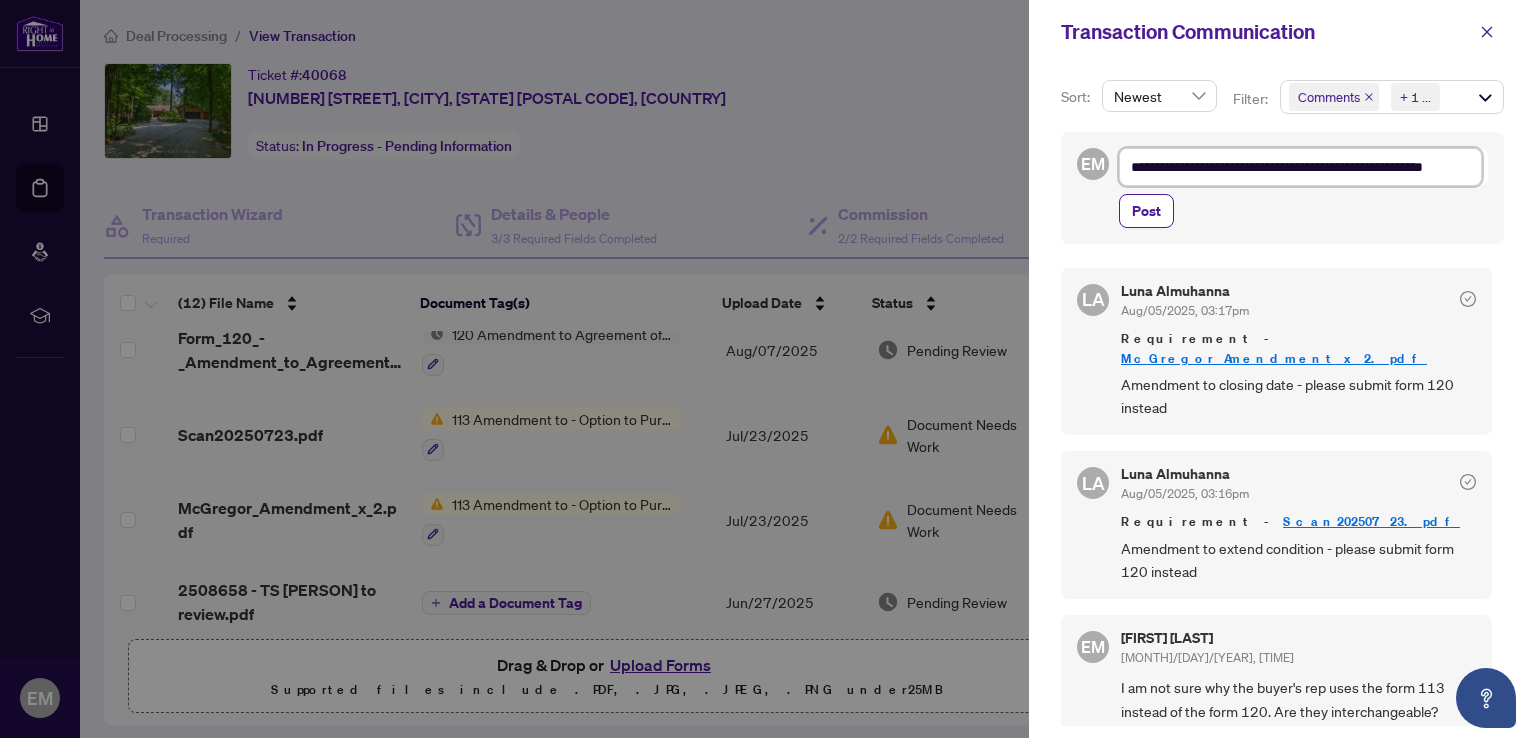 type on "**********" 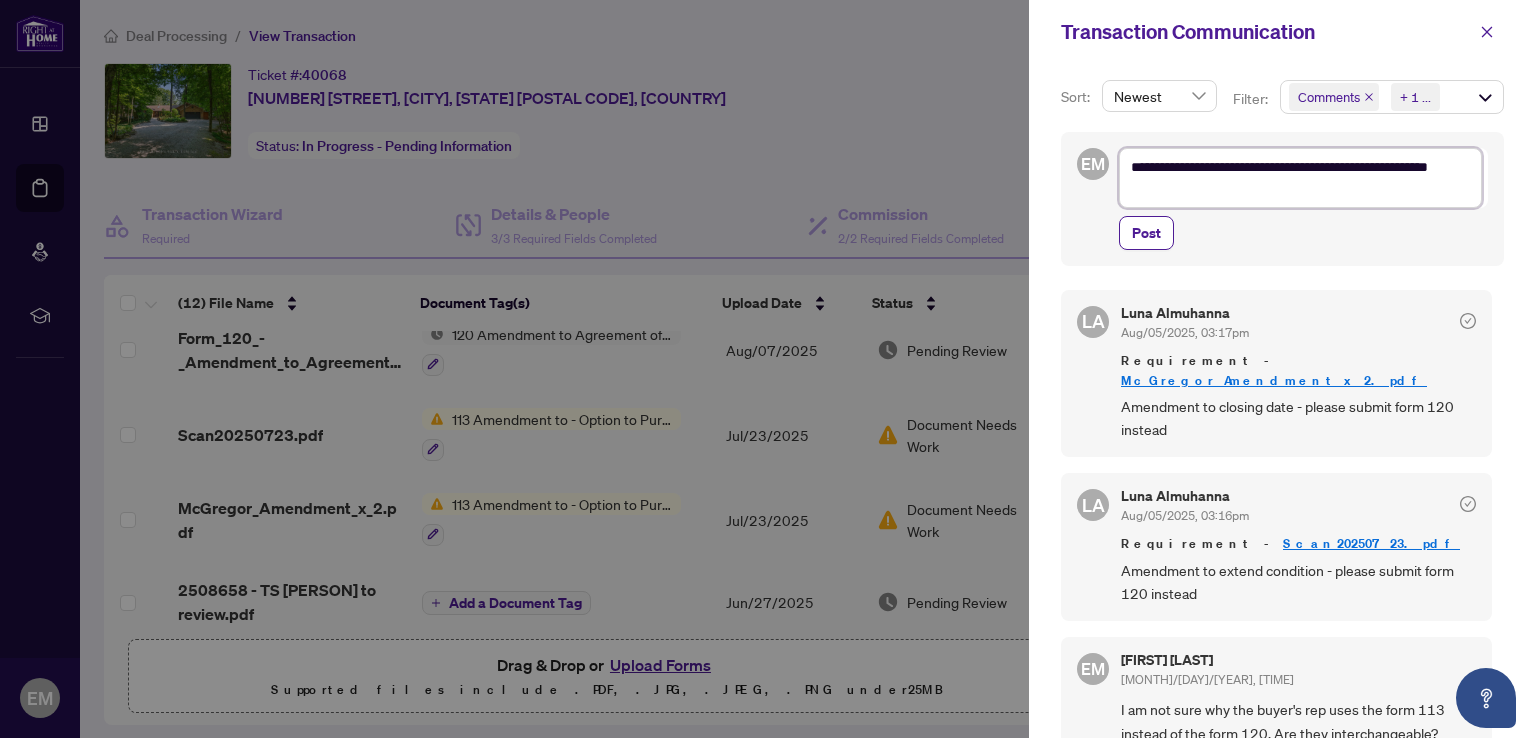 type on "**********" 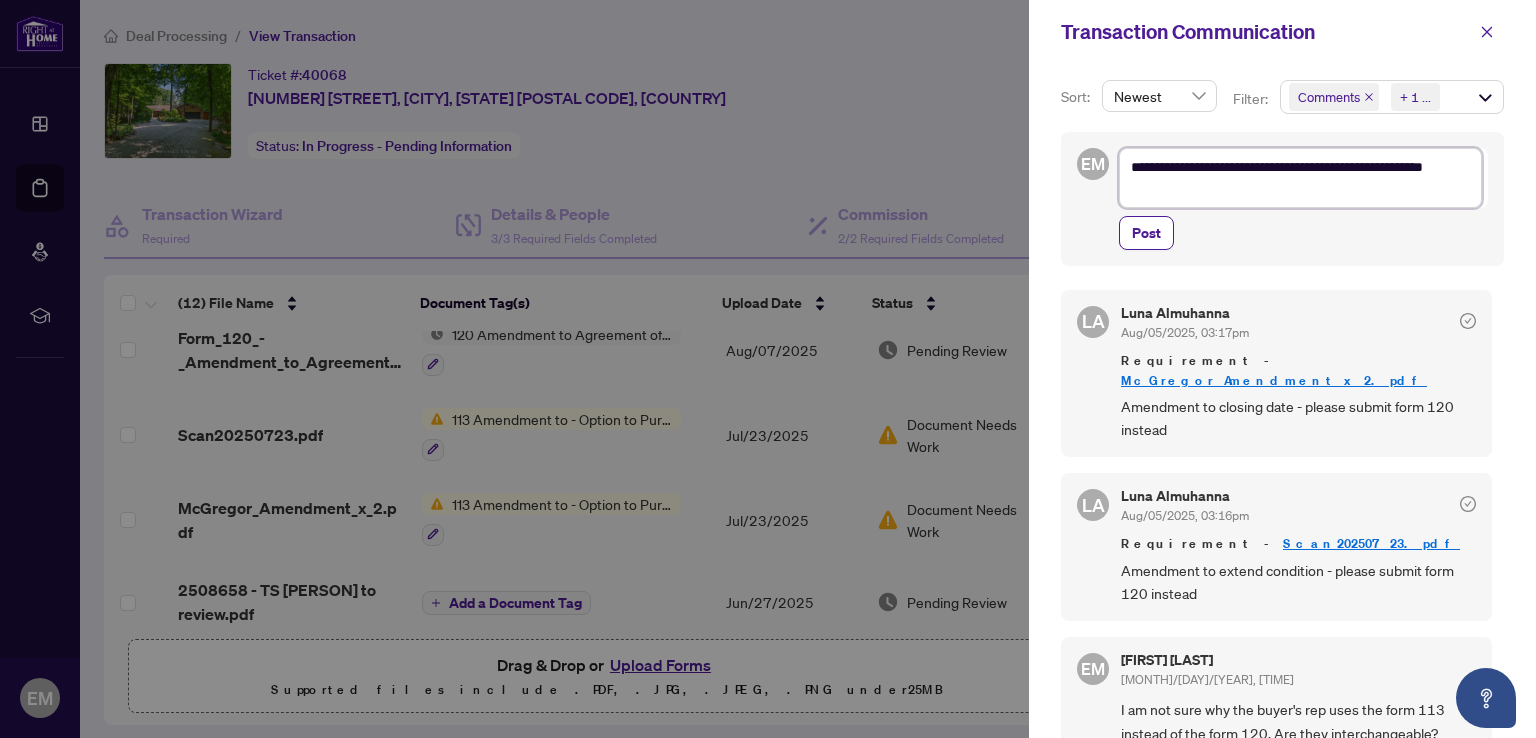 type on "**********" 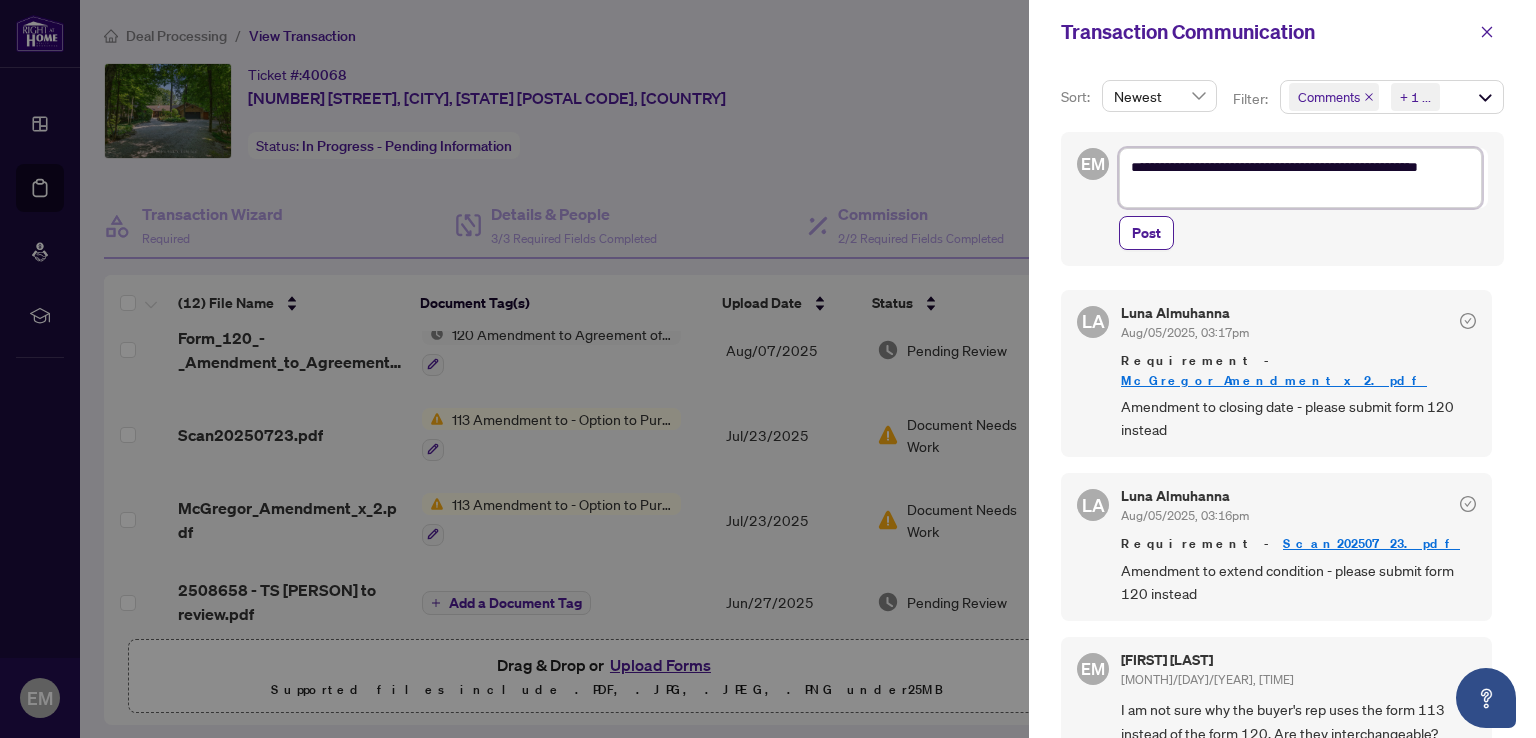 type on "**********" 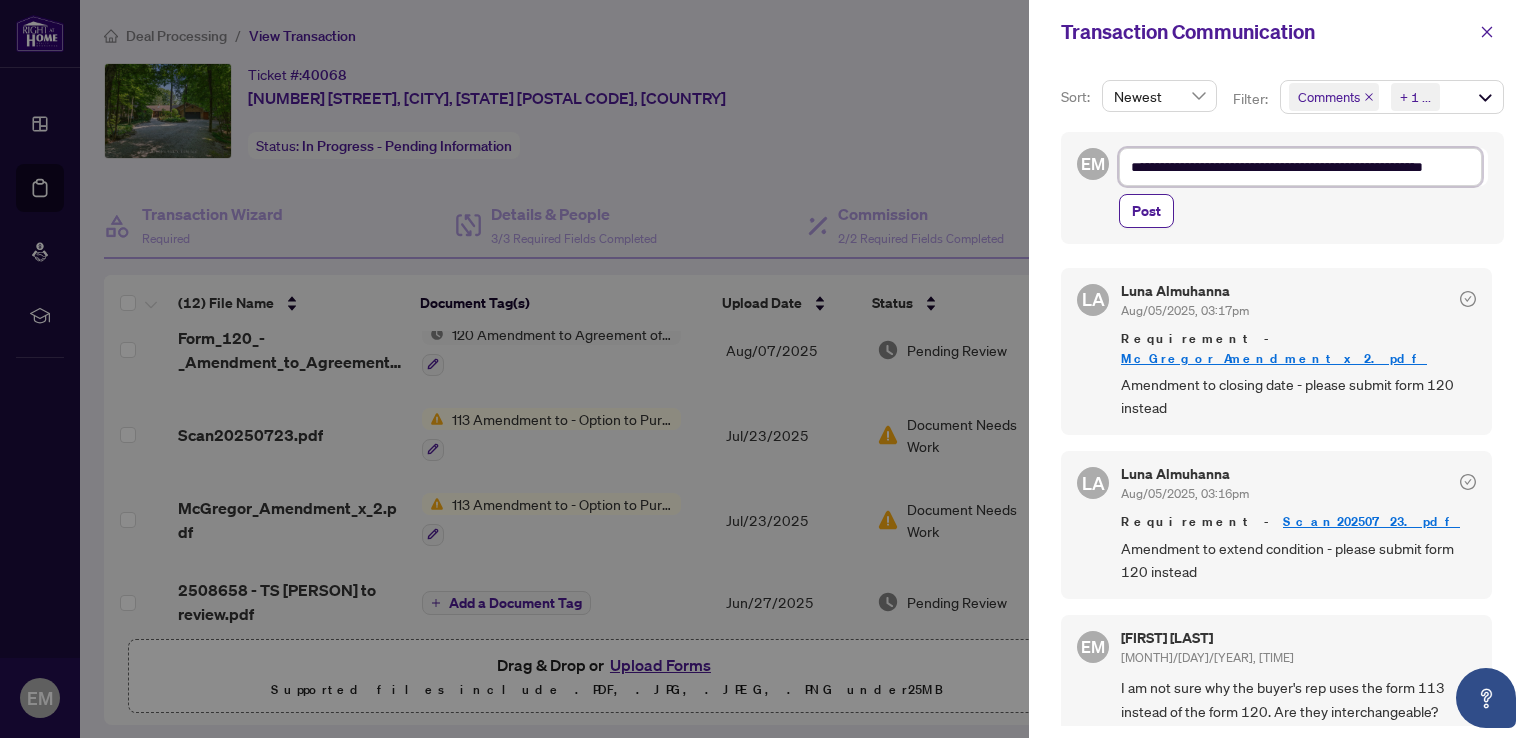 type on "**********" 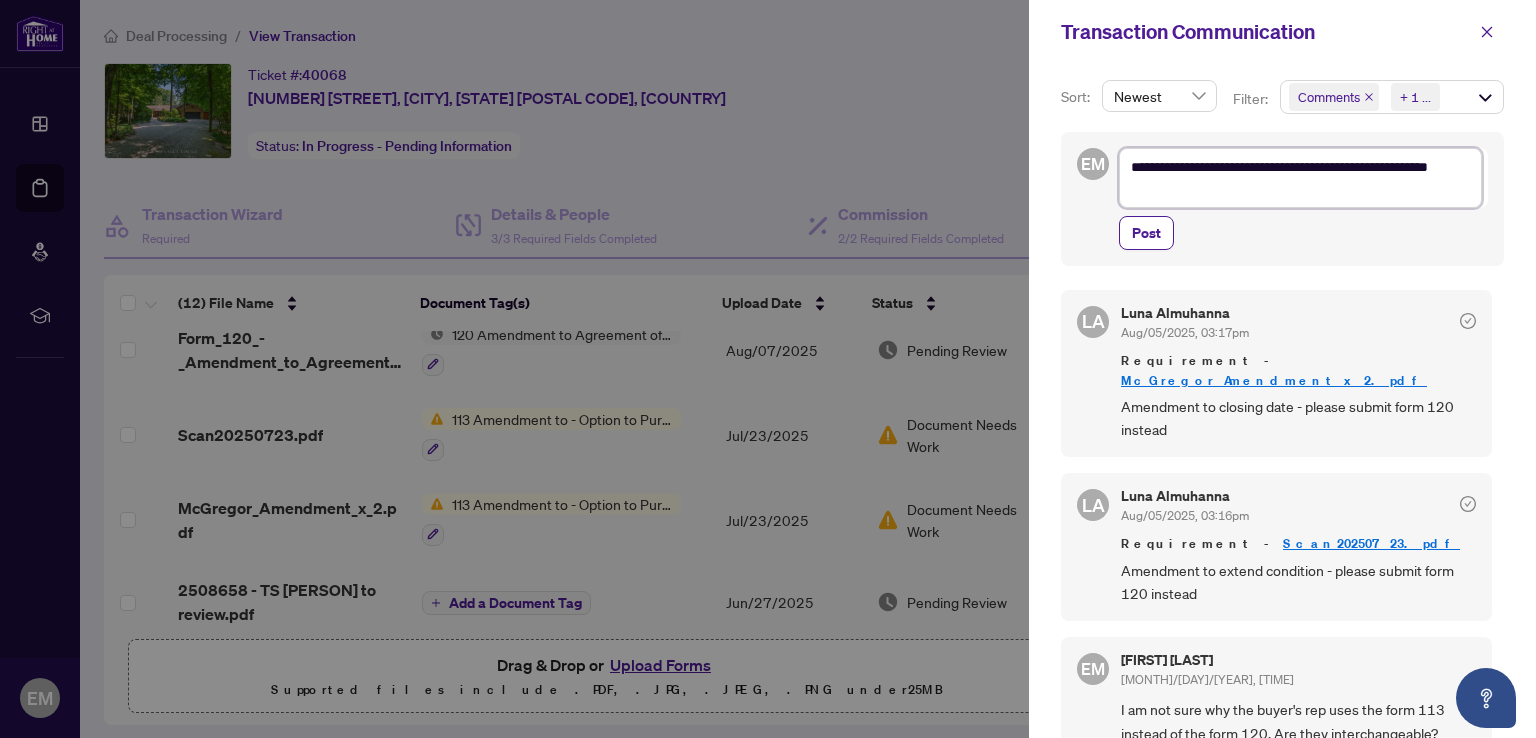 type on "**********" 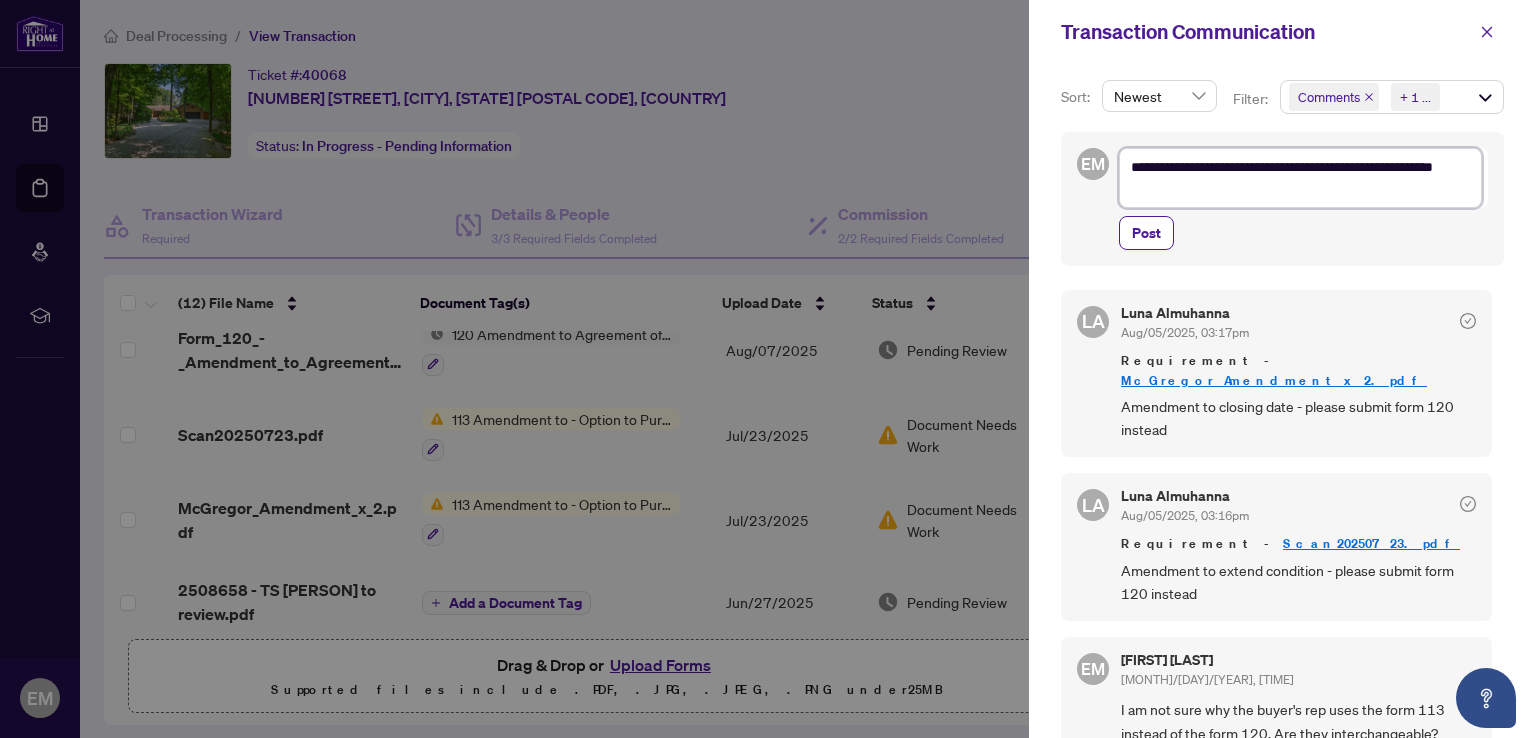 type on "**********" 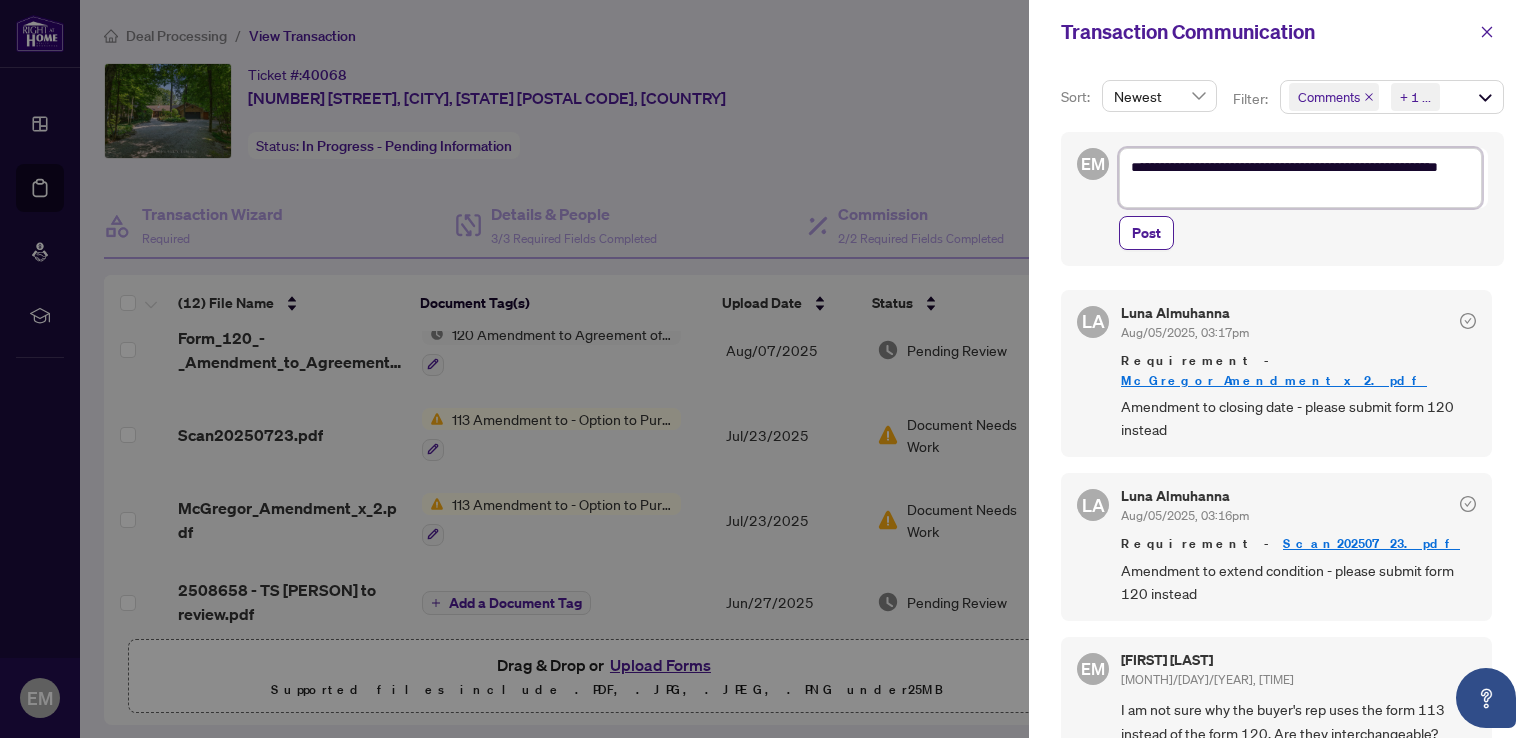 type on "**********" 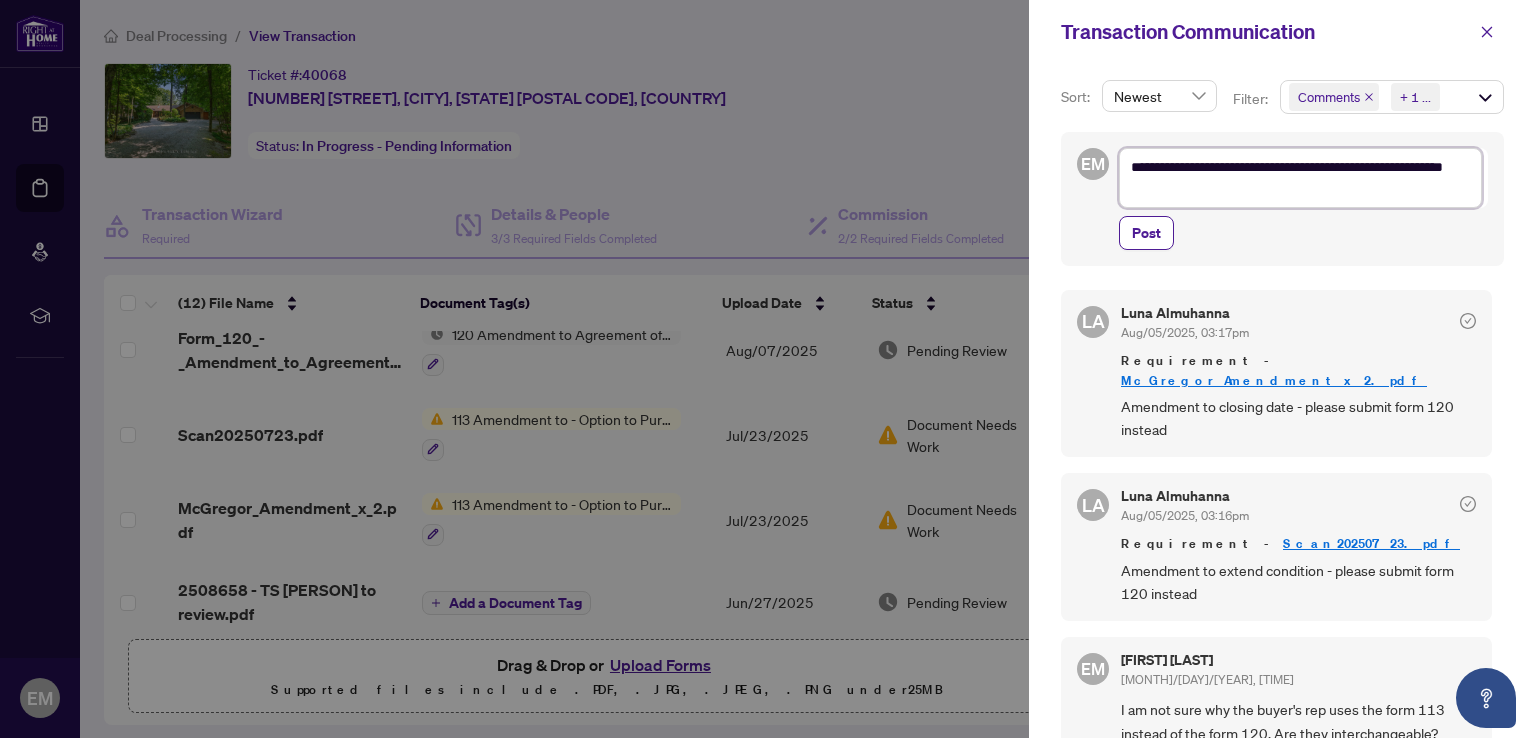 type on "**********" 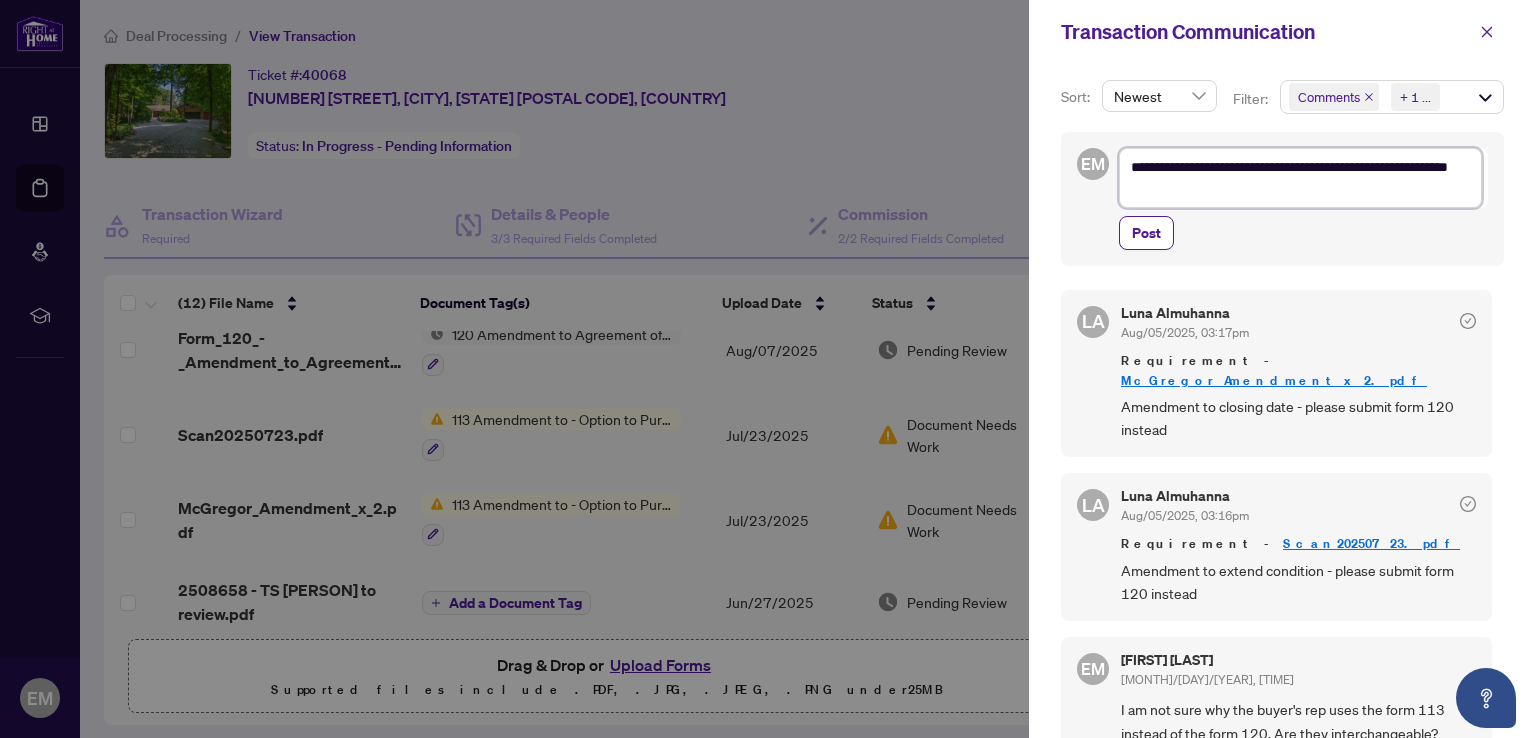 type on "**********" 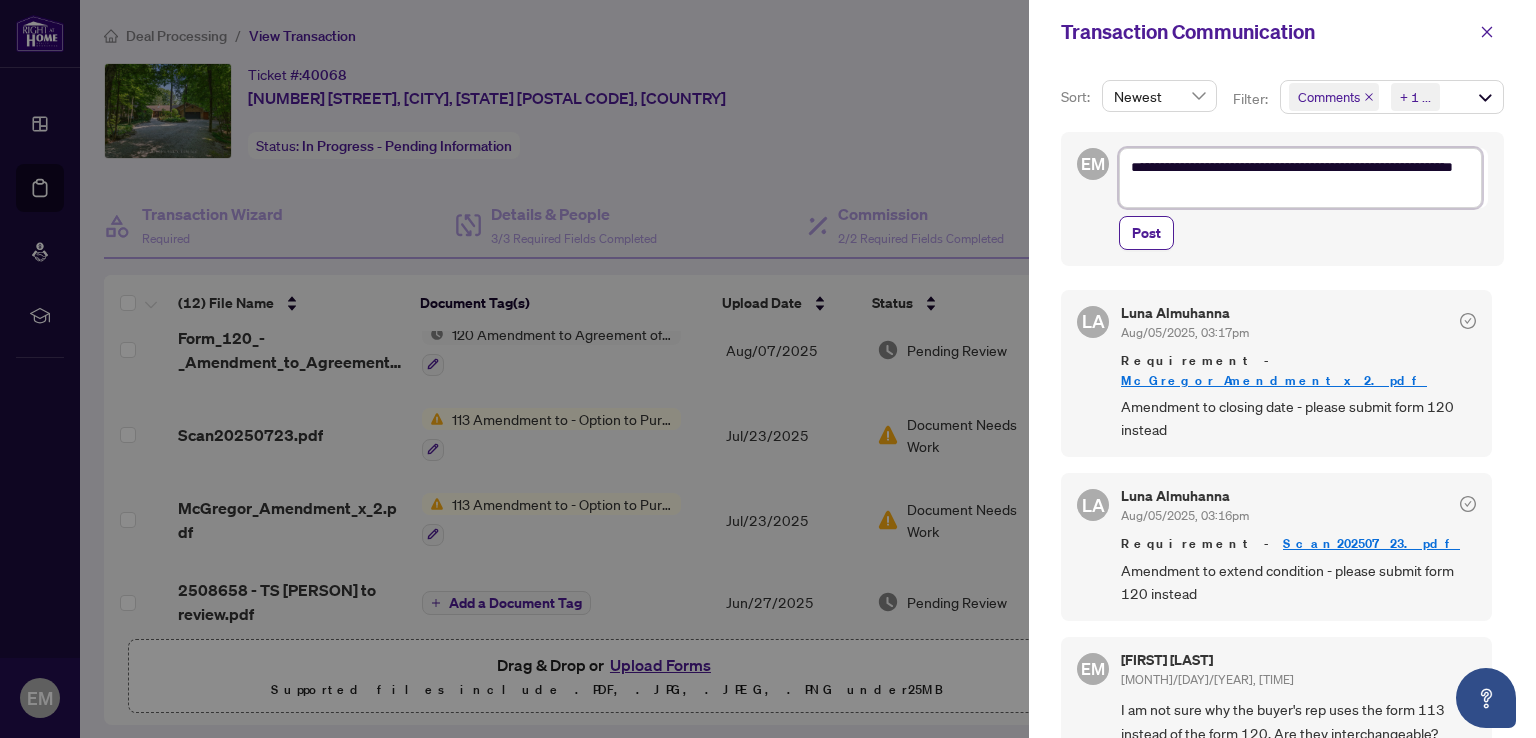 type on "**********" 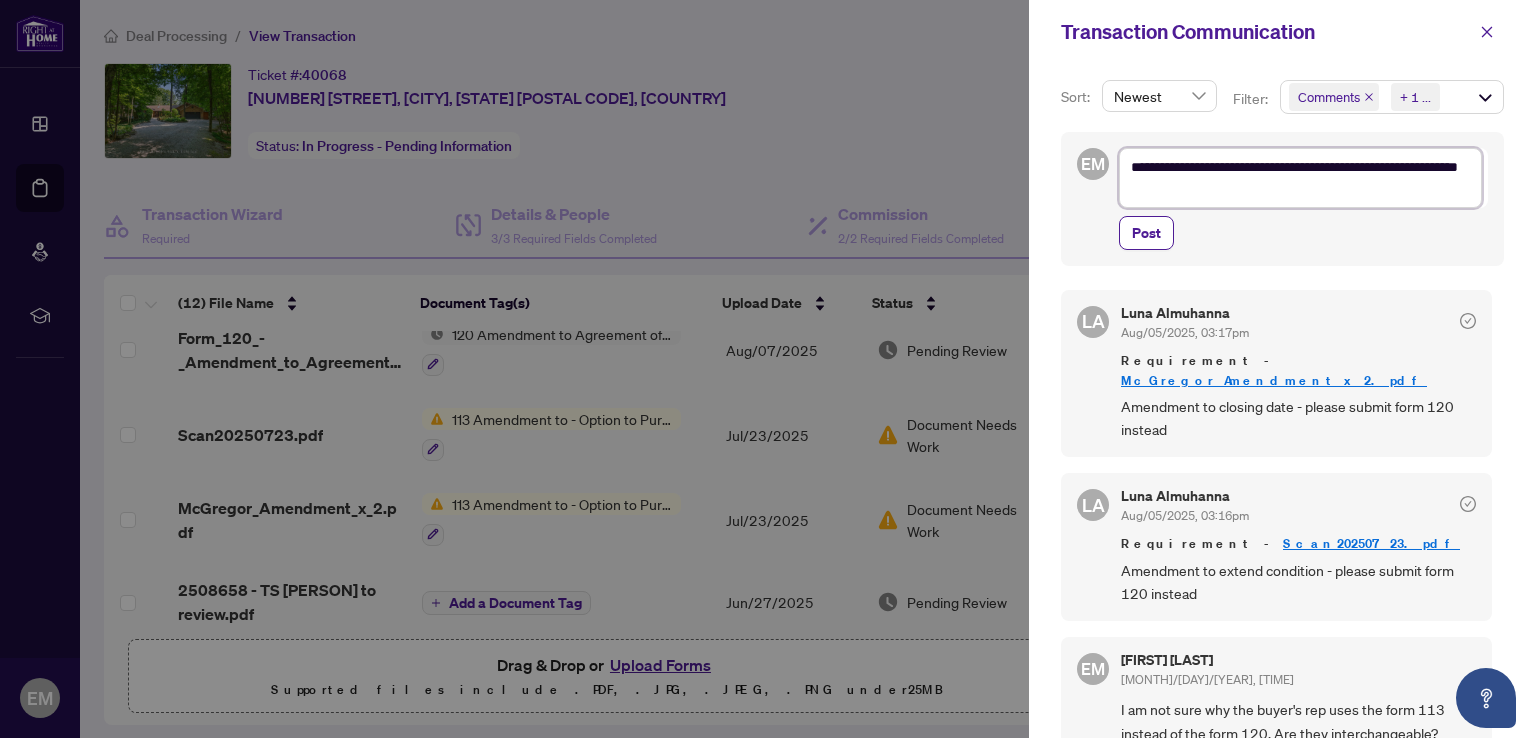 type on "**********" 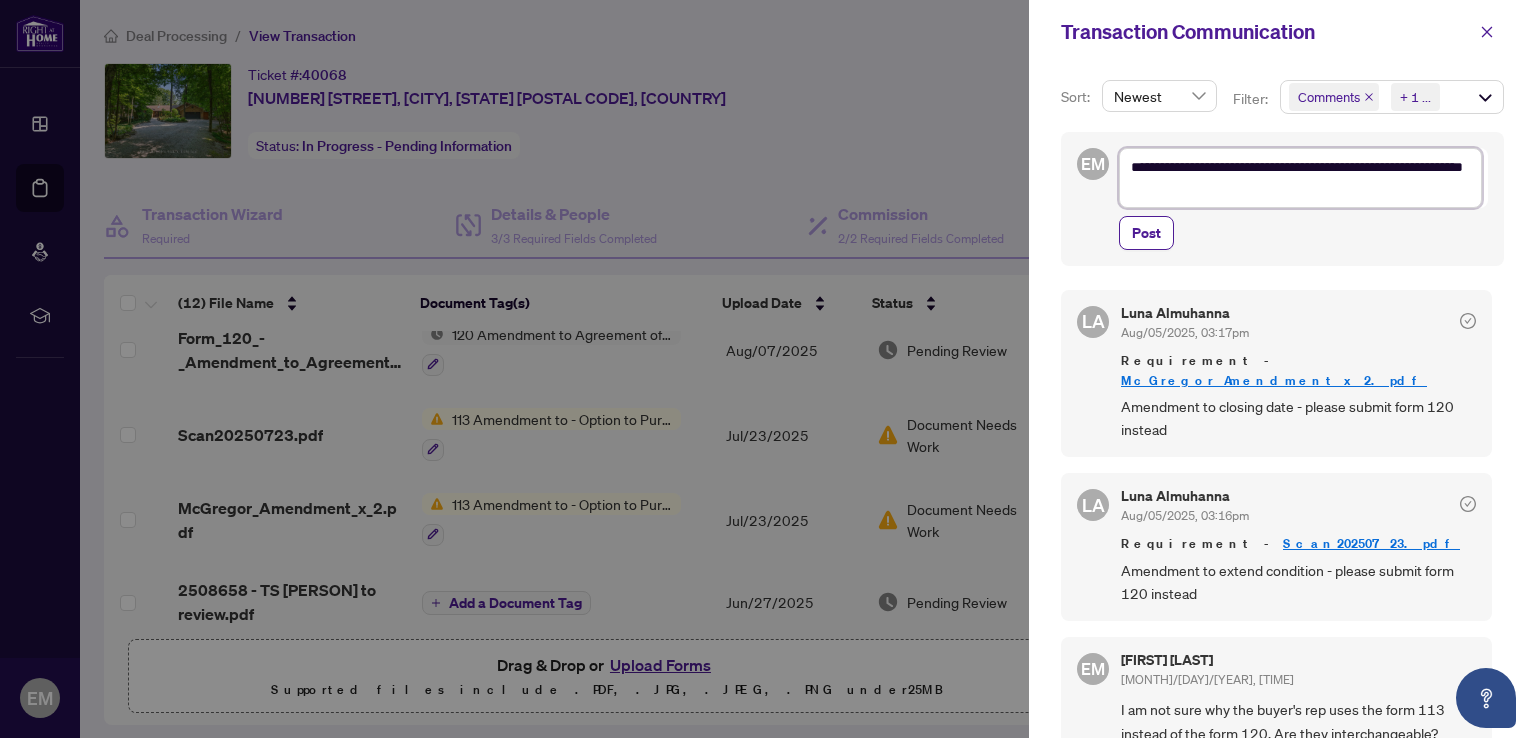 type on "**********" 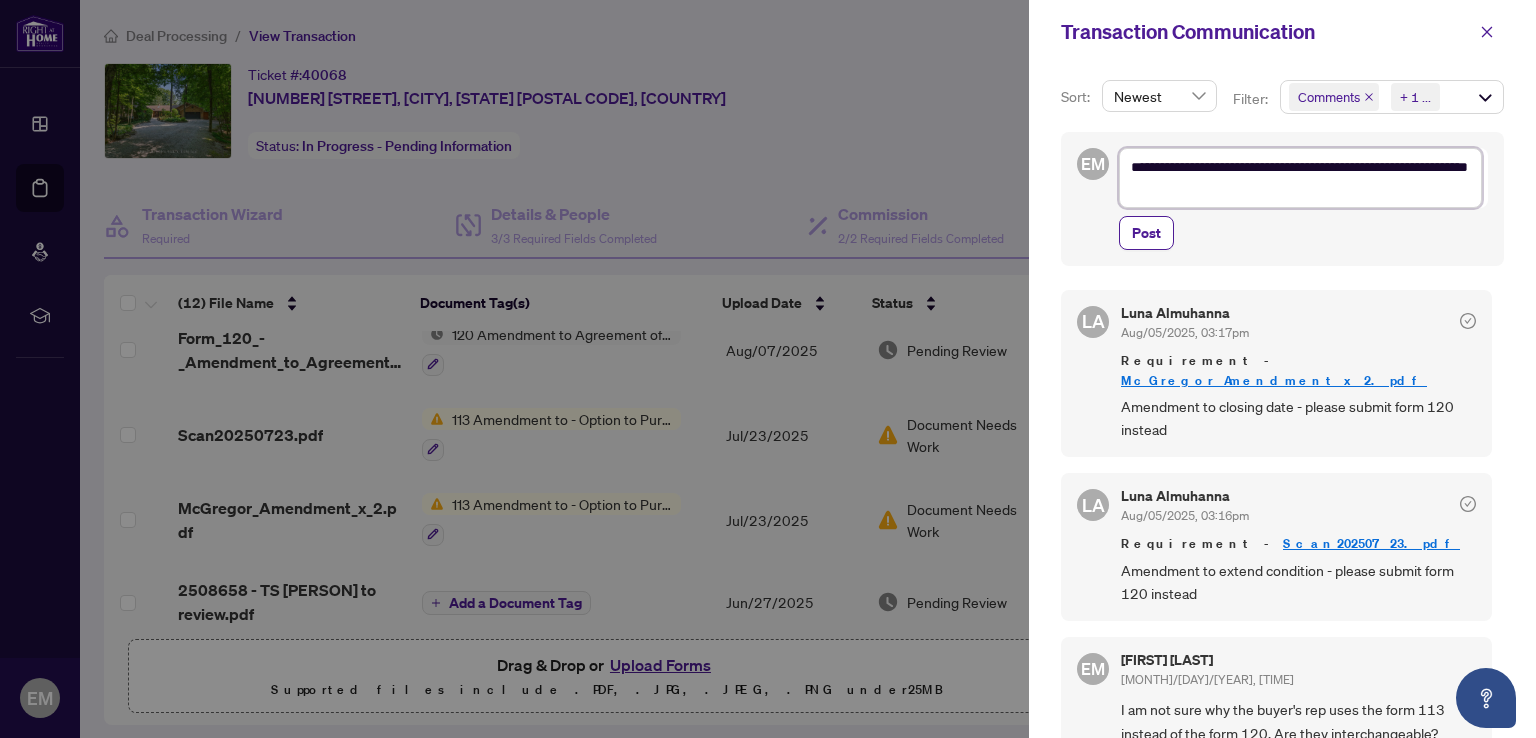 type on "**********" 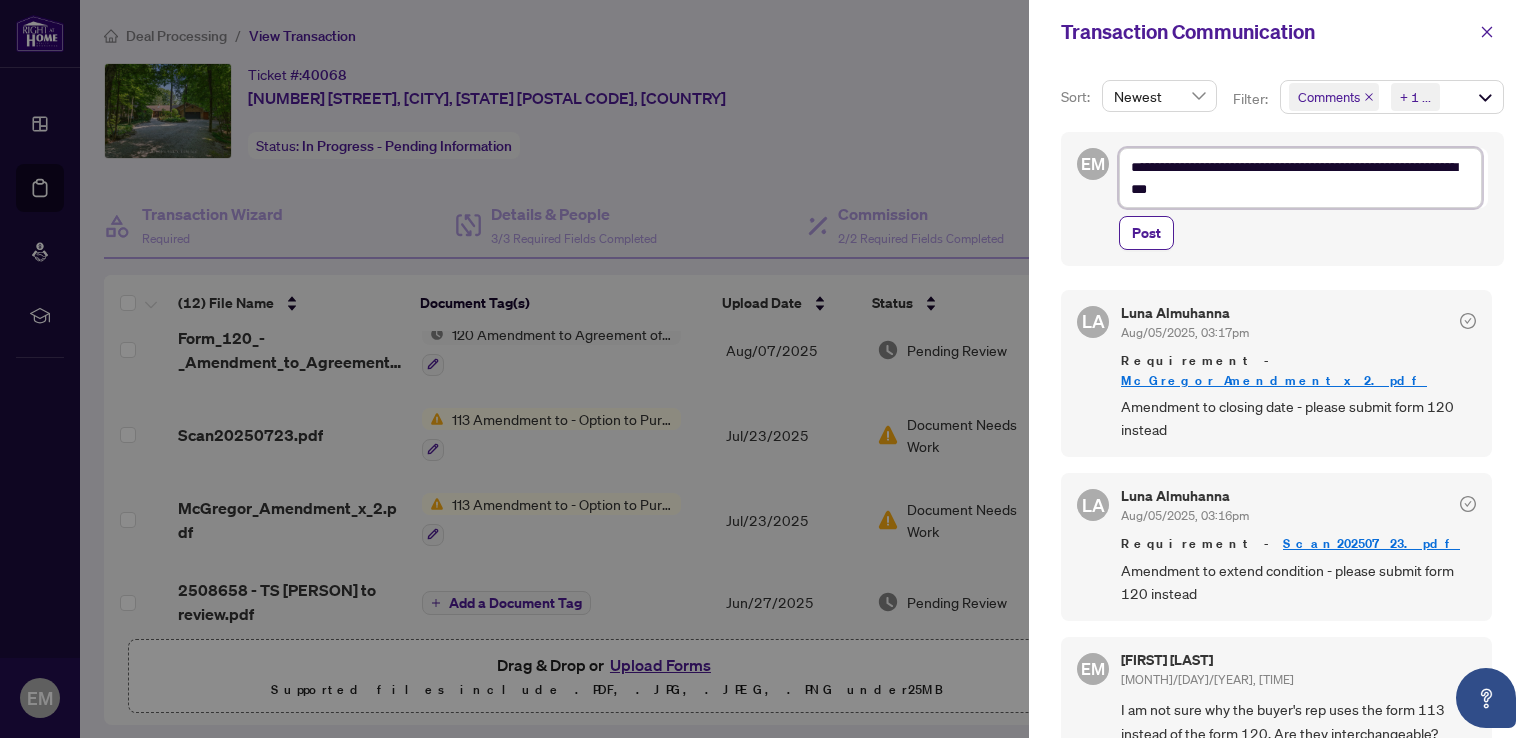 type on "**********" 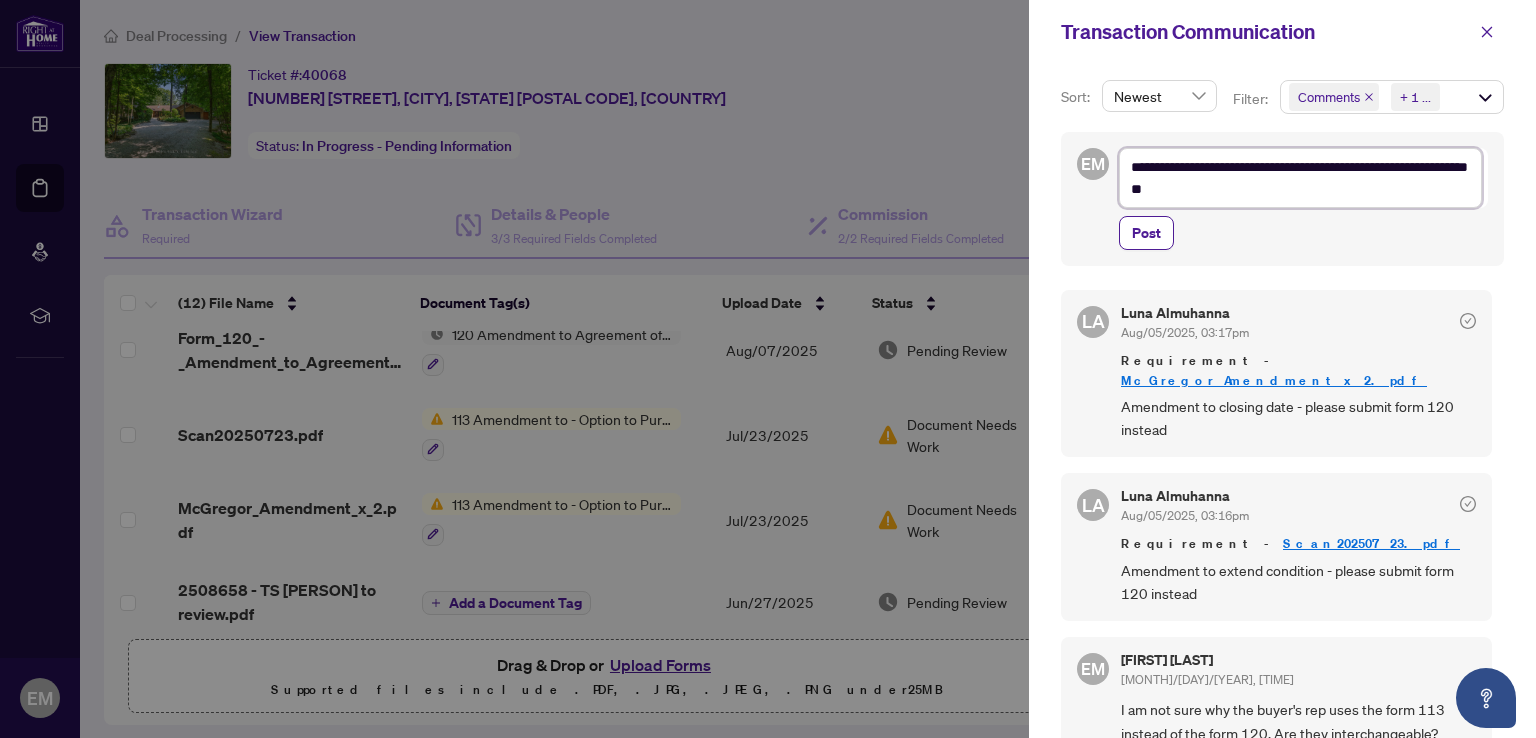 type on "**********" 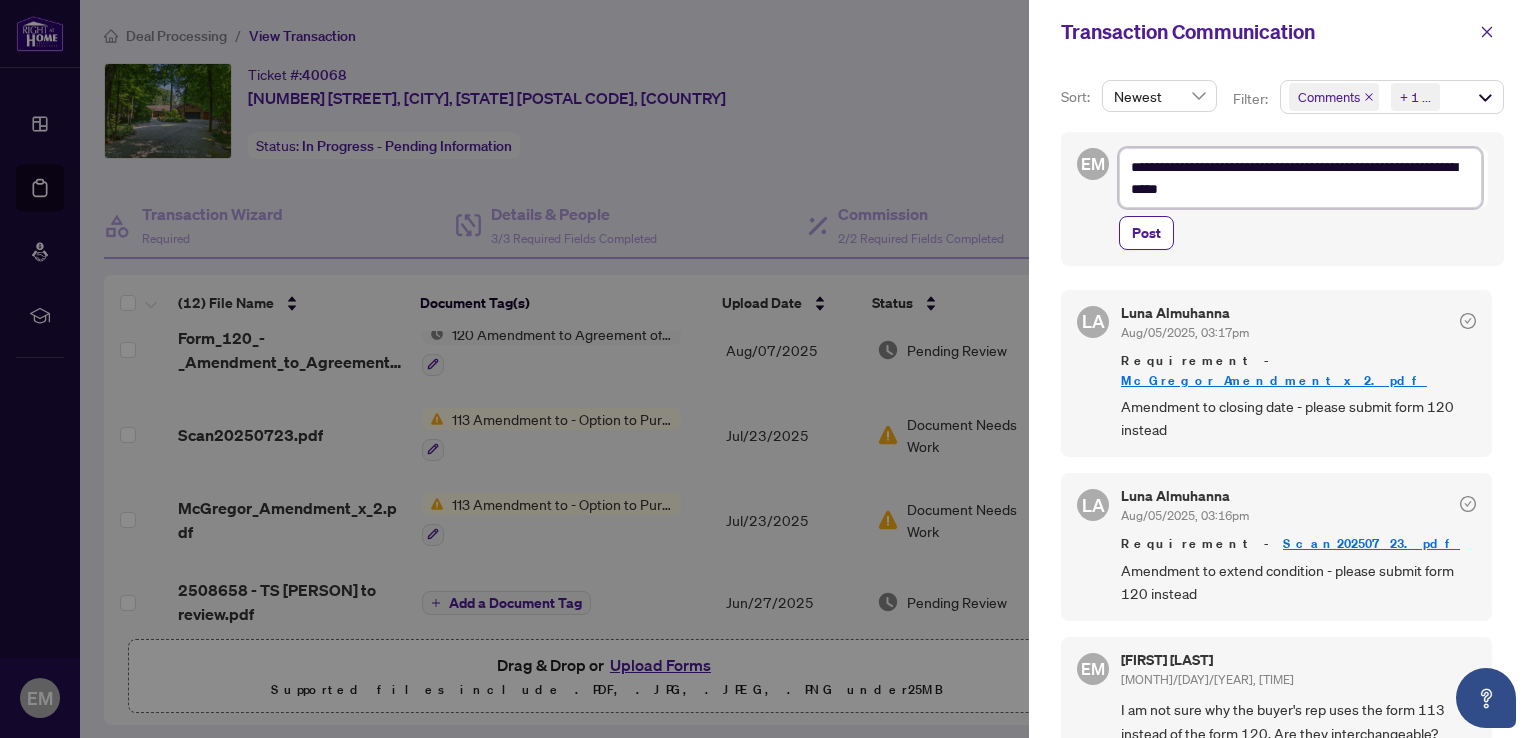 type on "**********" 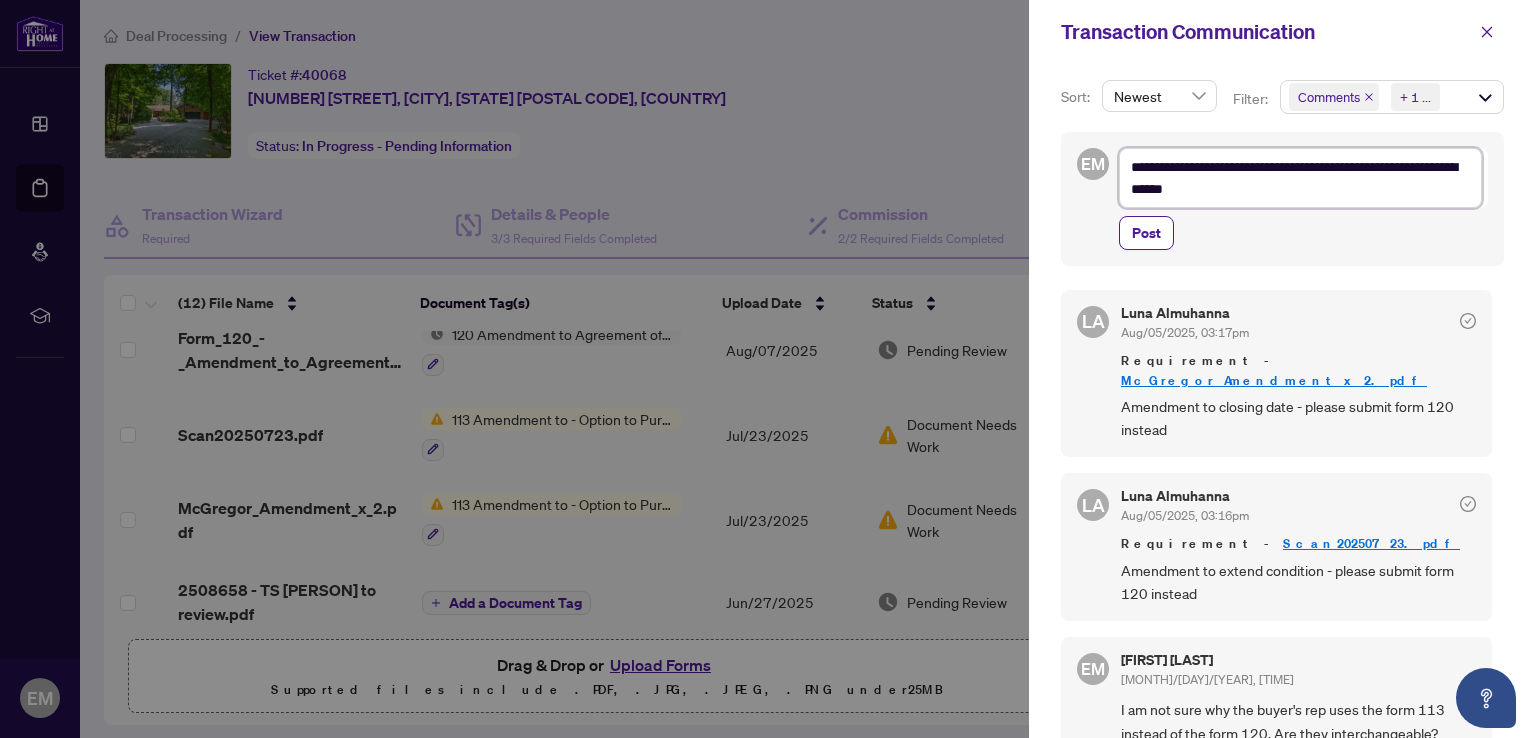type on "**********" 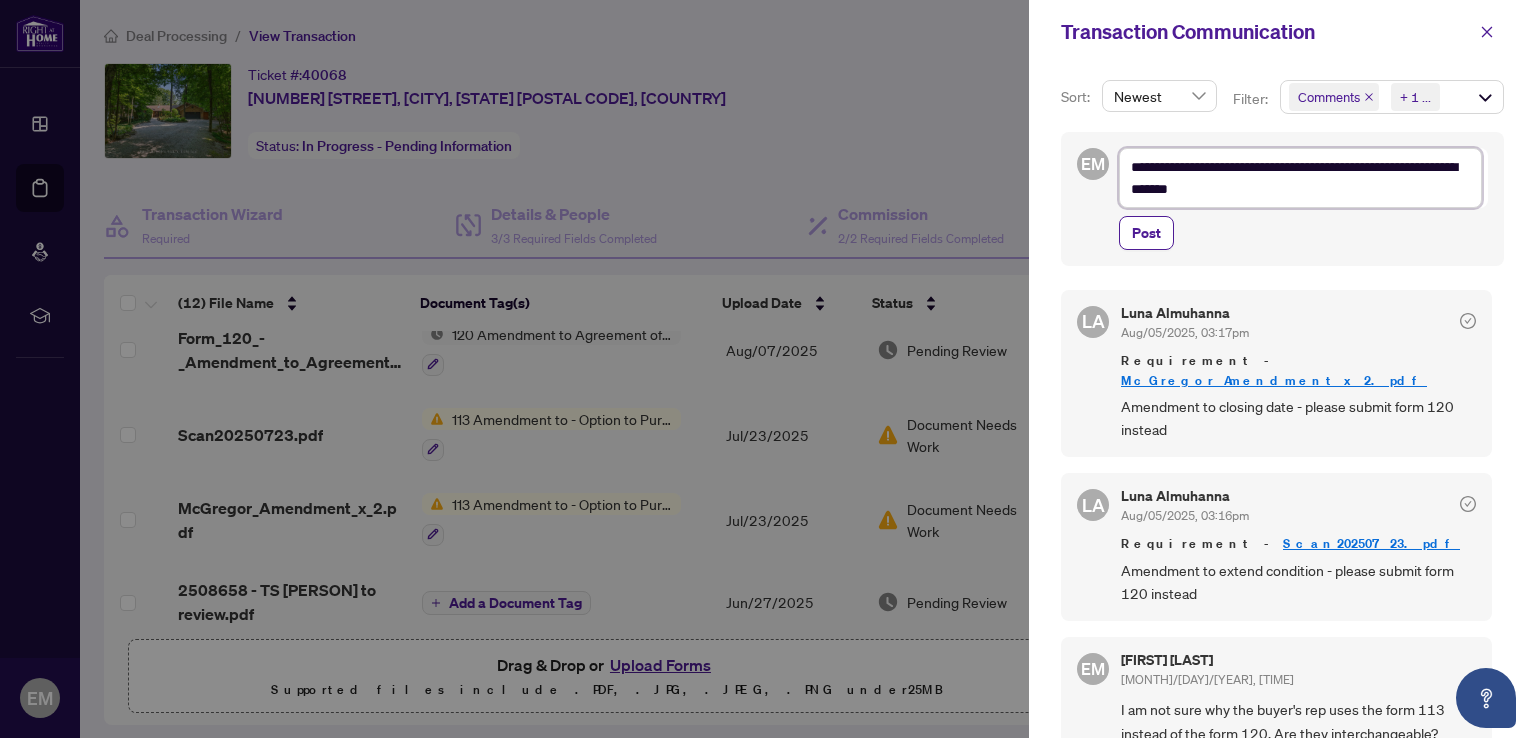 type on "**********" 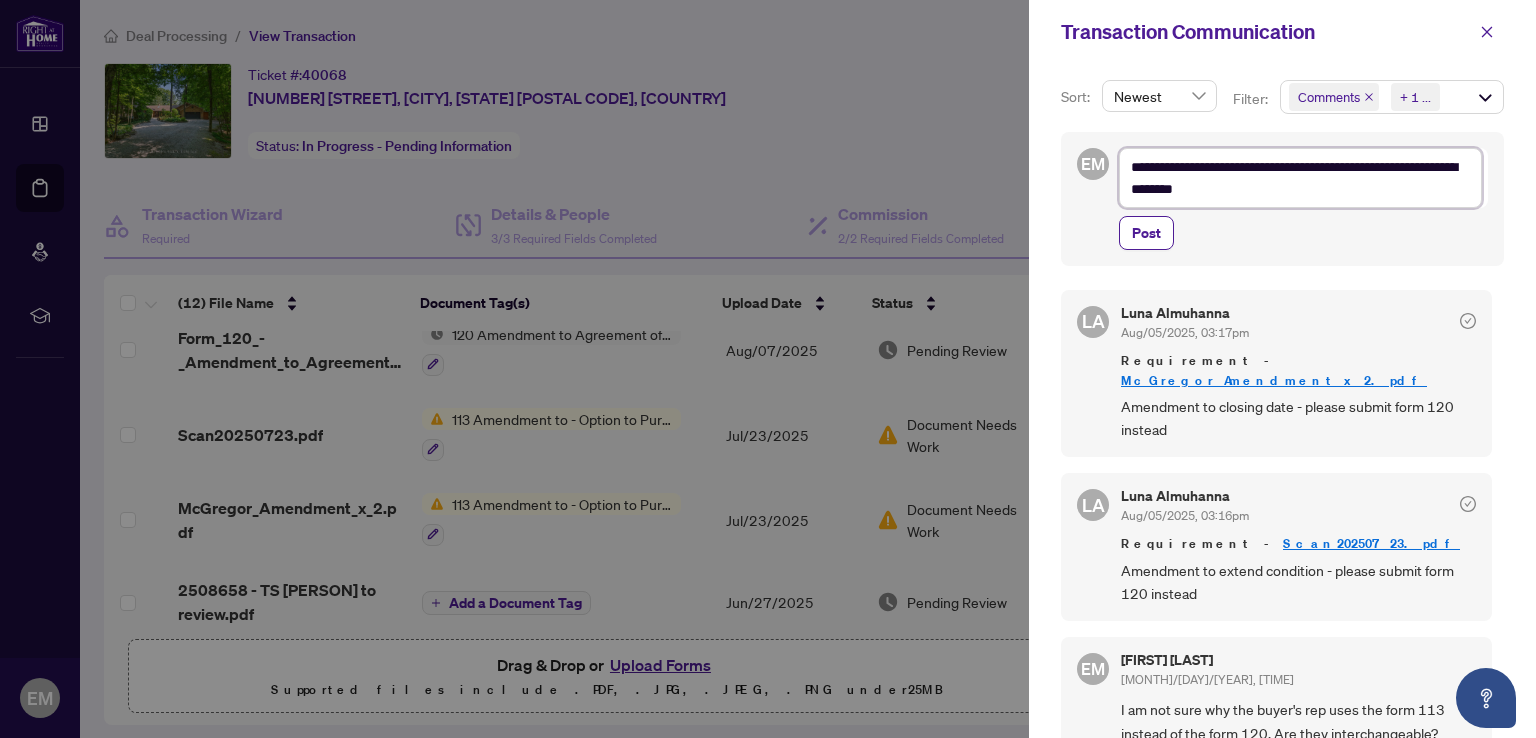 type on "**********" 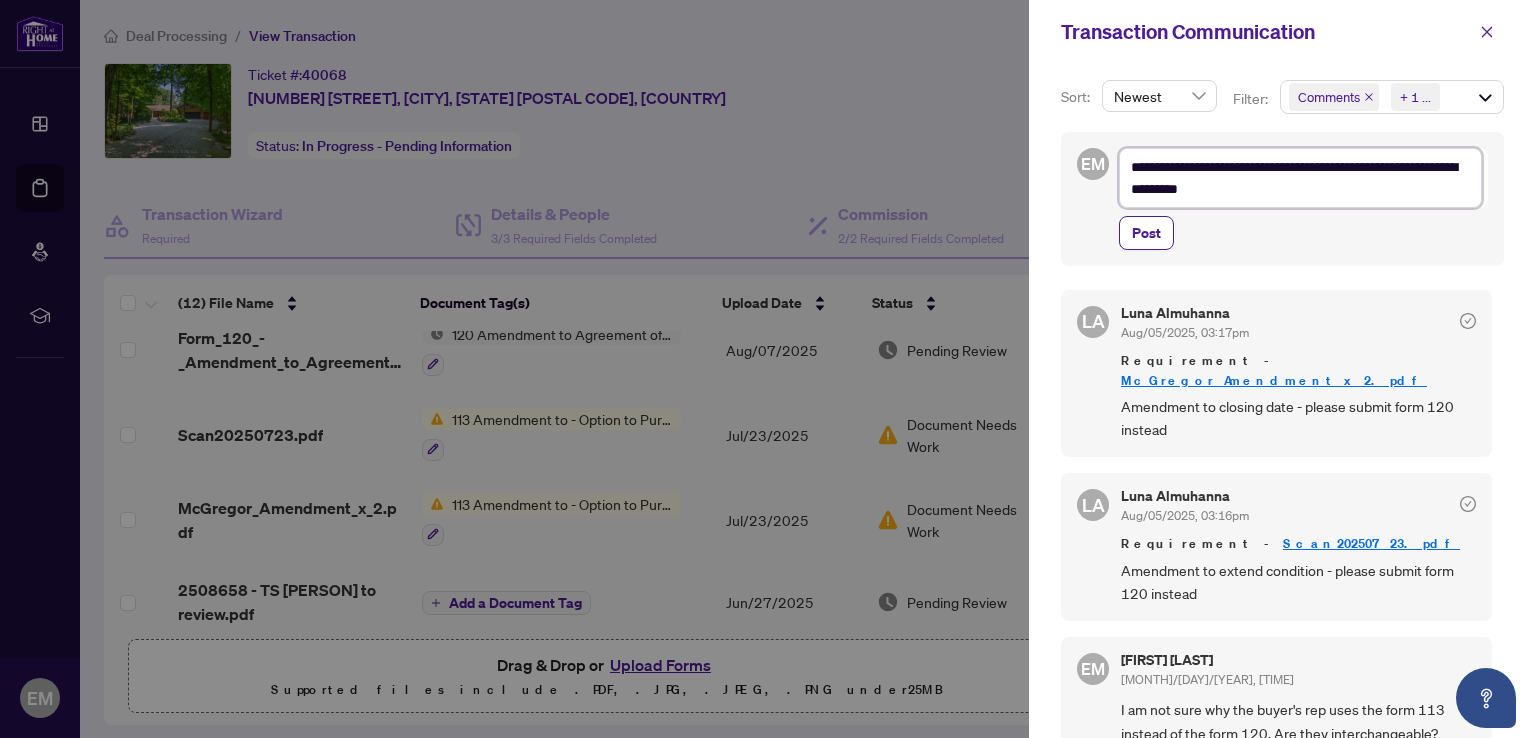 type on "**********" 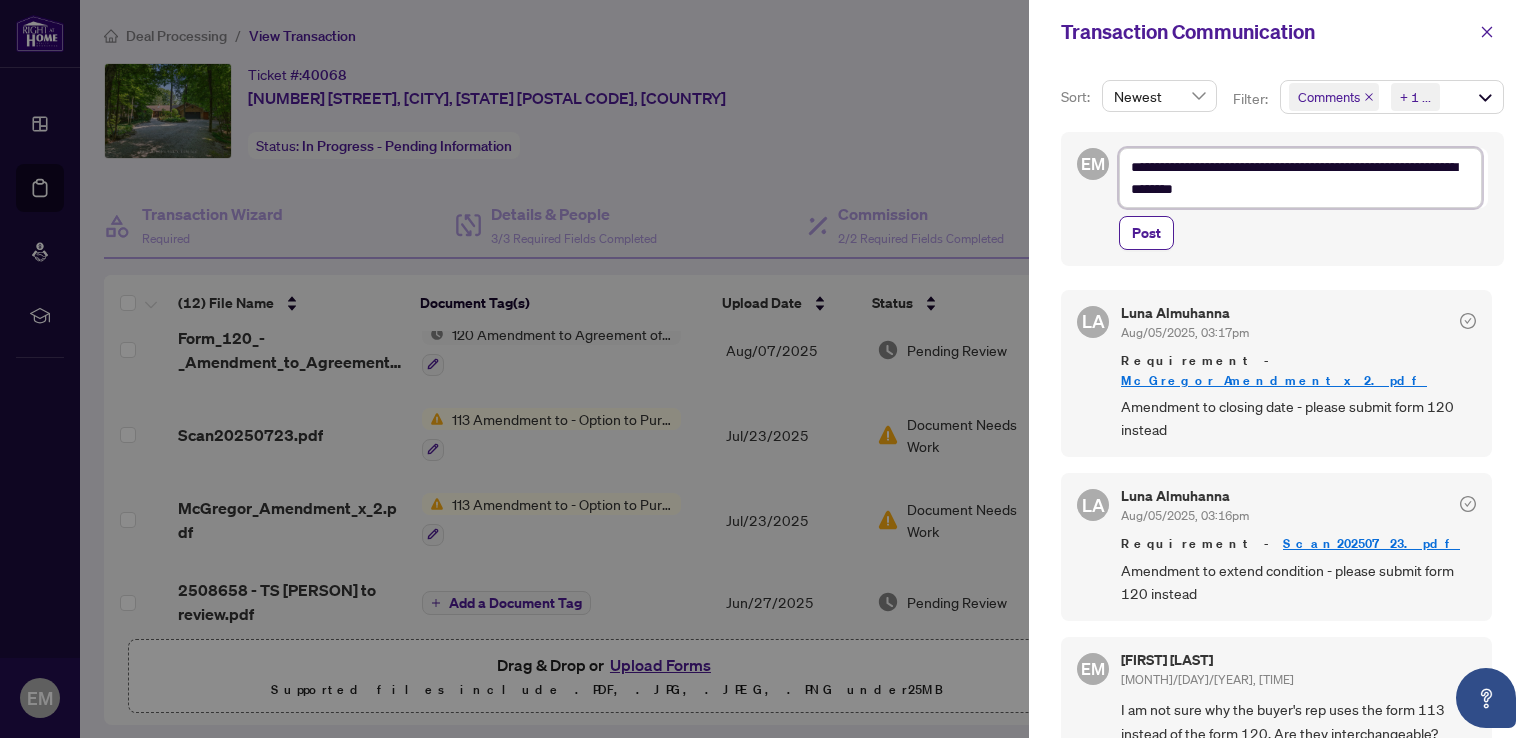 type on "**********" 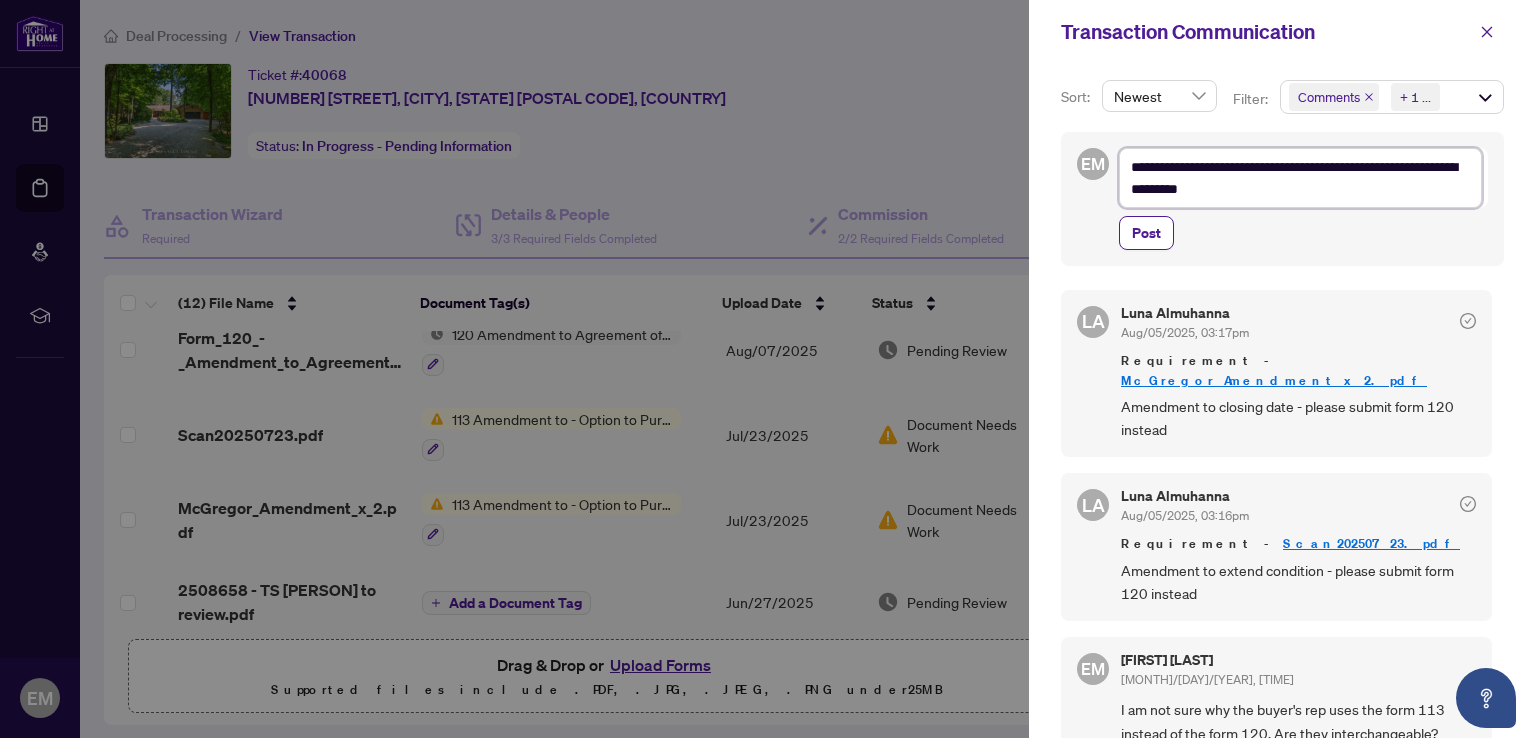 type on "**********" 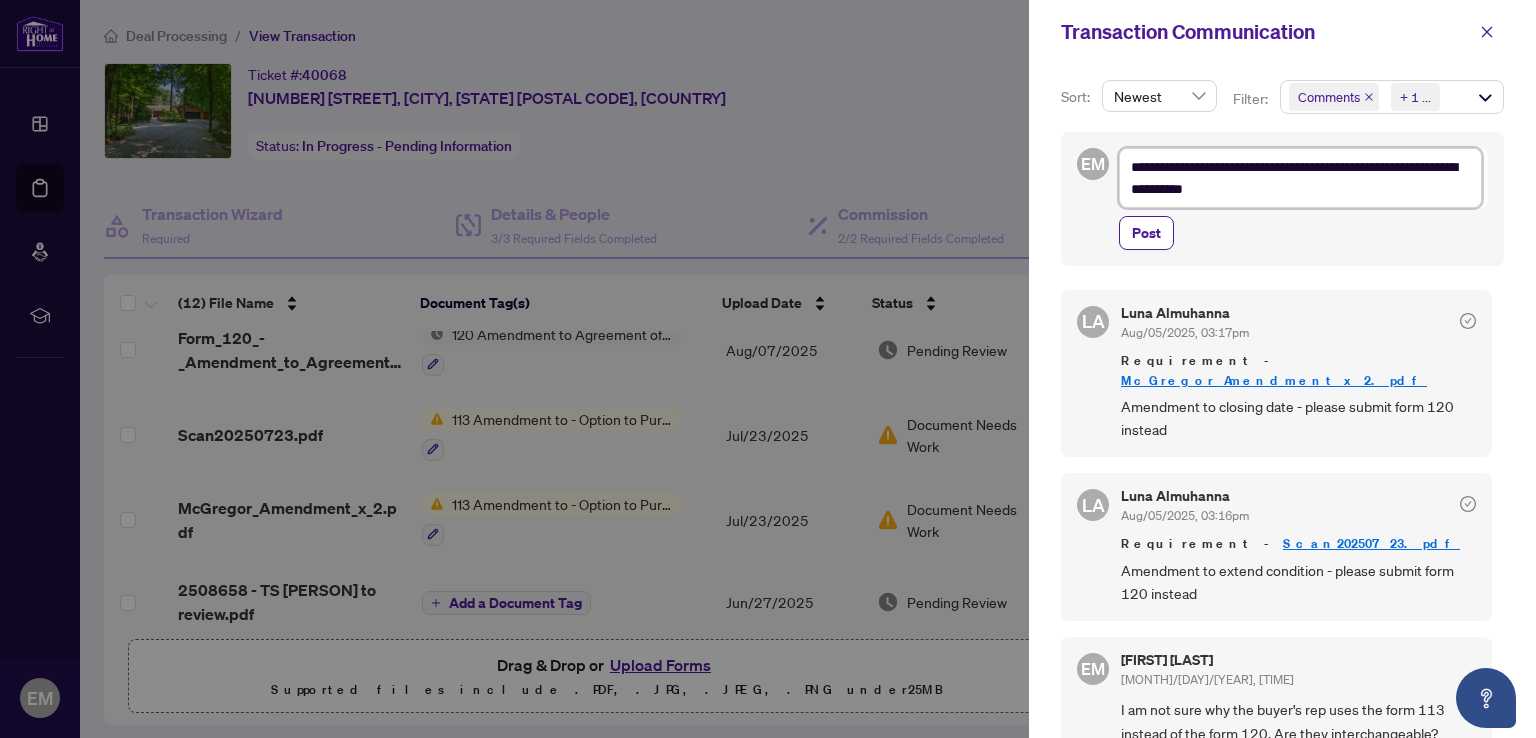 type on "**********" 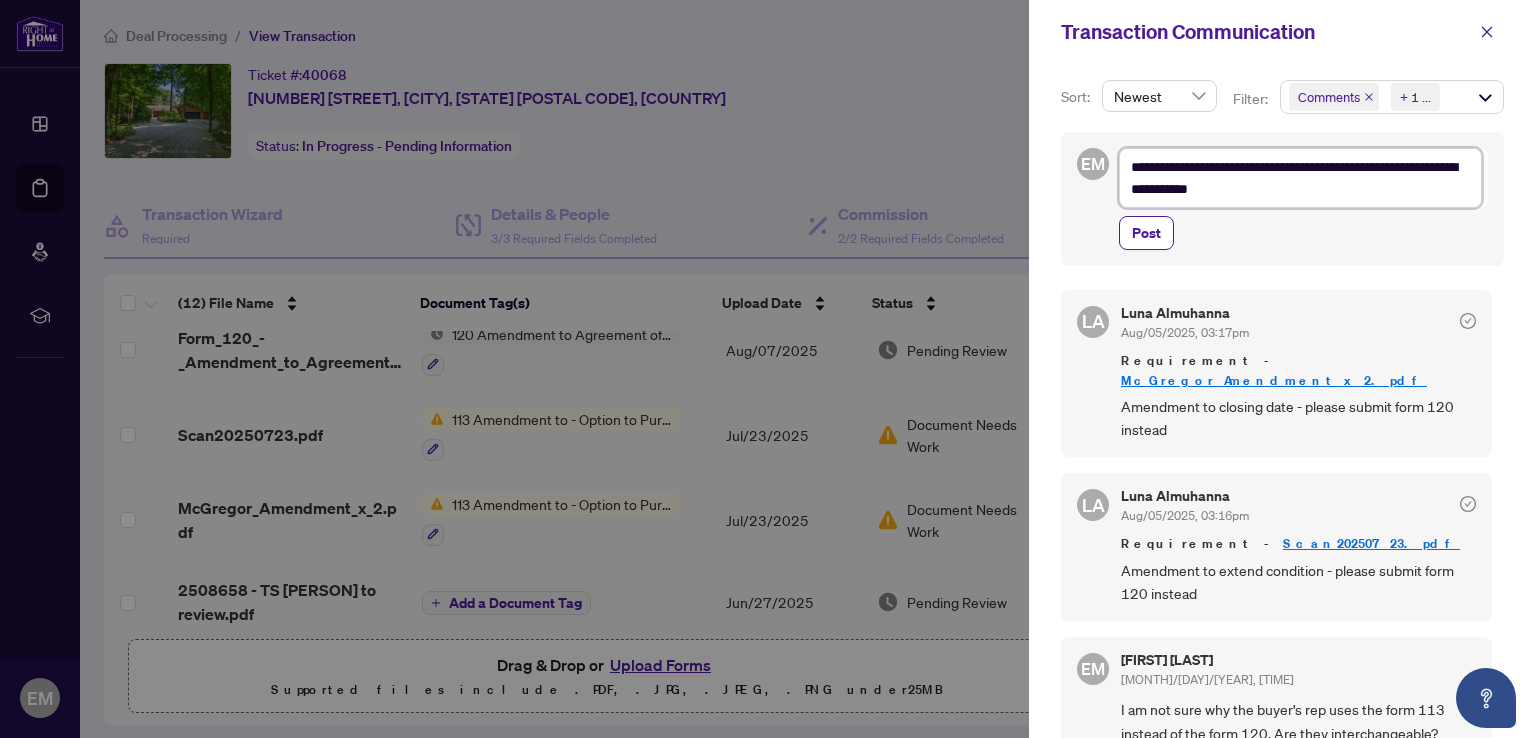 type on "**********" 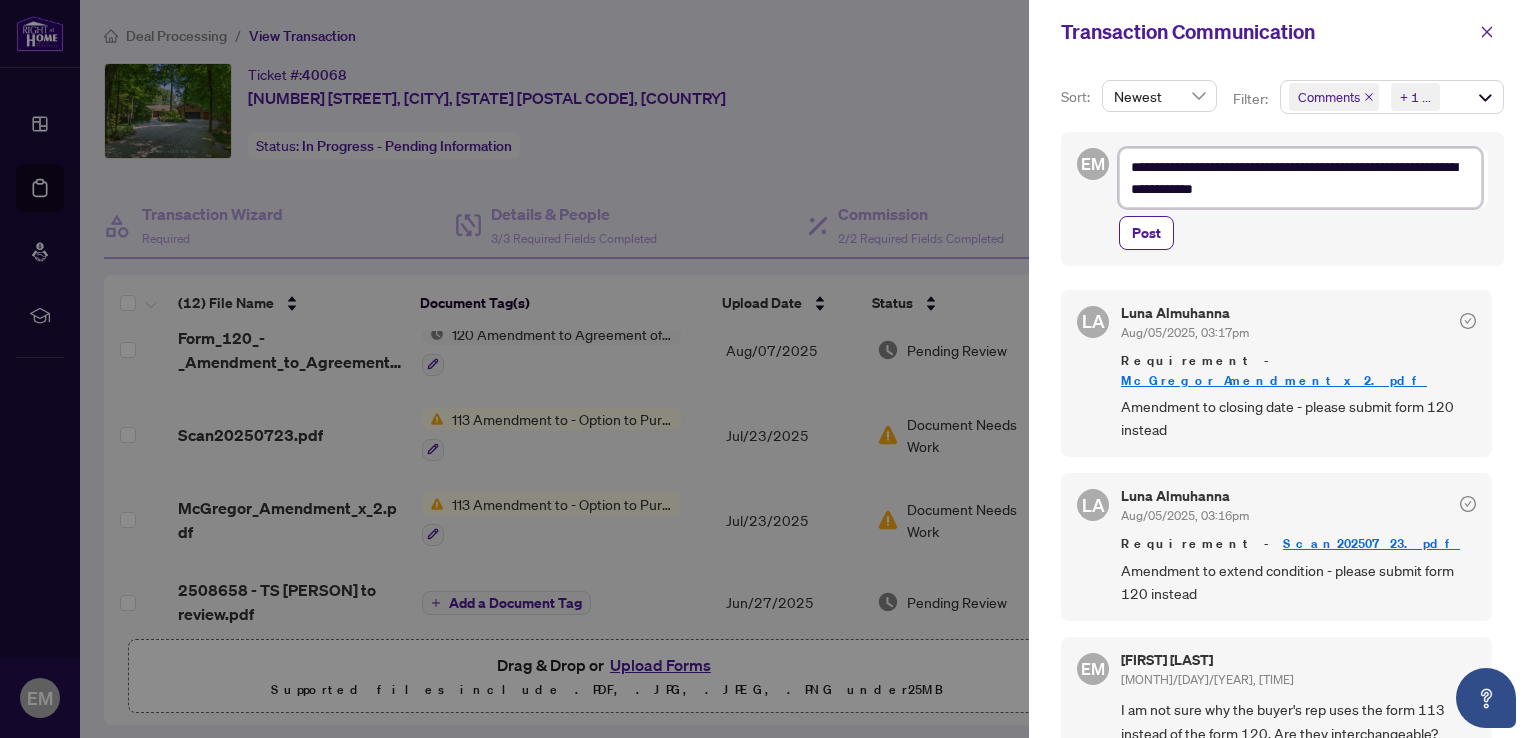 type on "**********" 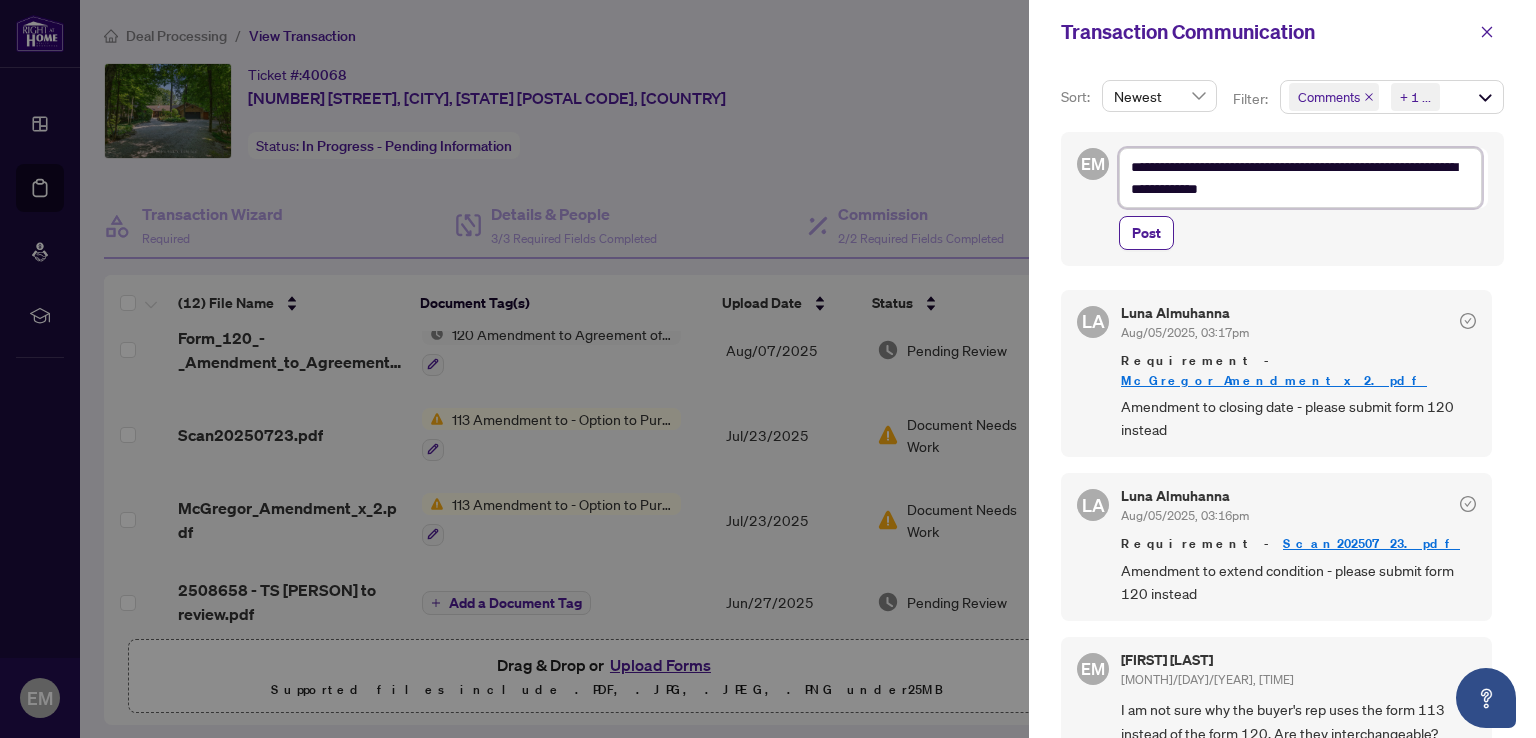 type on "**********" 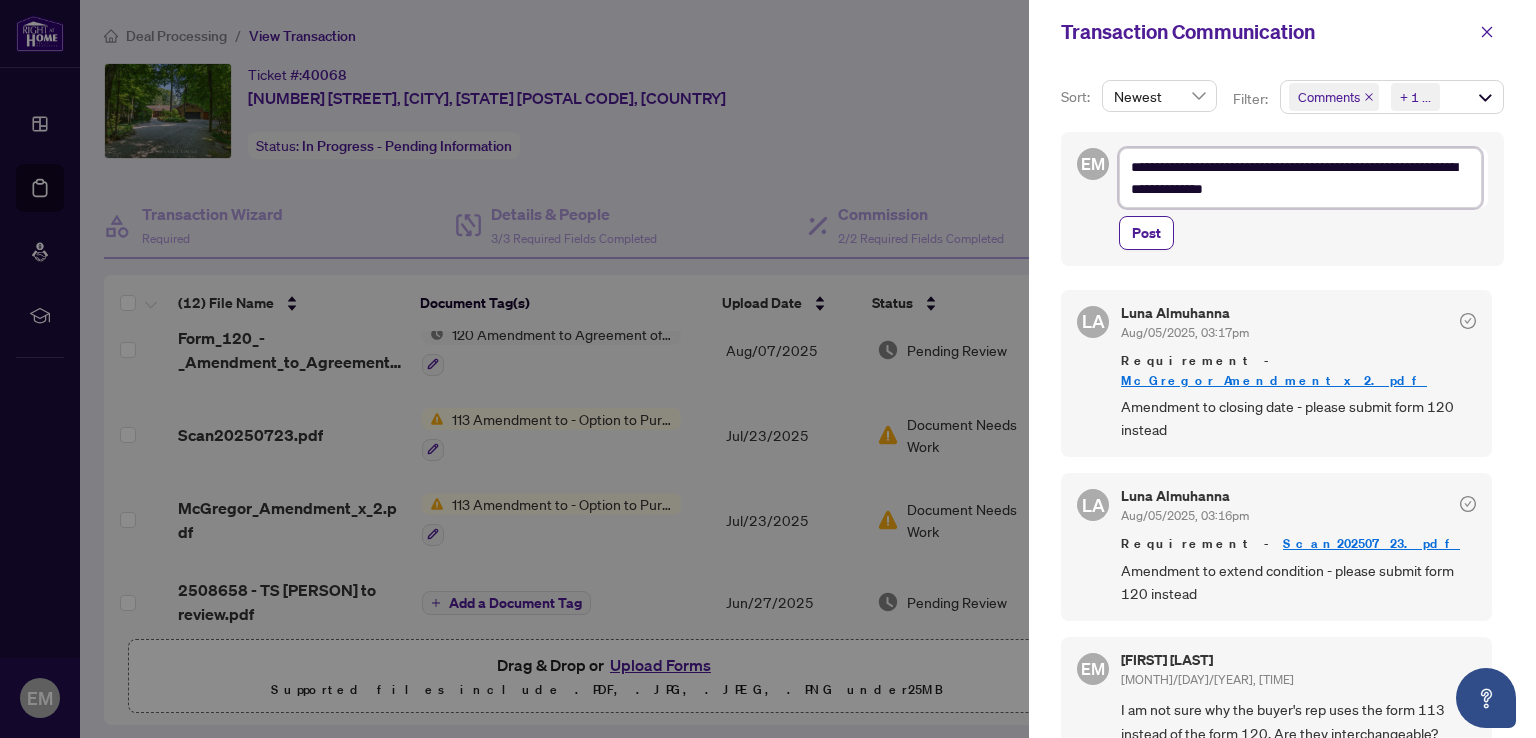 type on "**********" 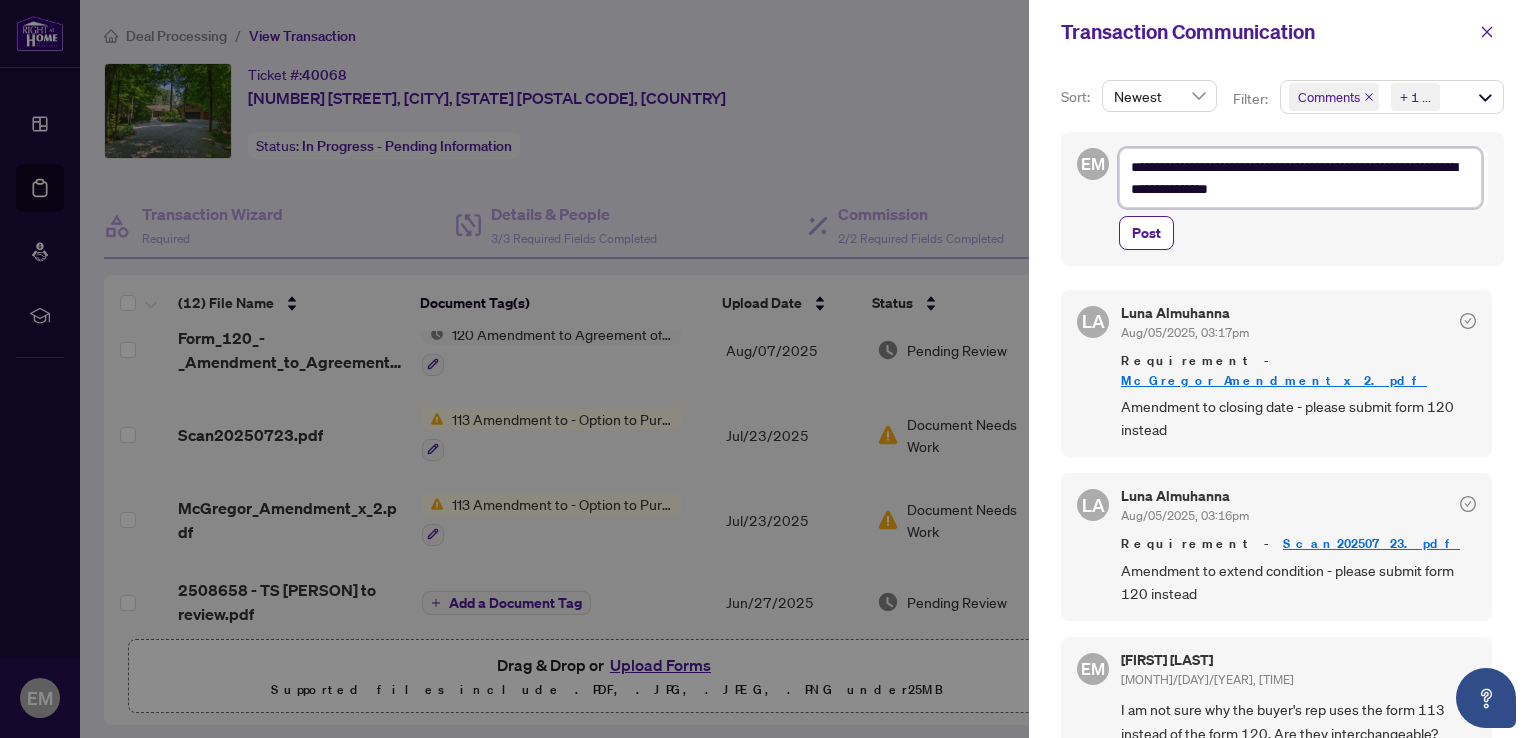 type on "**********" 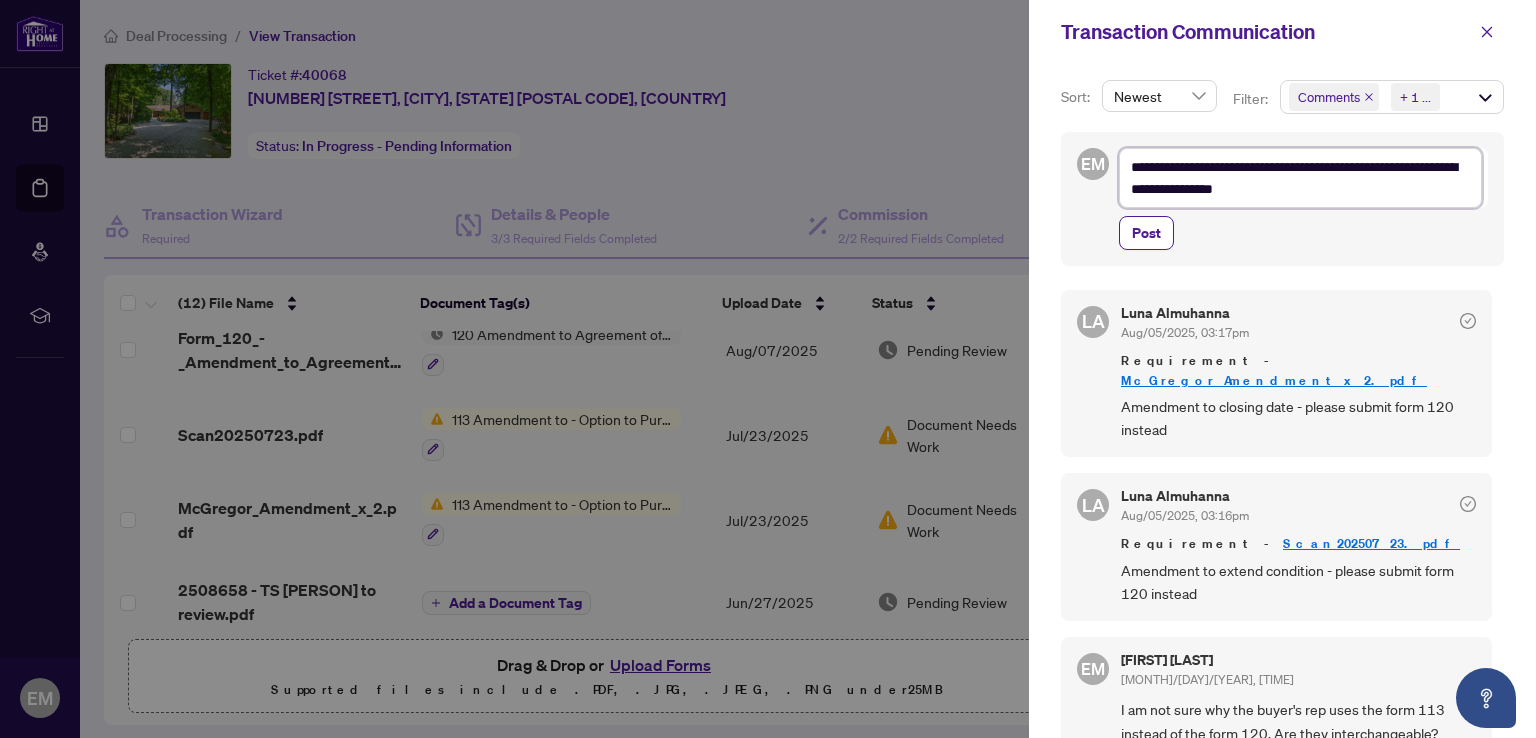 type on "**********" 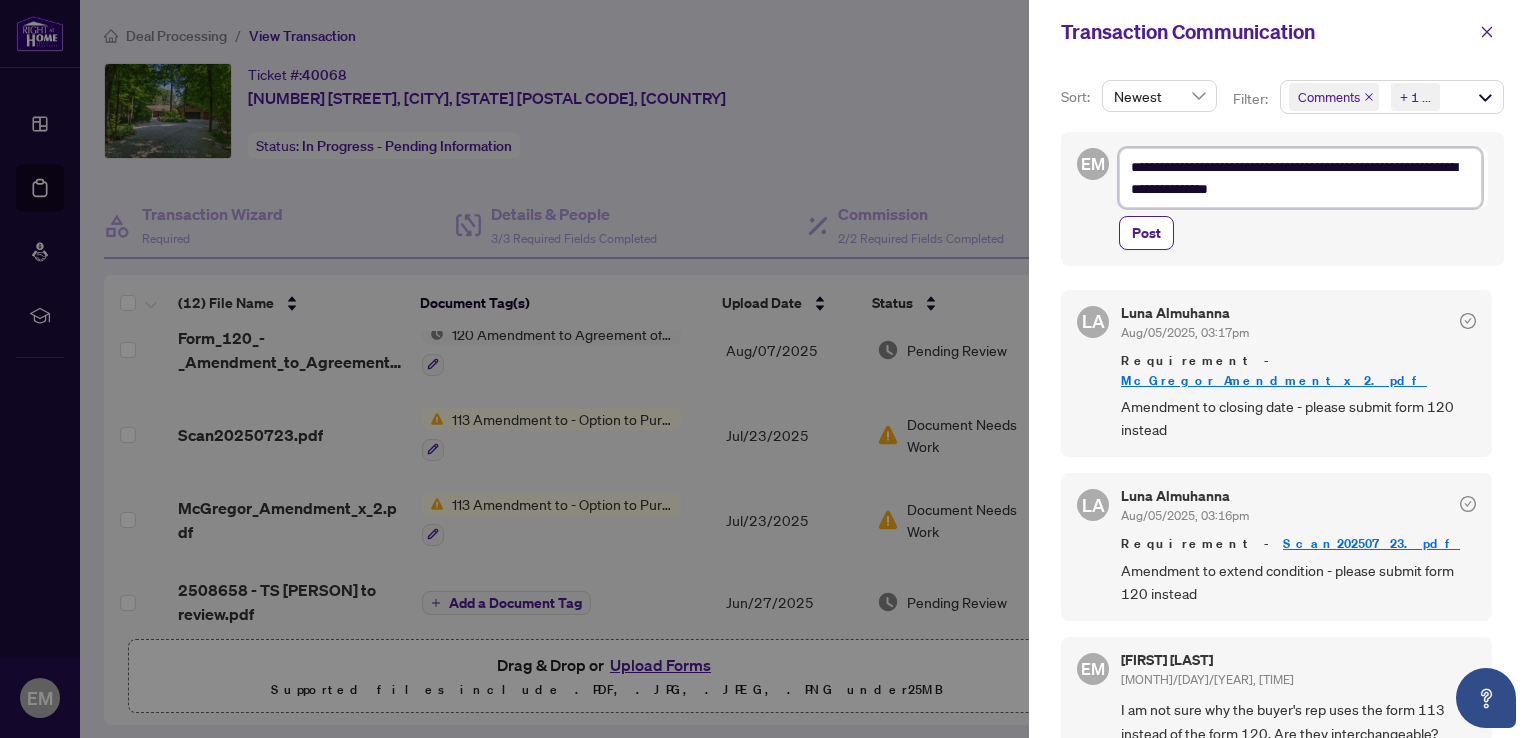 type on "**********" 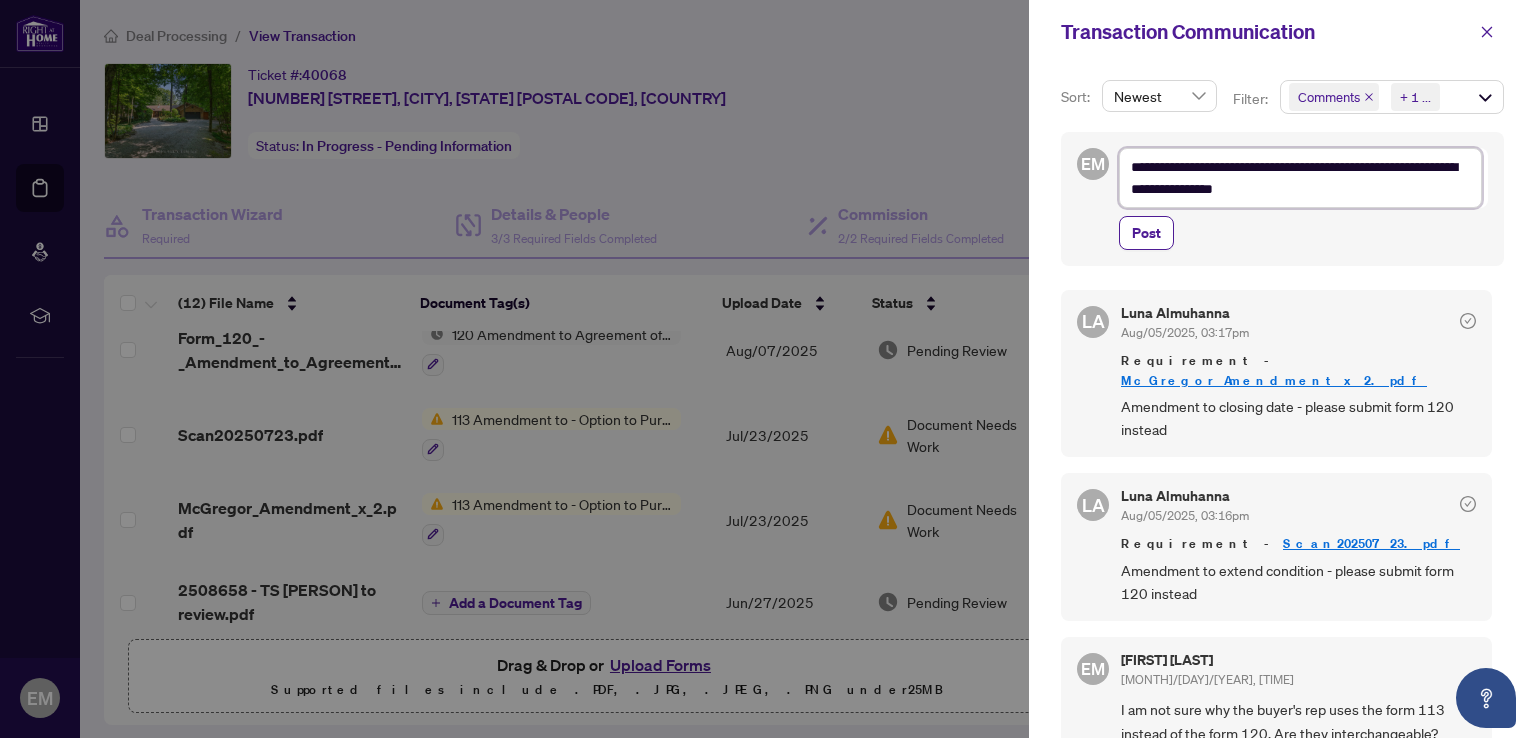 type on "**********" 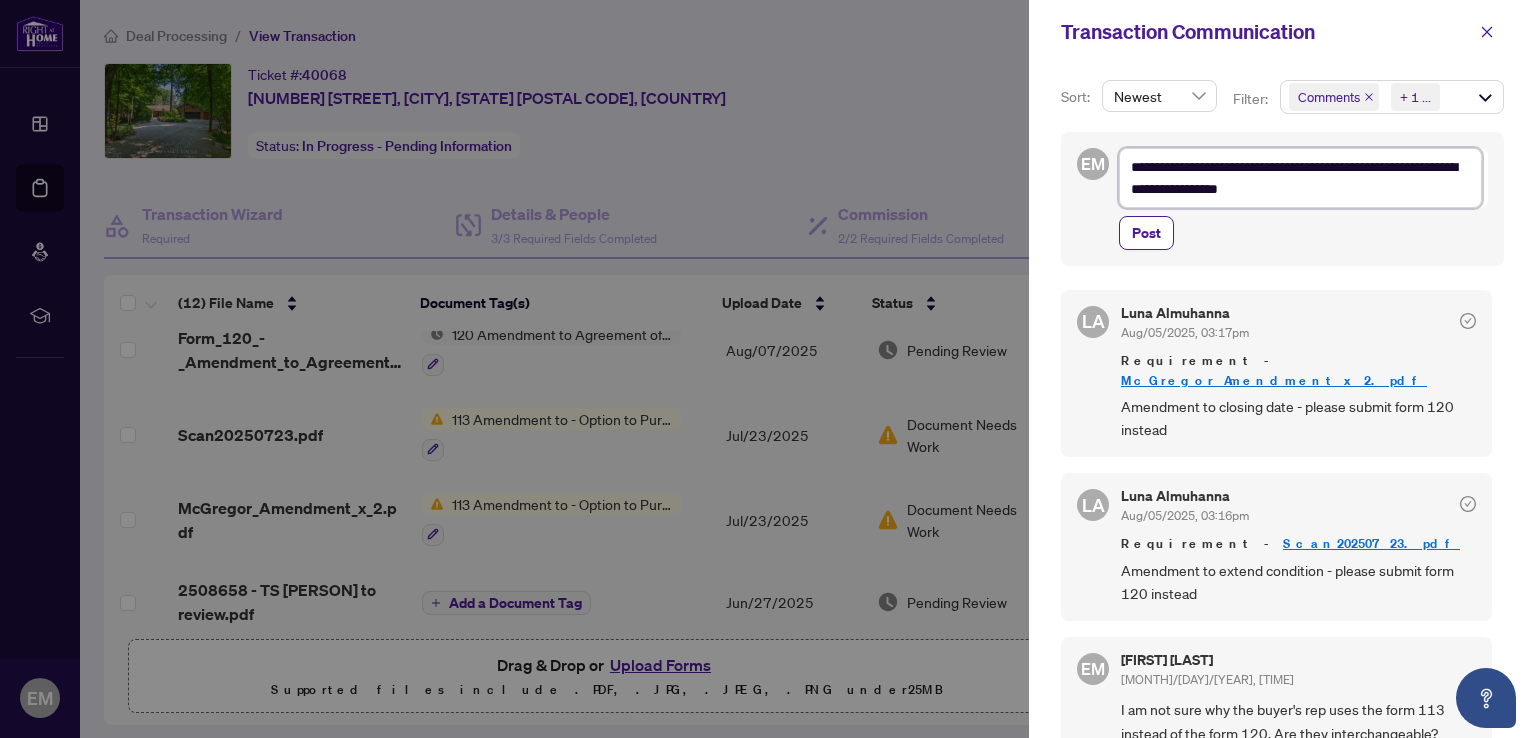 type on "**********" 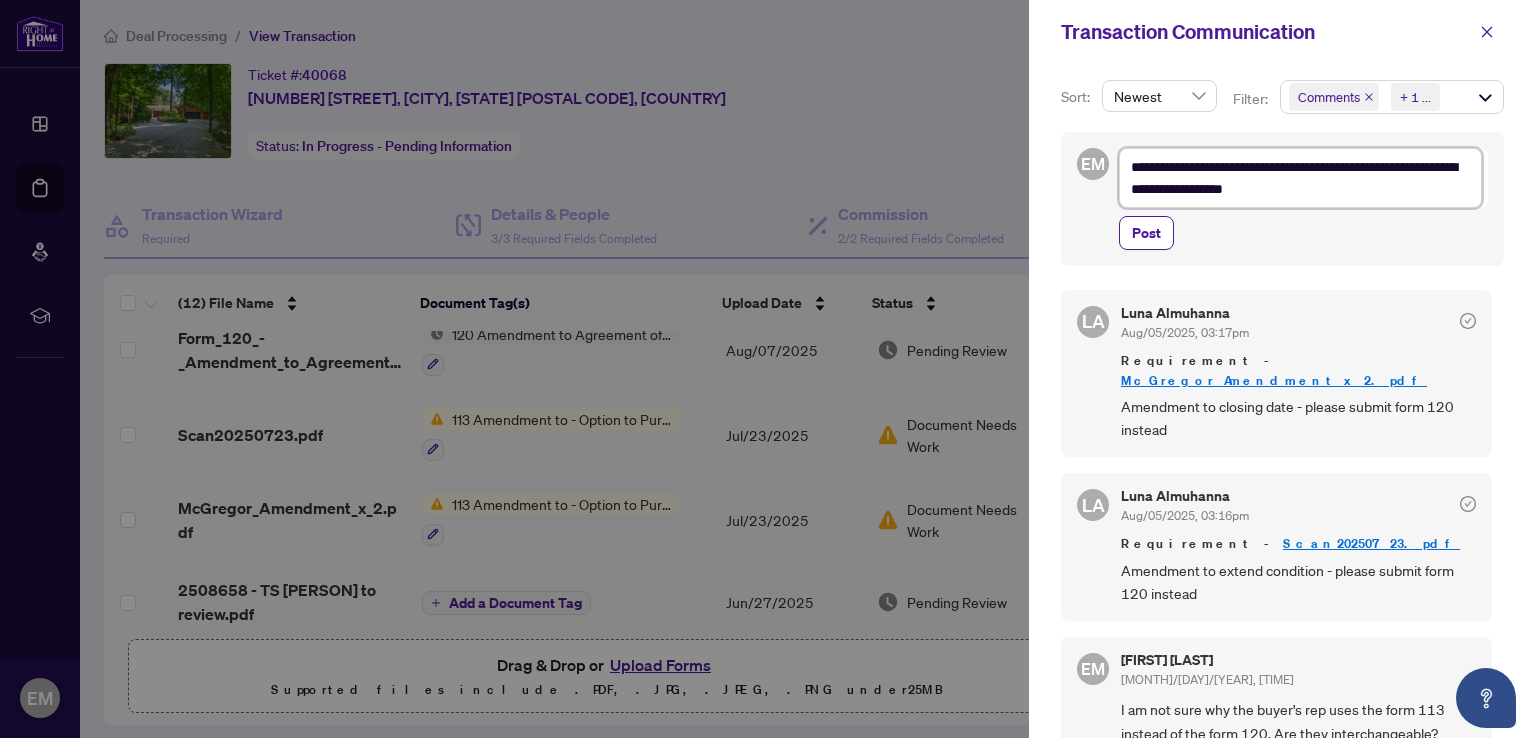 type on "**********" 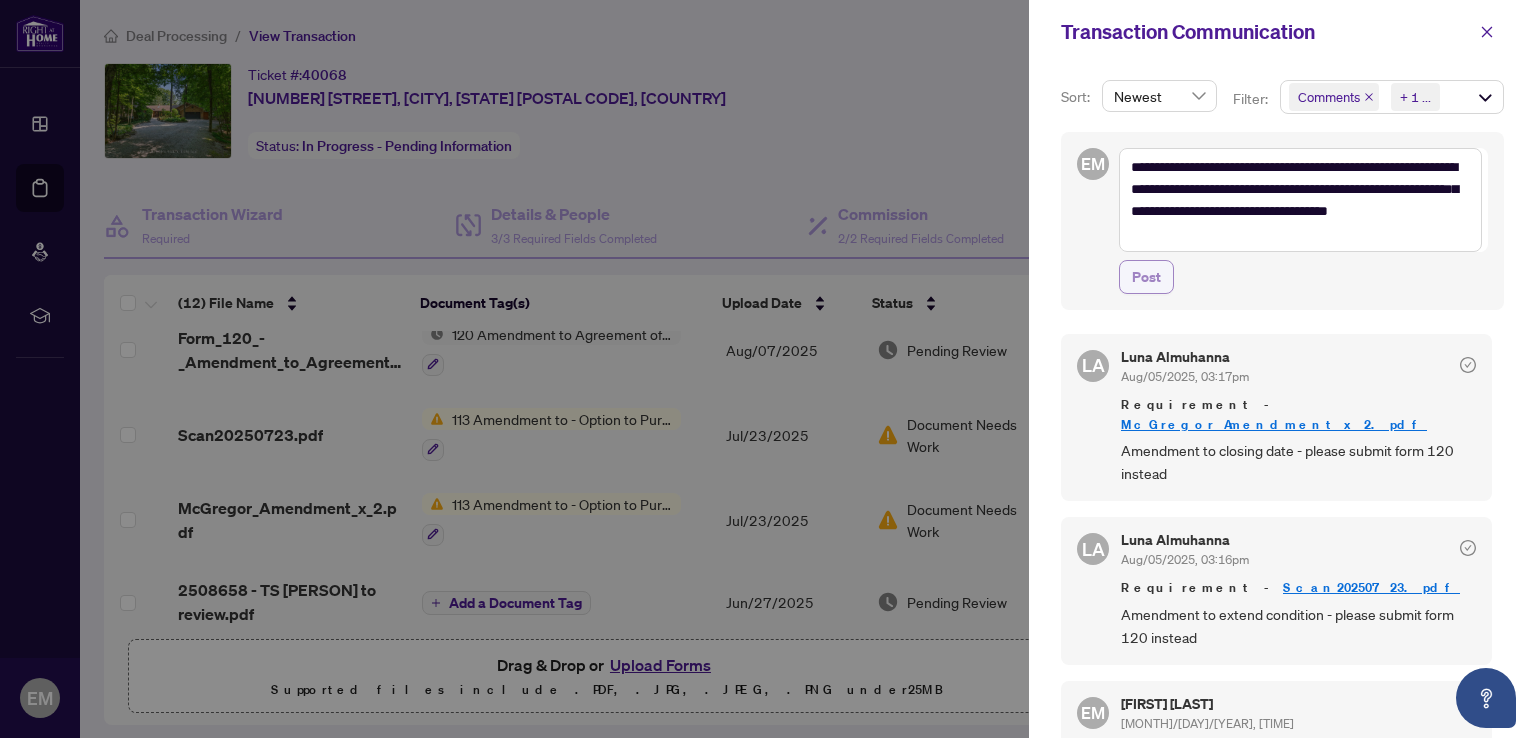 click on "Post" at bounding box center [1146, 277] 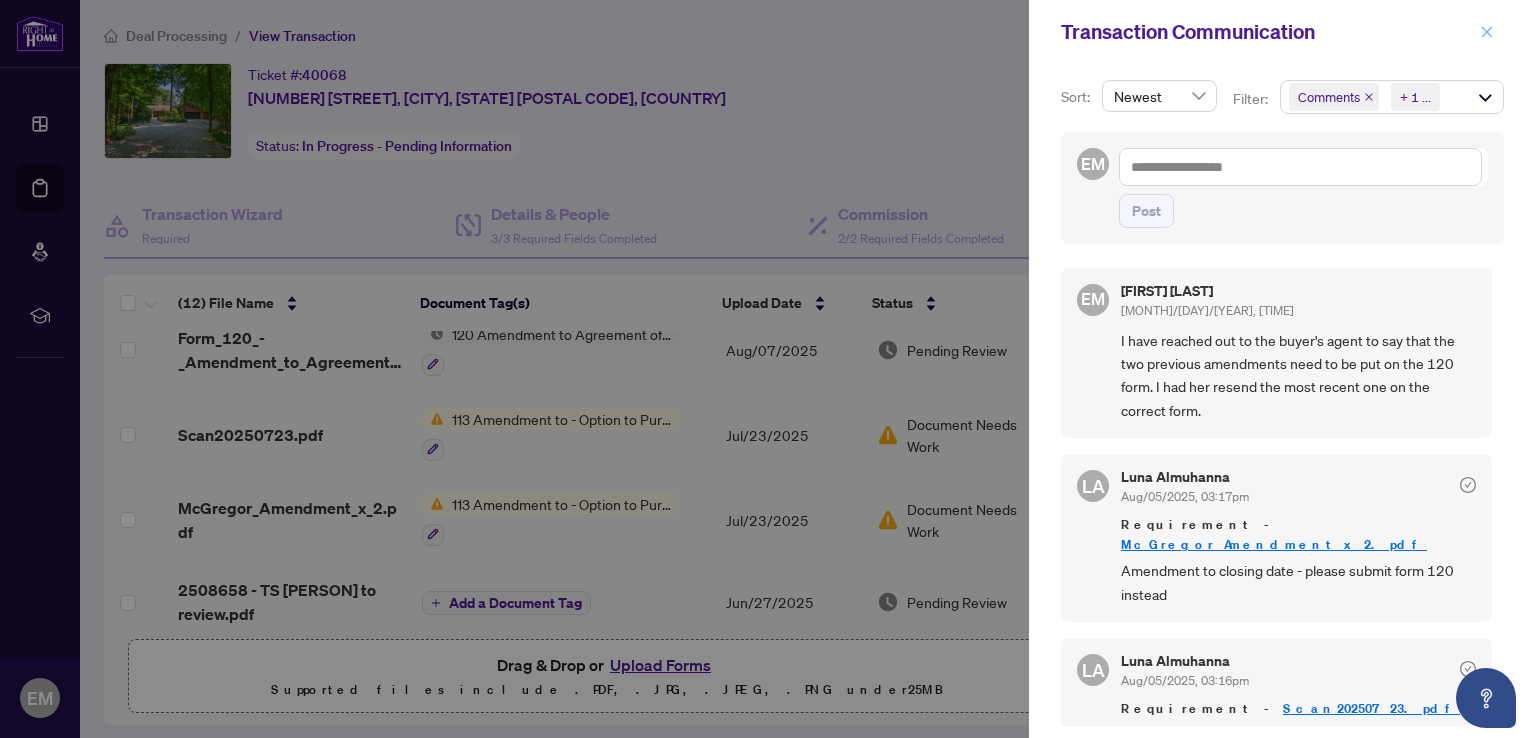 click 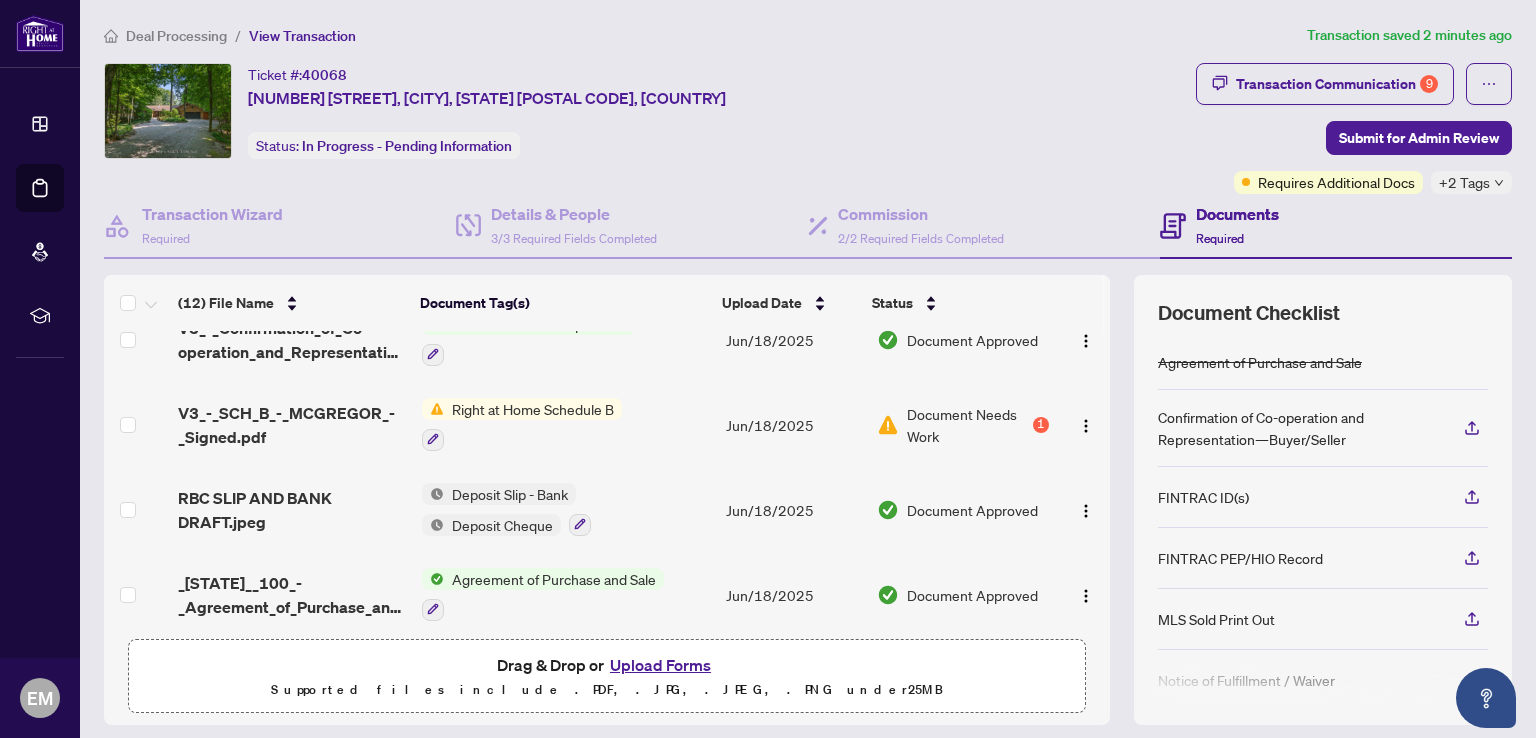 scroll, scrollTop: 708, scrollLeft: 0, axis: vertical 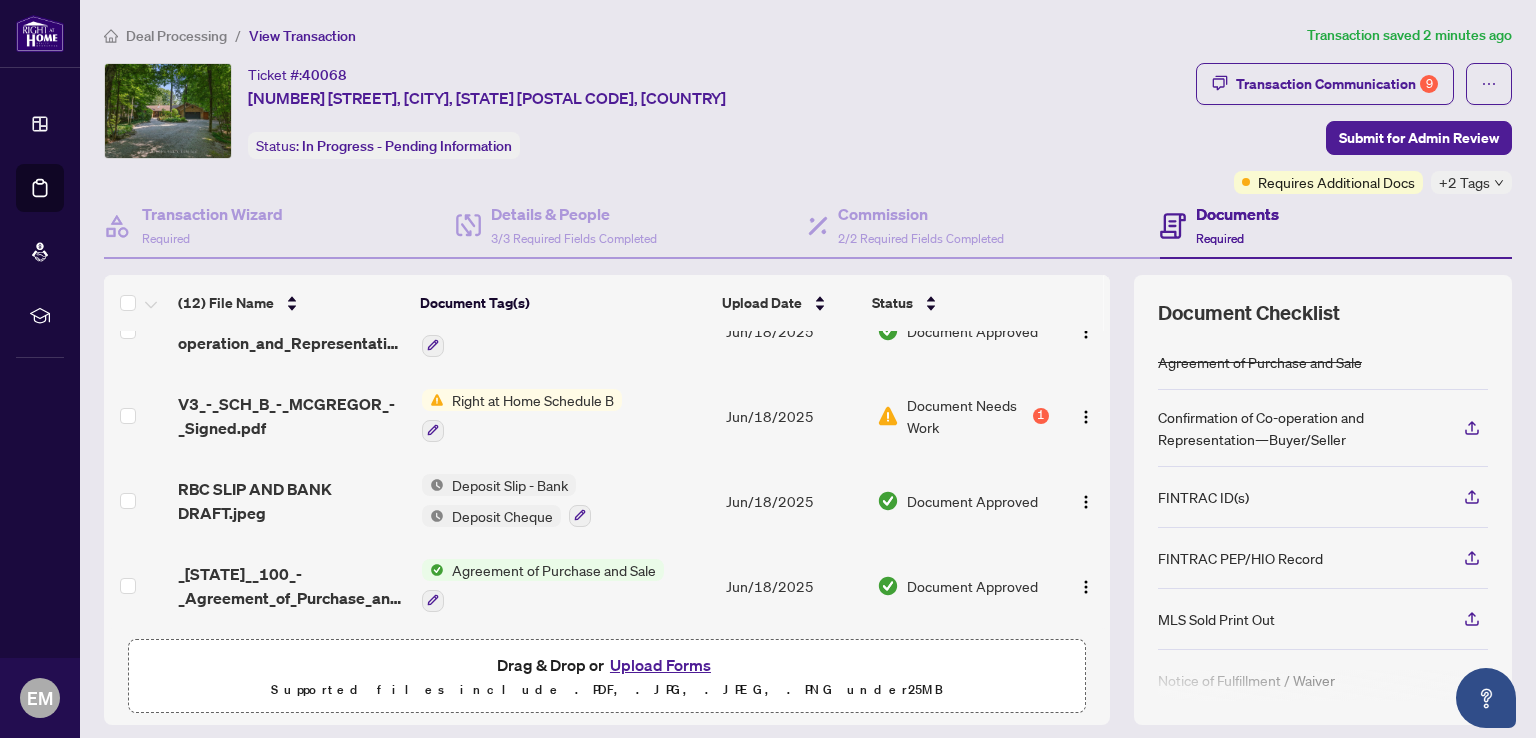 click on "Document Needs Work 1" at bounding box center [963, 416] 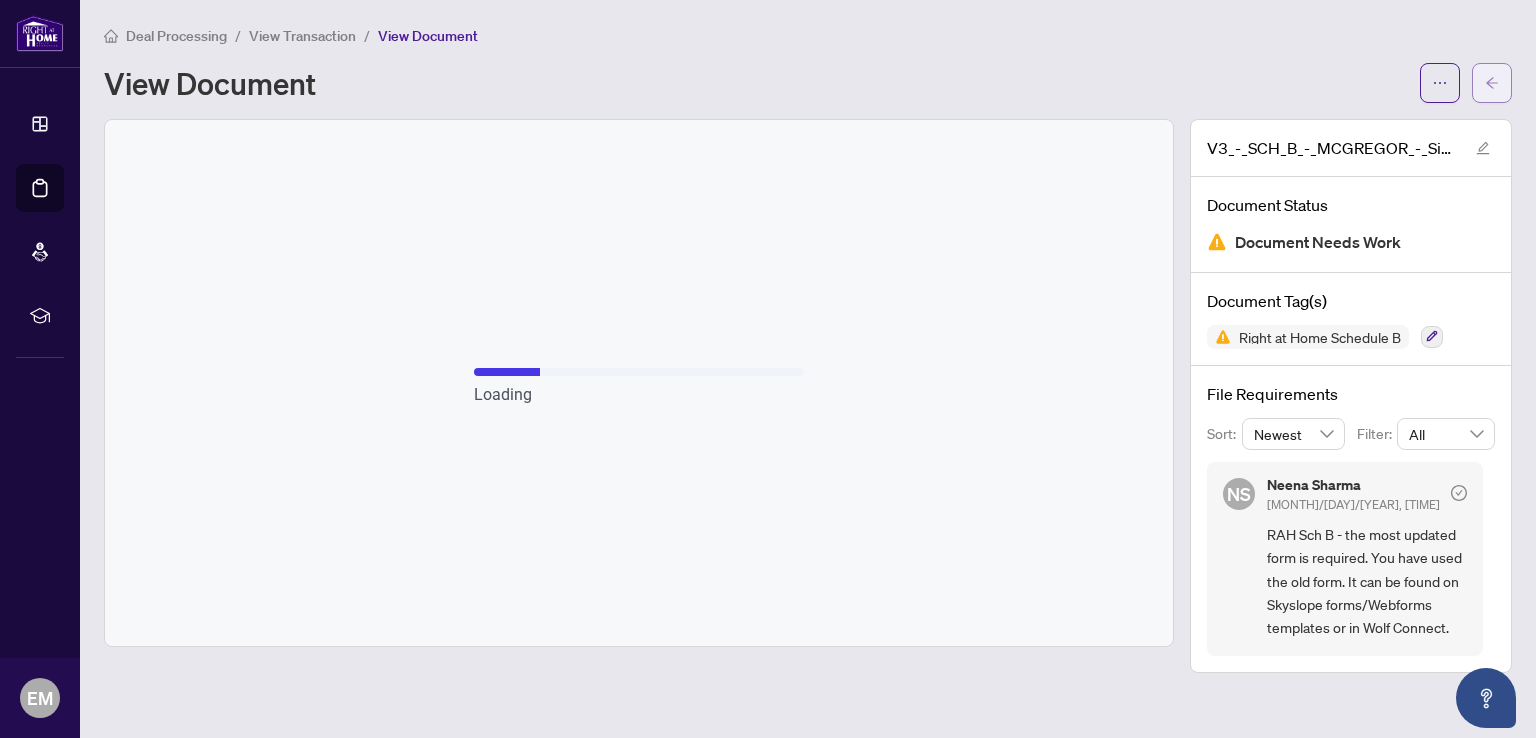 click at bounding box center [1492, 83] 